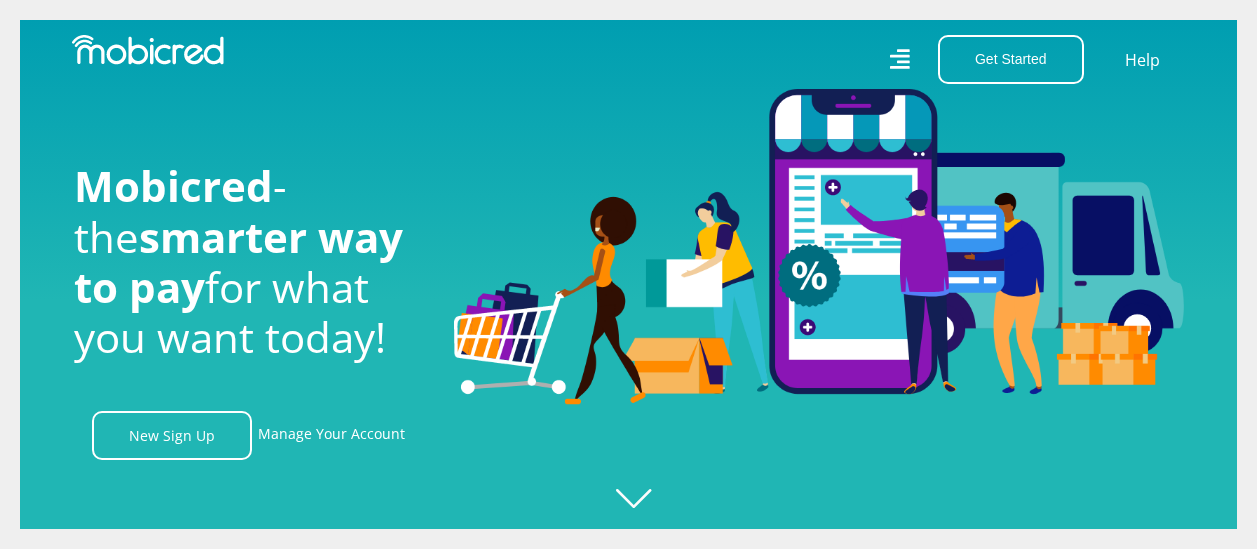 scroll, scrollTop: 0, scrollLeft: 0, axis: both 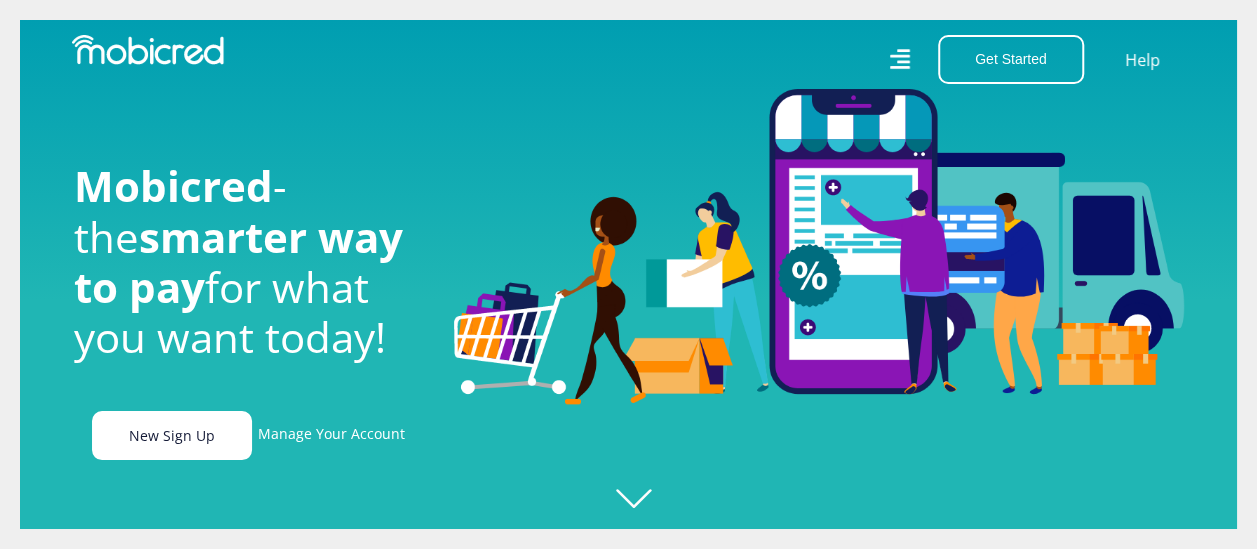 click on "New Sign Up" at bounding box center (172, 435) 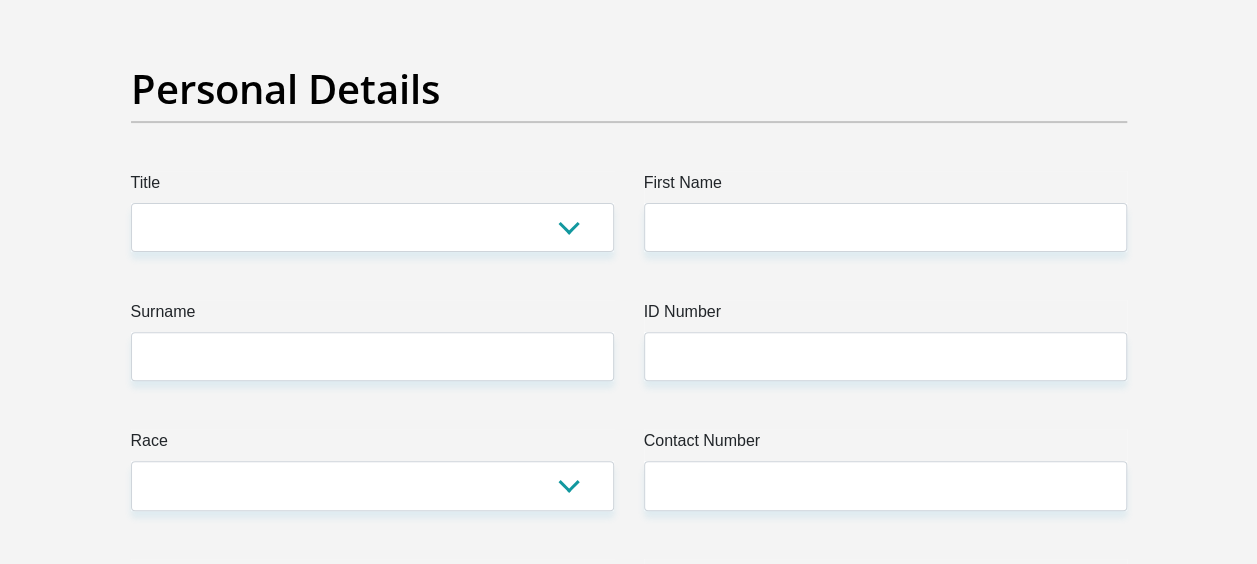scroll, scrollTop: 222, scrollLeft: 0, axis: vertical 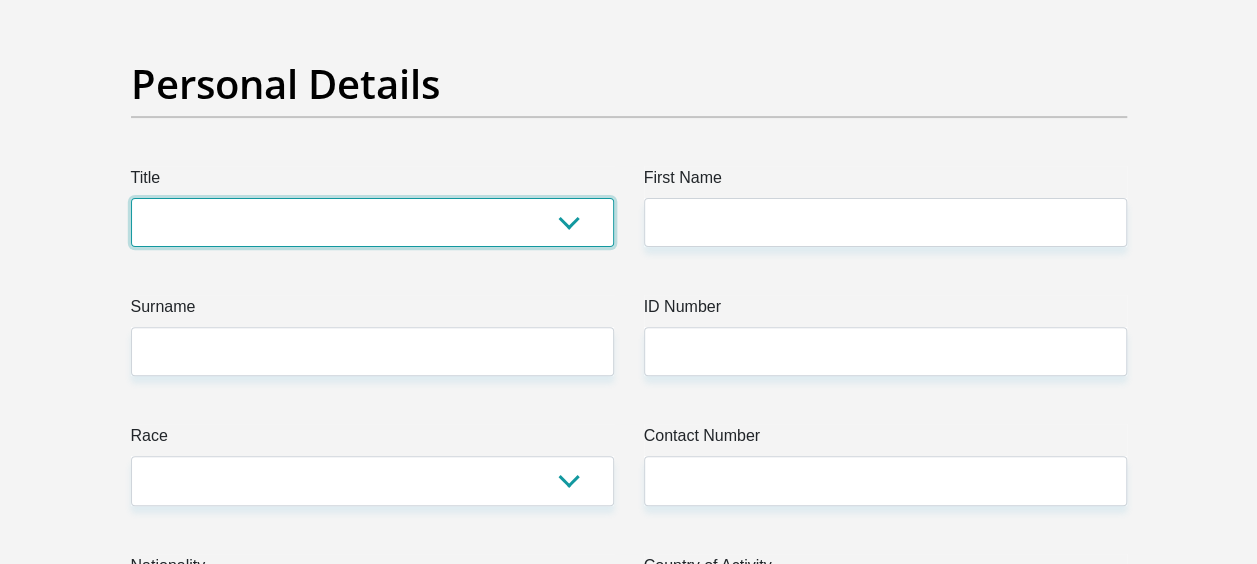 click on "Mr
Ms
Mrs
Dr
Other" at bounding box center (372, 222) 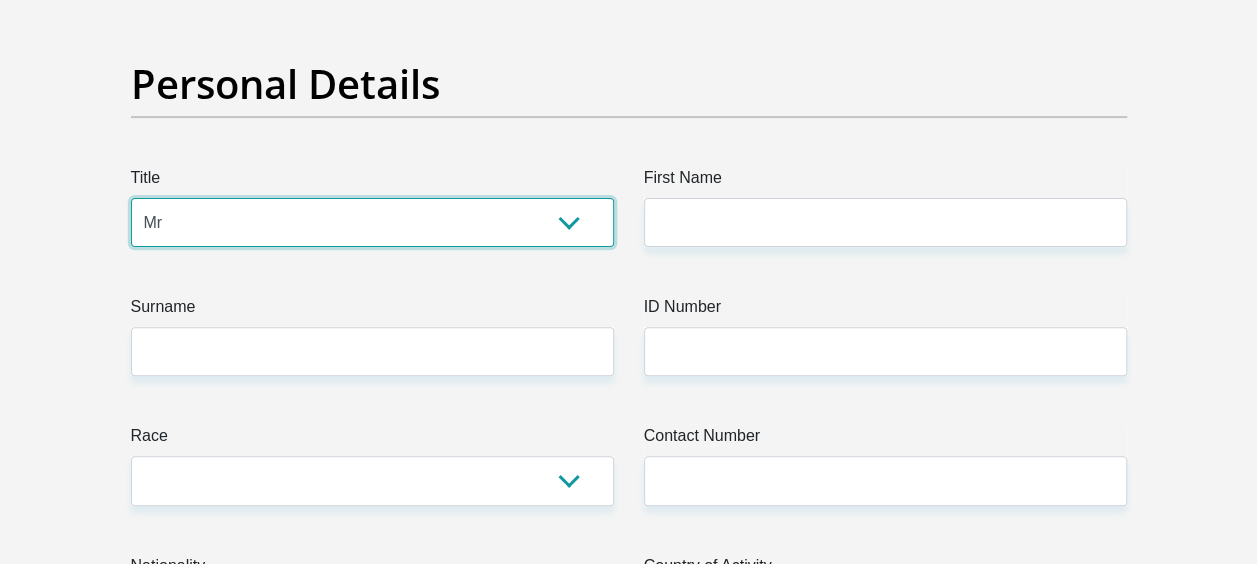 click on "Mr
Ms
Mrs
Dr
Other" at bounding box center [372, 222] 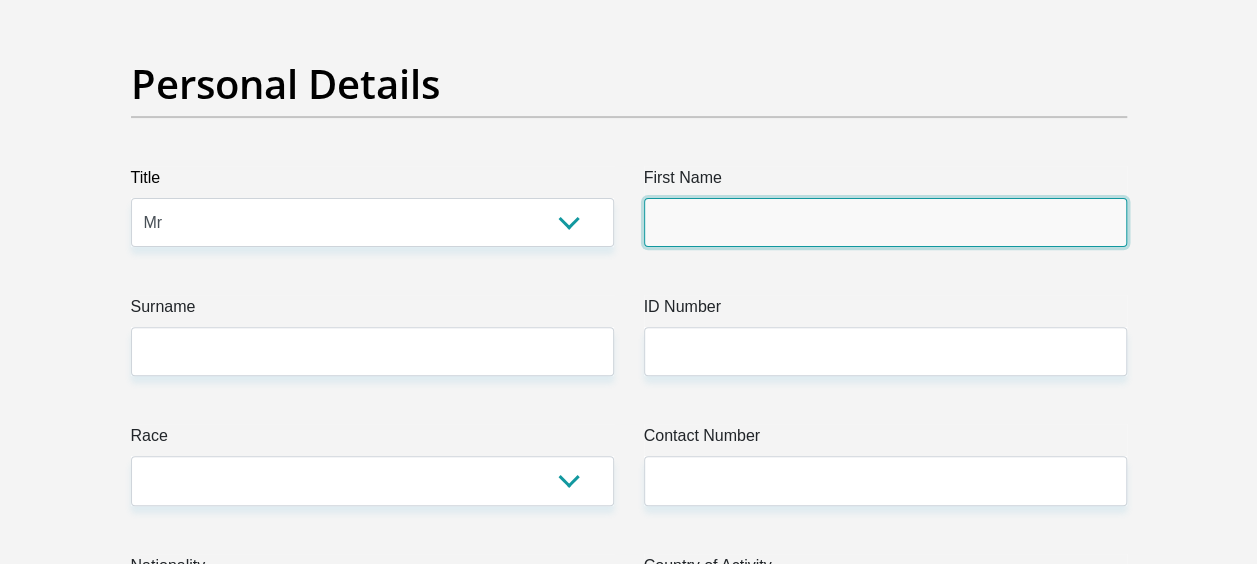 click on "First Name" at bounding box center (885, 222) 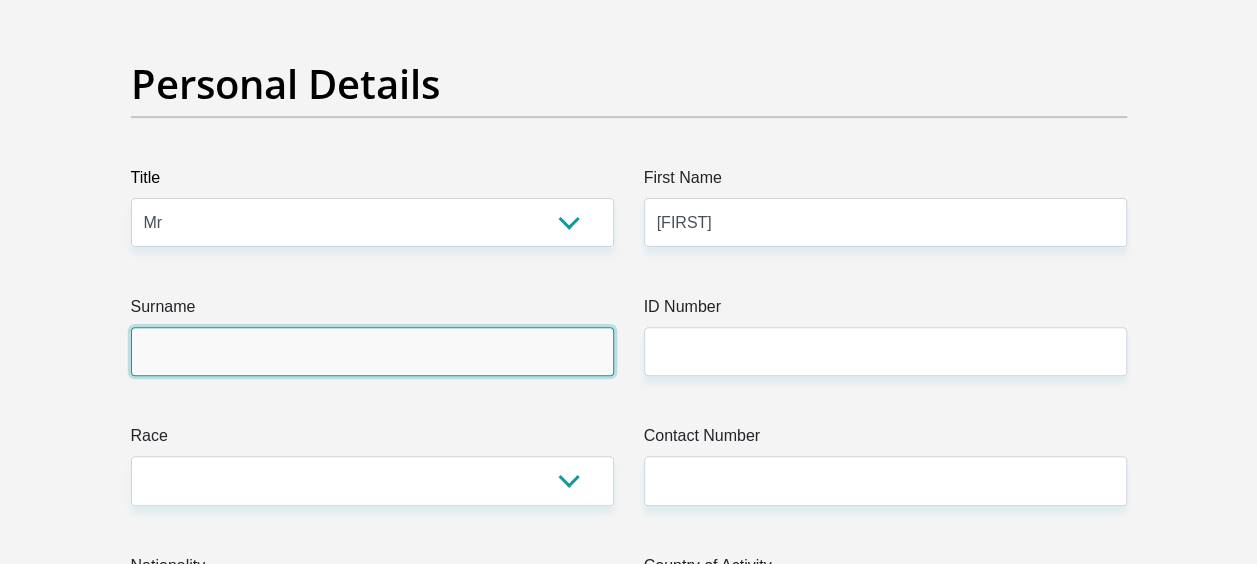 type on "Zikalala" 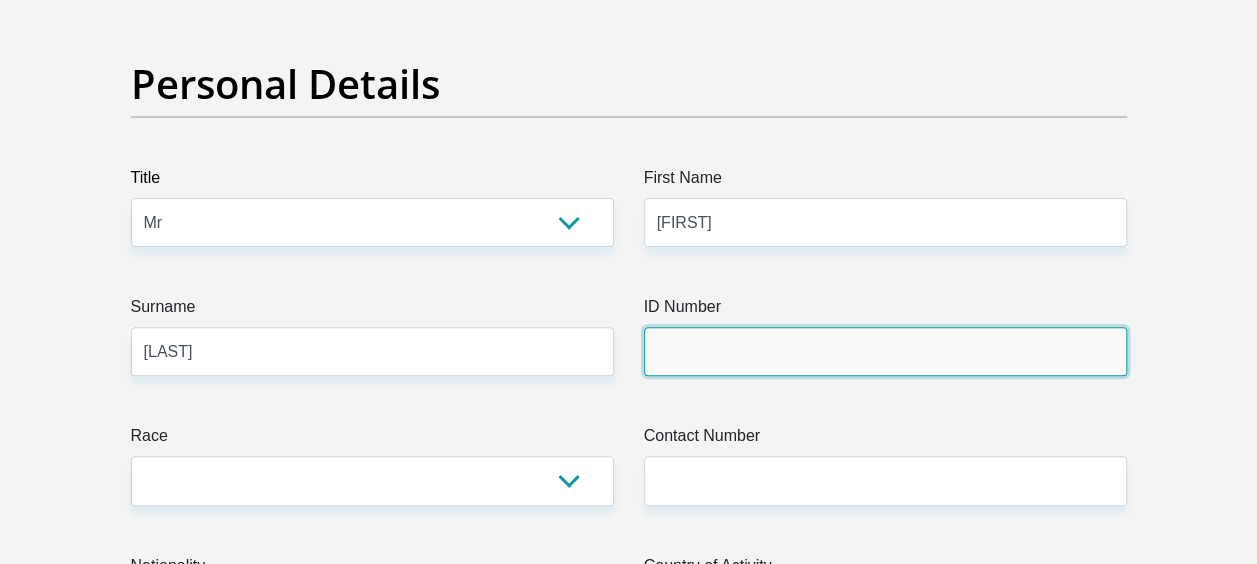type on "Tshwane university of technology" 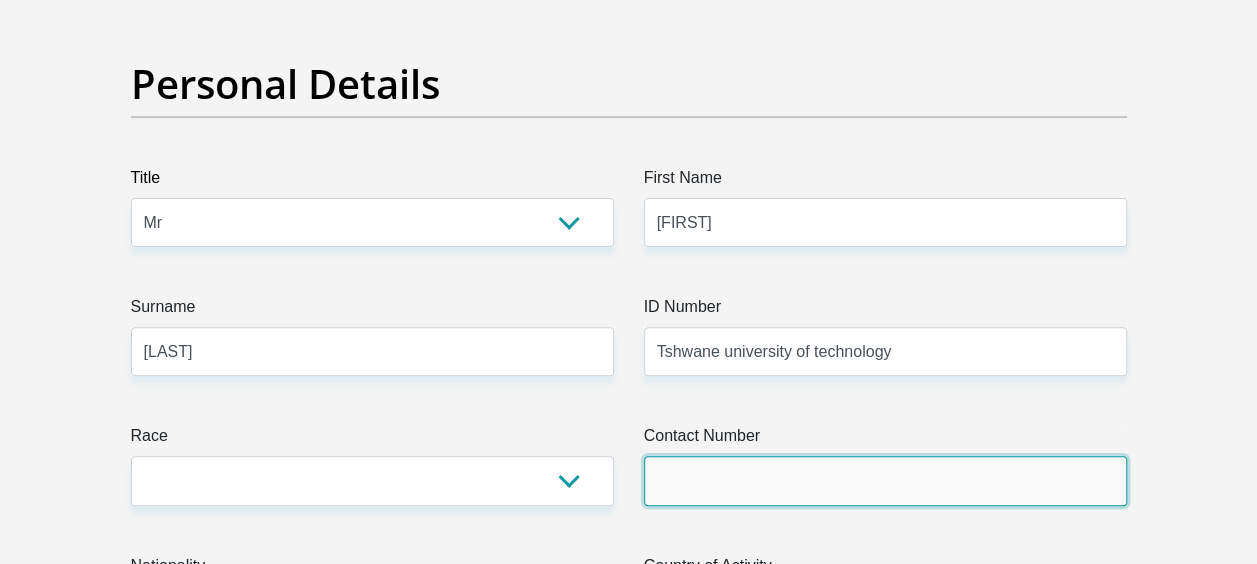 type on "0627530533" 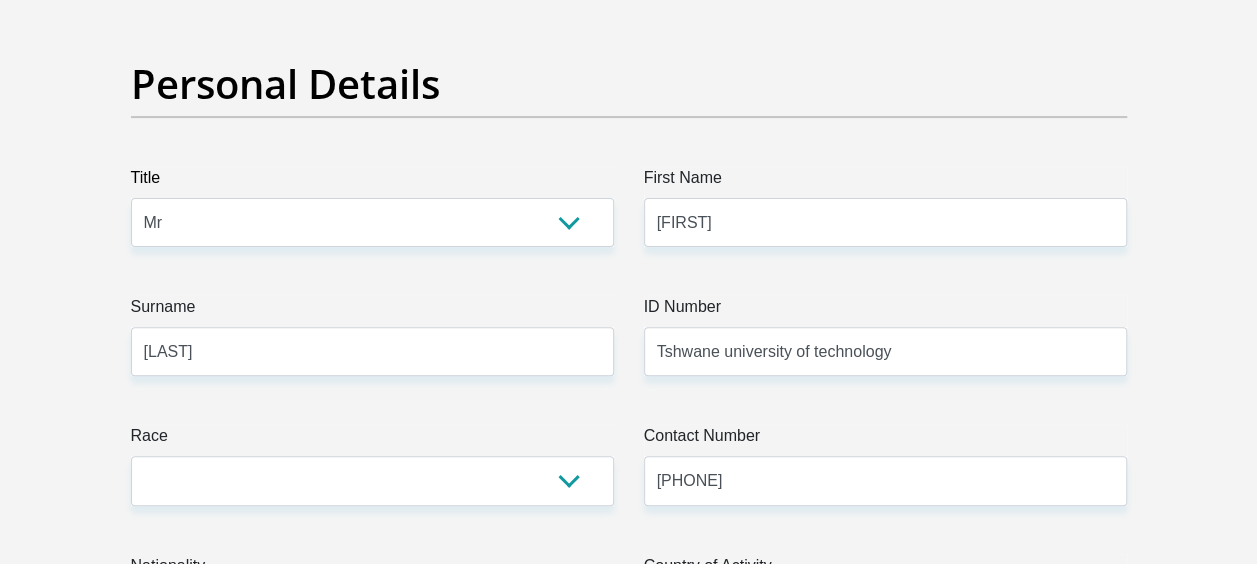select on "ZAF" 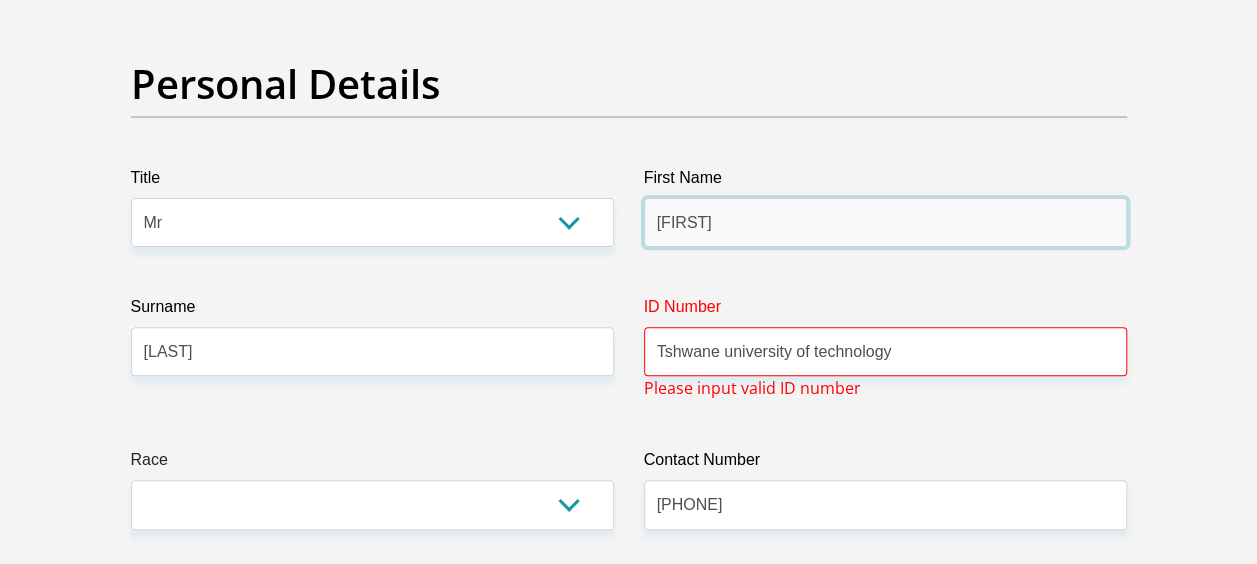 click on "Smanga" at bounding box center (885, 222) 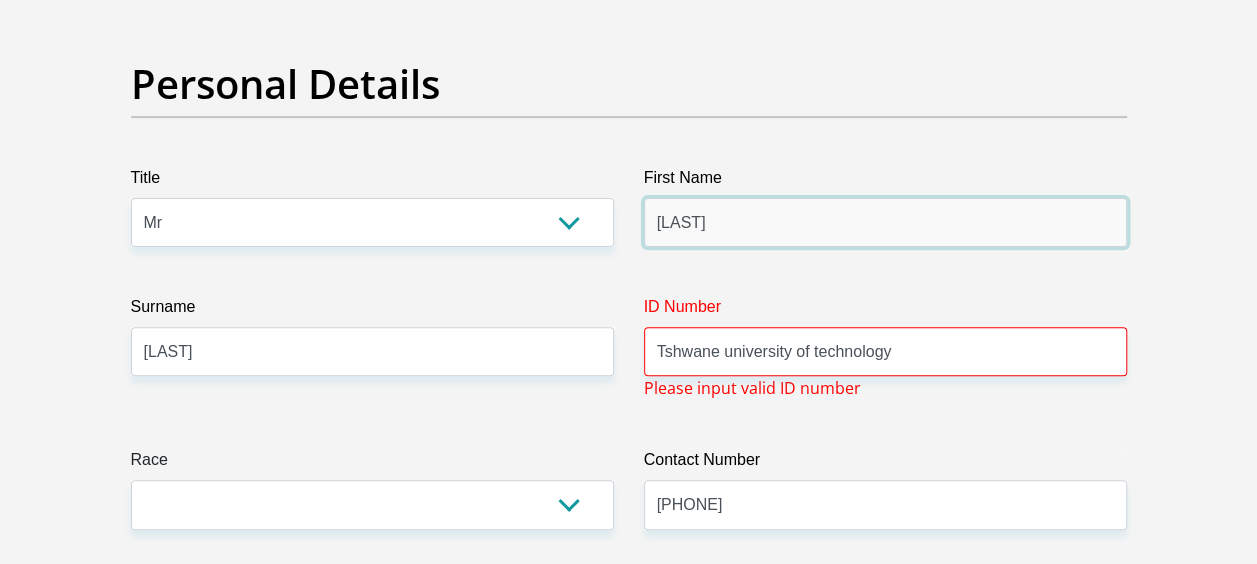 click on "Simanga" at bounding box center (885, 222) 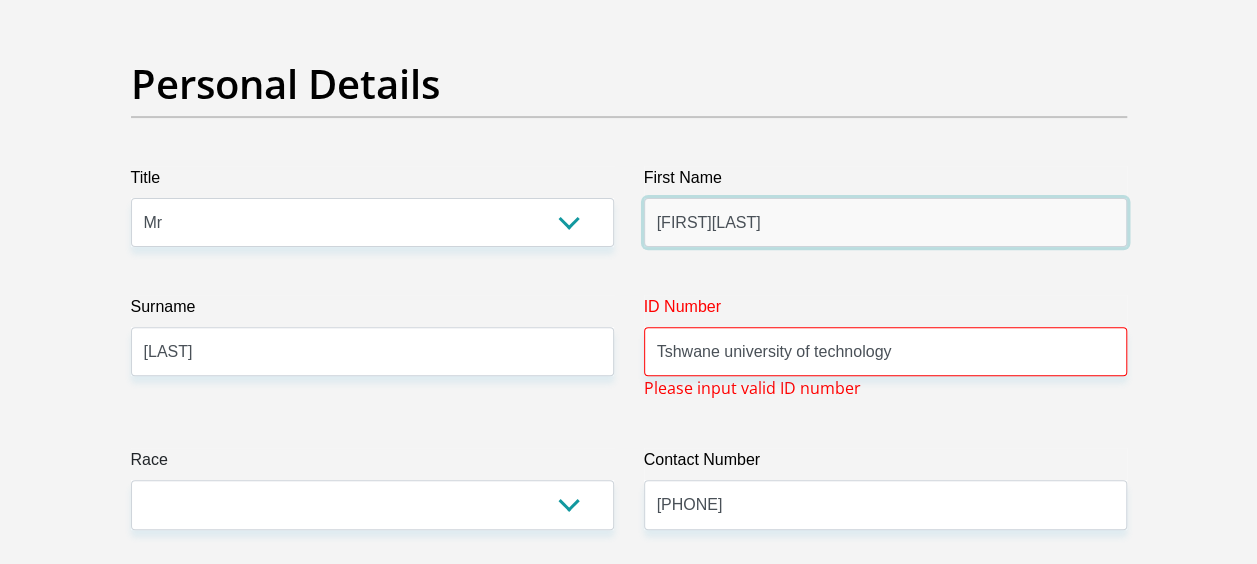 type on "SimangaSithembiso" 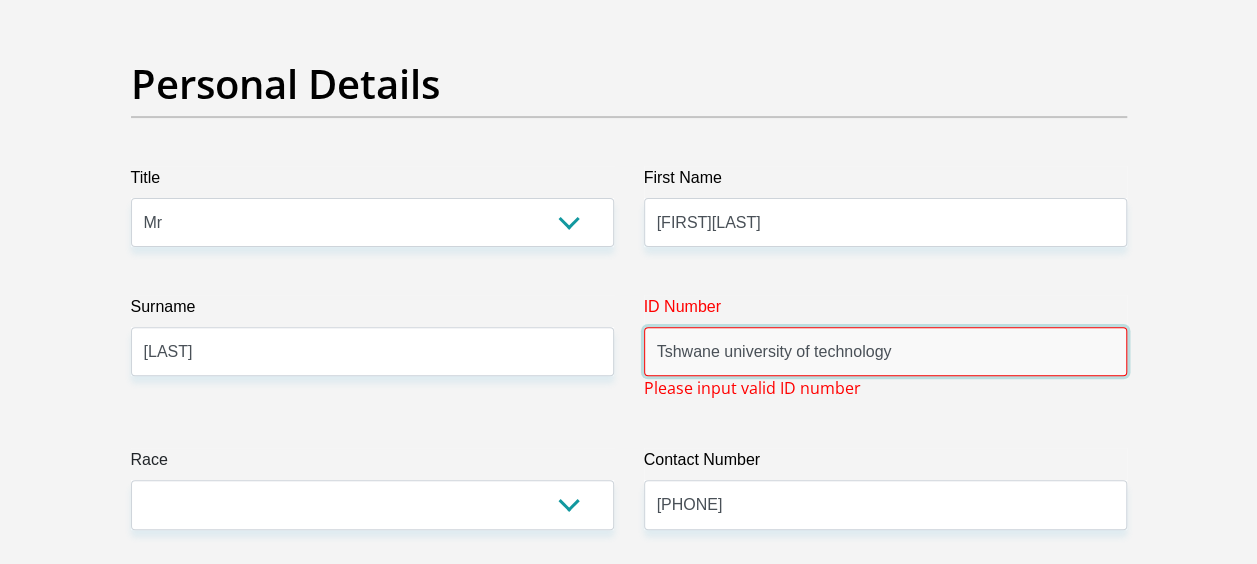 drag, startPoint x: 911, startPoint y: 356, endPoint x: 605, endPoint y: 350, distance: 306.0588 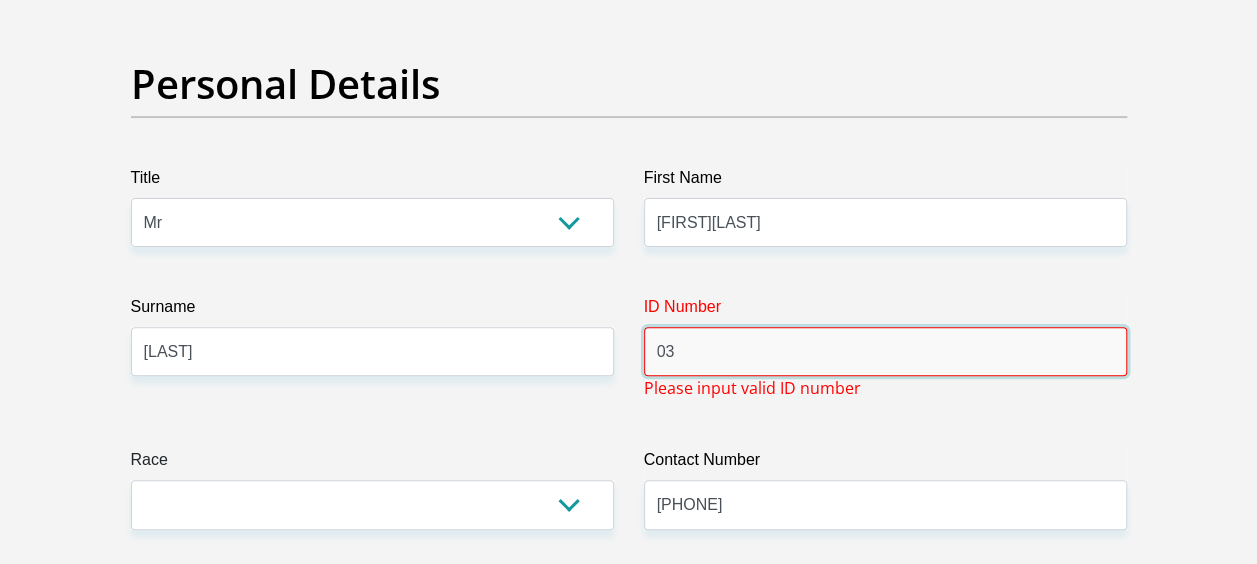 type on "0301306132087" 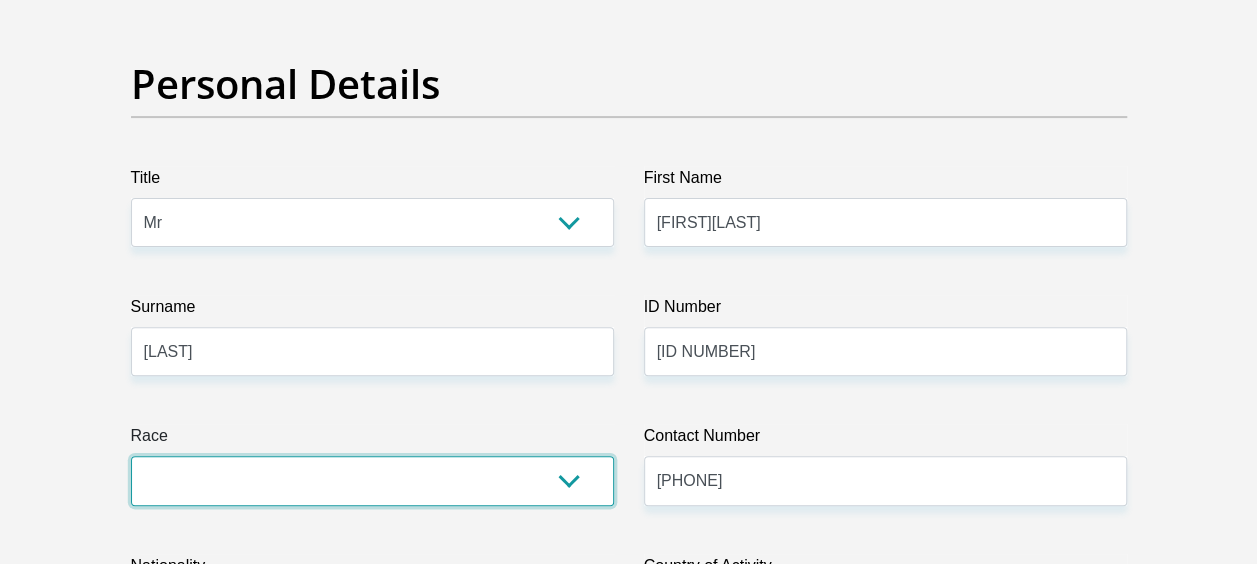 click on "Black
Coloured
Indian
White
Other" at bounding box center [372, 480] 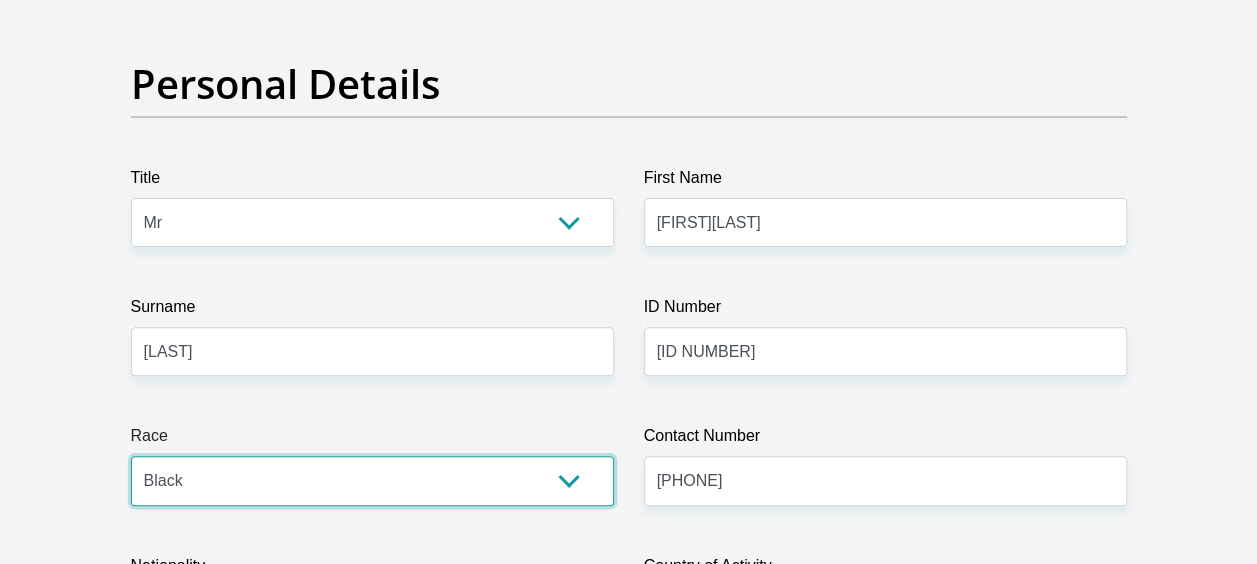 click on "Black
Coloured
Indian
White
Other" at bounding box center [372, 480] 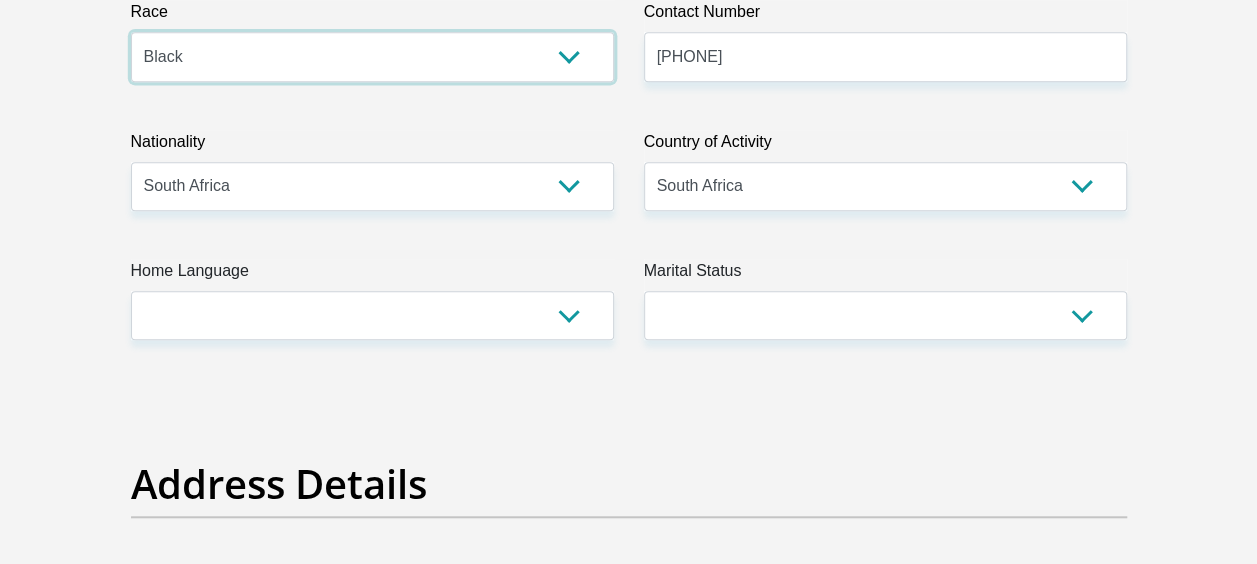 scroll, scrollTop: 651, scrollLeft: 0, axis: vertical 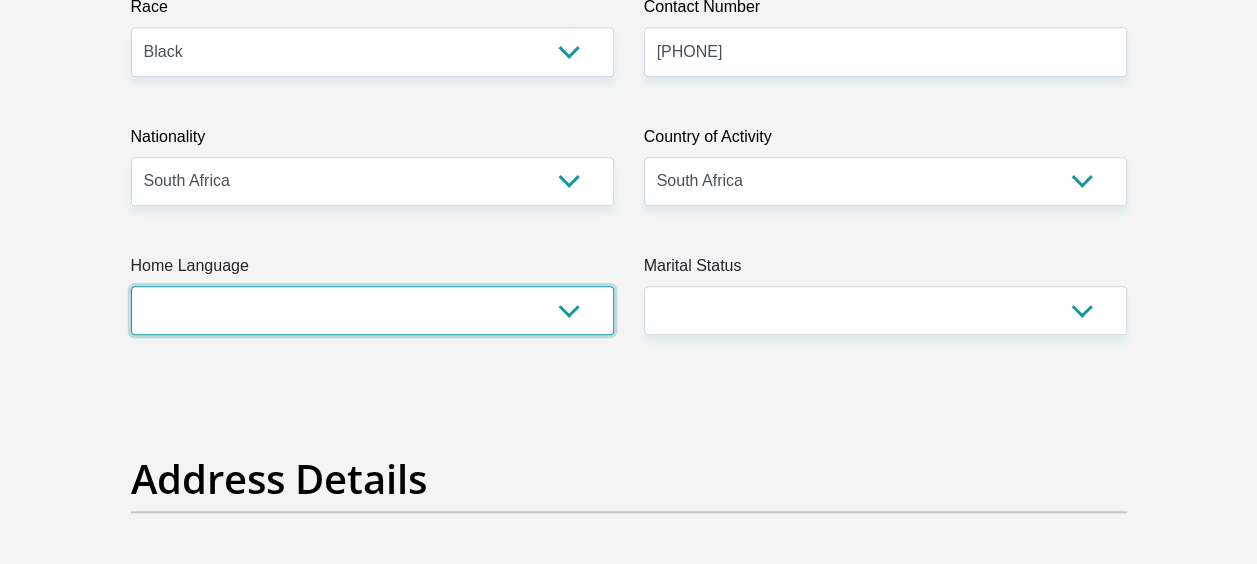 click on "Afrikaans
English
Sepedi
South Ndebele
Southern Sotho
Swati
Tsonga
Tswana
Venda
Xhosa
Zulu
Other" at bounding box center [372, 310] 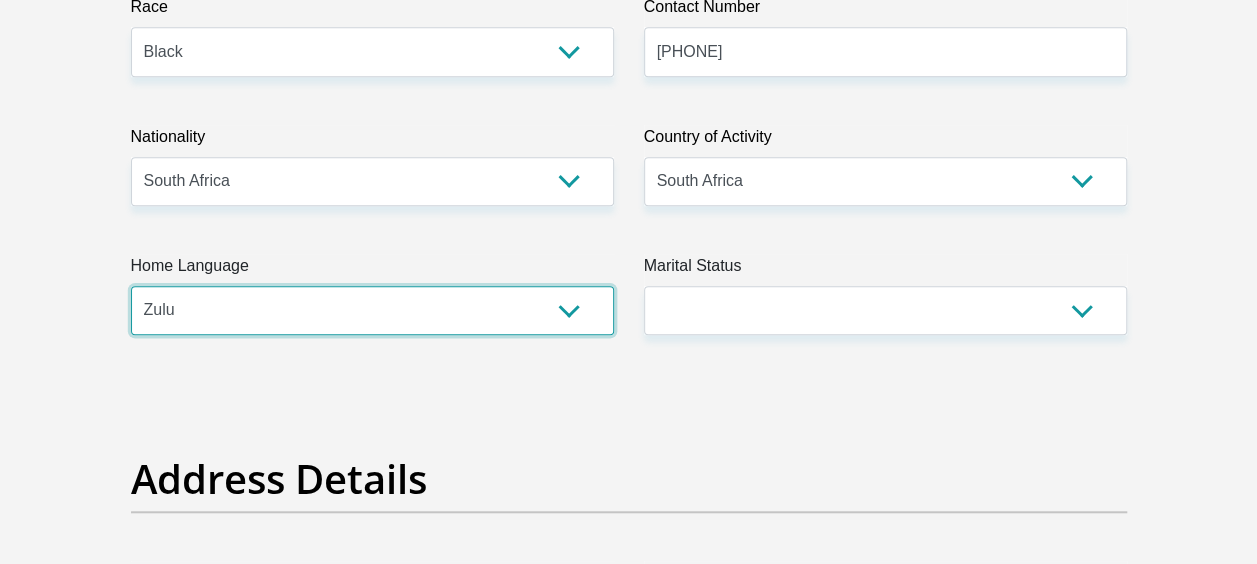 click on "Afrikaans
English
Sepedi
South Ndebele
Southern Sotho
Swati
Tsonga
Tswana
Venda
Xhosa
Zulu
Other" at bounding box center [372, 310] 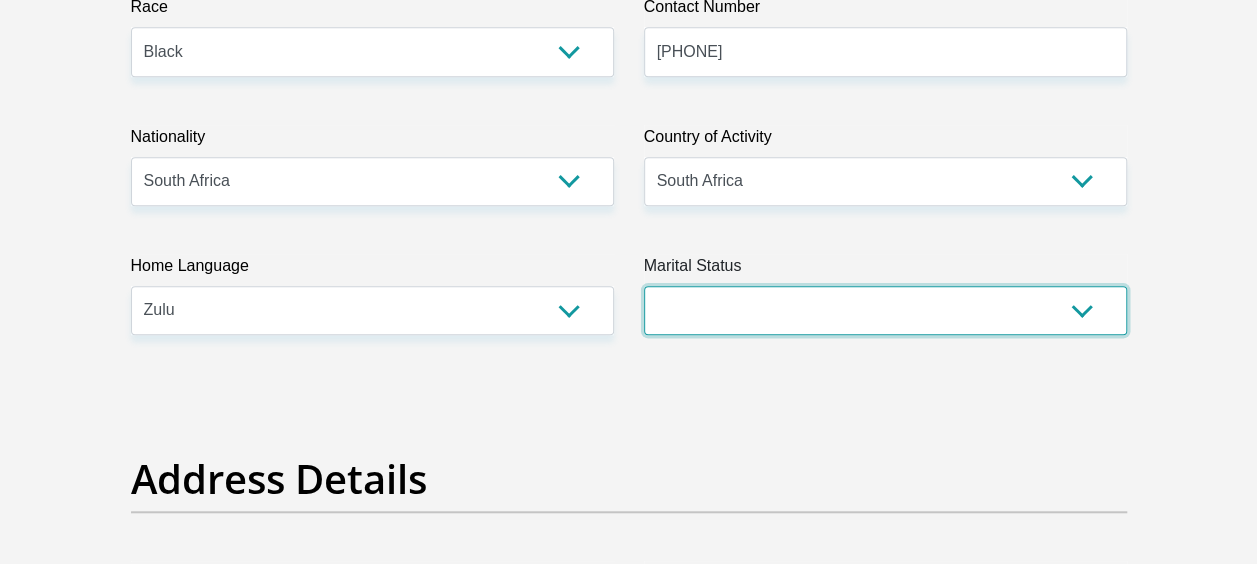 click on "Married ANC
Single
Divorced
Widowed
Married COP or Customary Law" at bounding box center [885, 310] 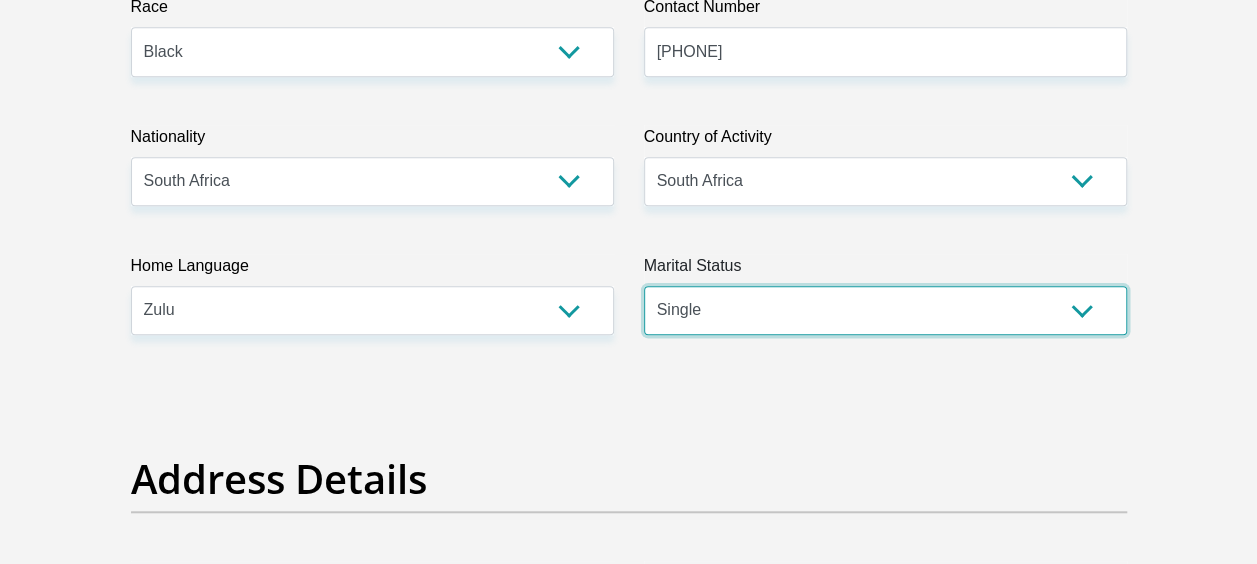 click on "Married ANC
Single
Divorced
Widowed
Married COP or Customary Law" at bounding box center [885, 310] 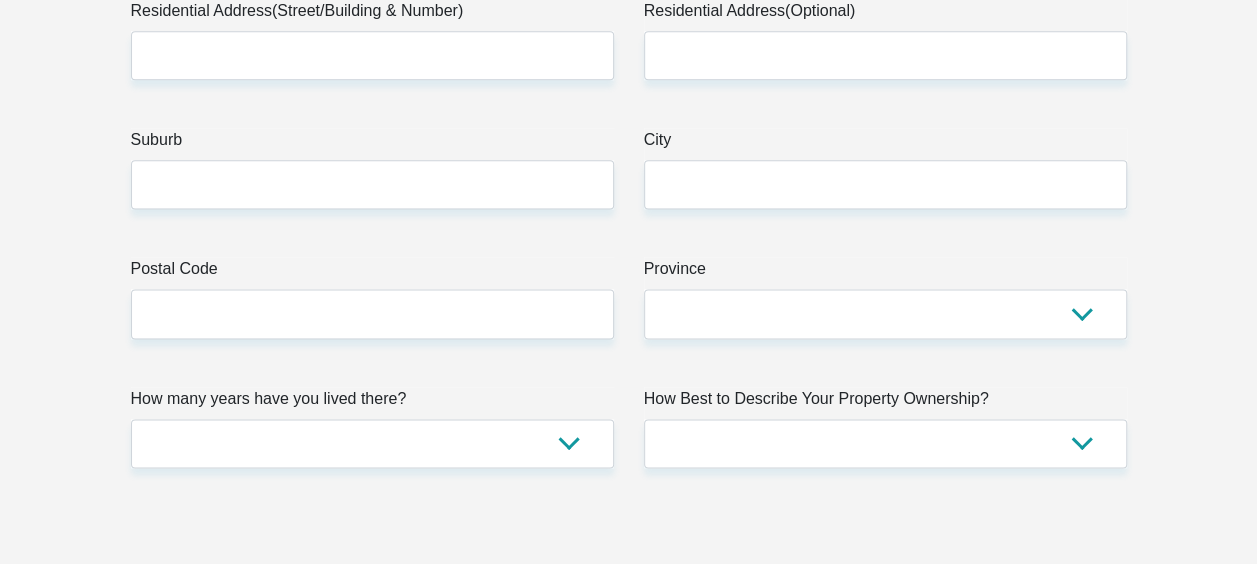 scroll, scrollTop: 1174, scrollLeft: 0, axis: vertical 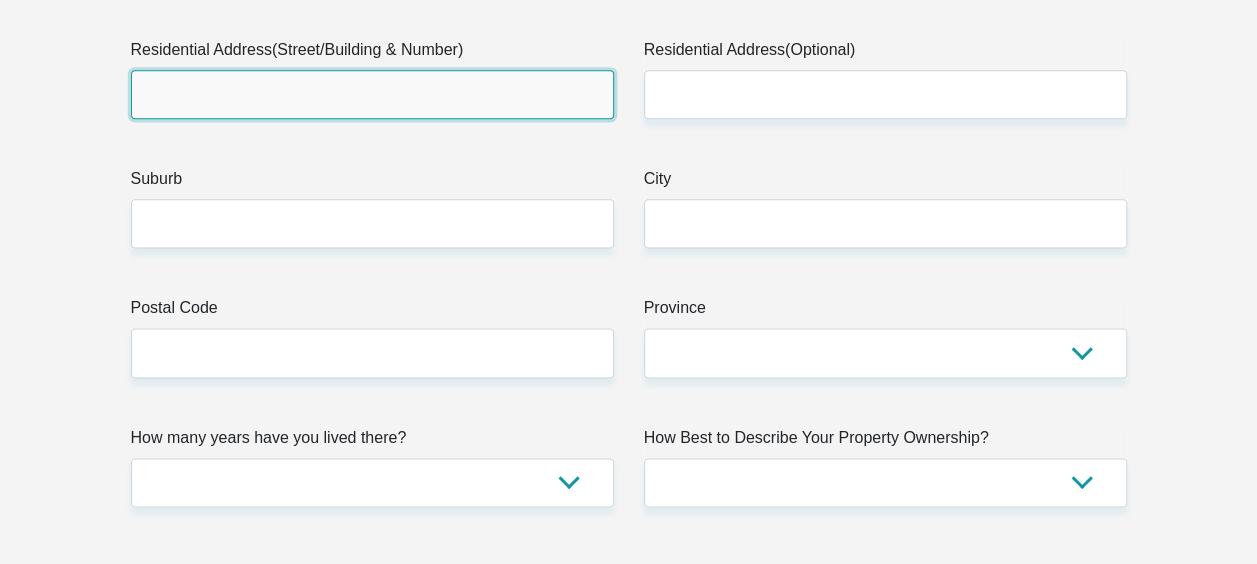 click on "Residential Address(Street/Building & Number)" at bounding box center (372, 94) 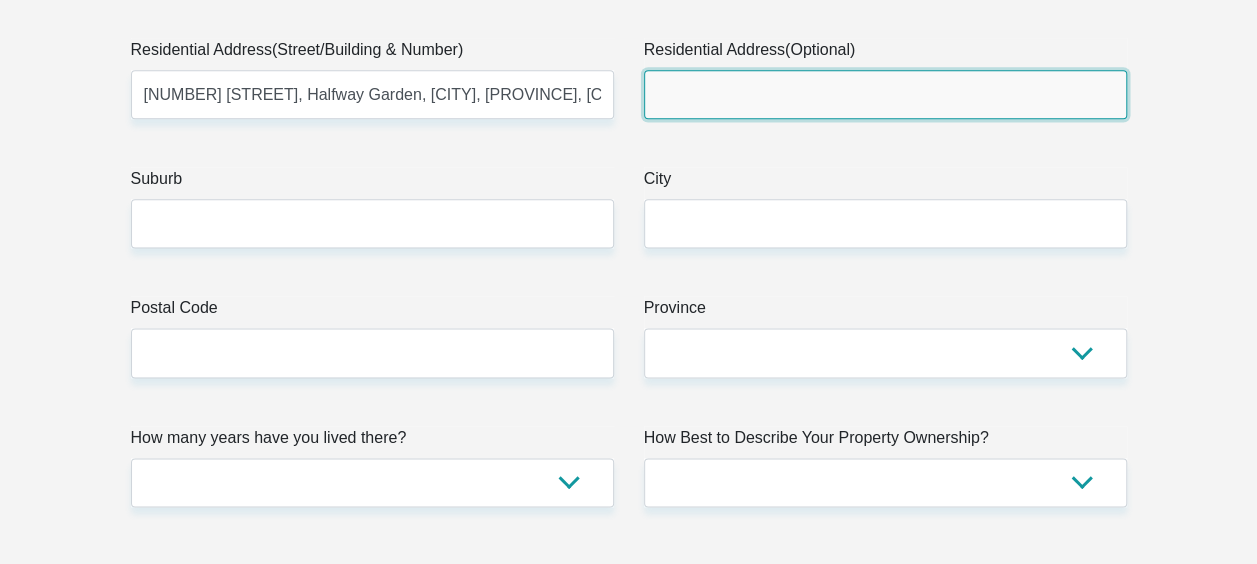 type on "Urban Ridge South" 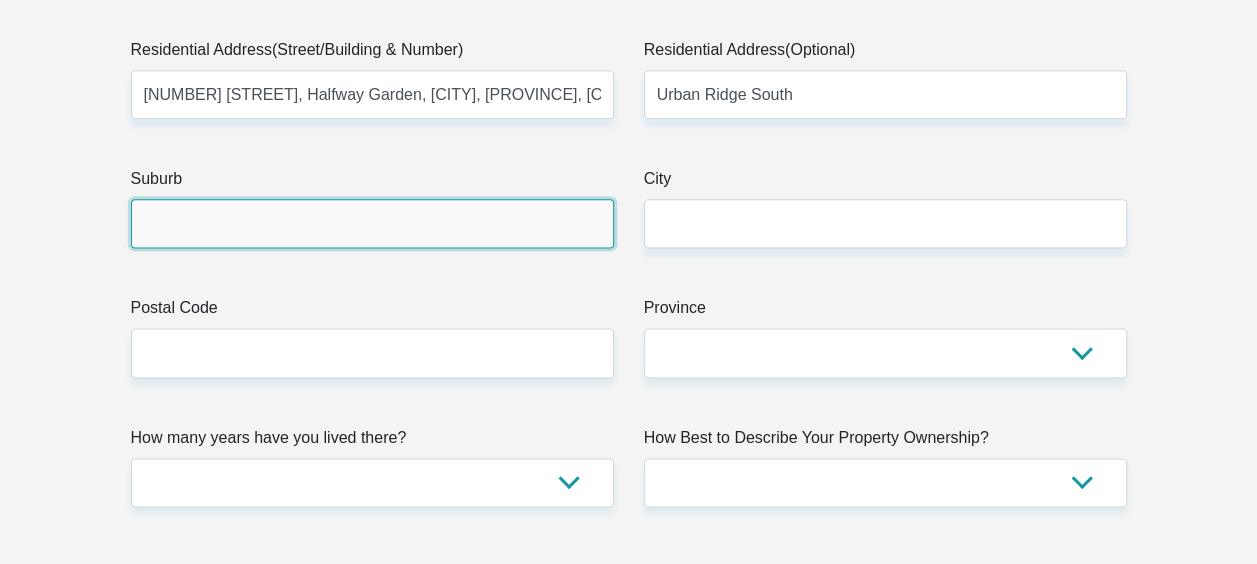 type on "Black" 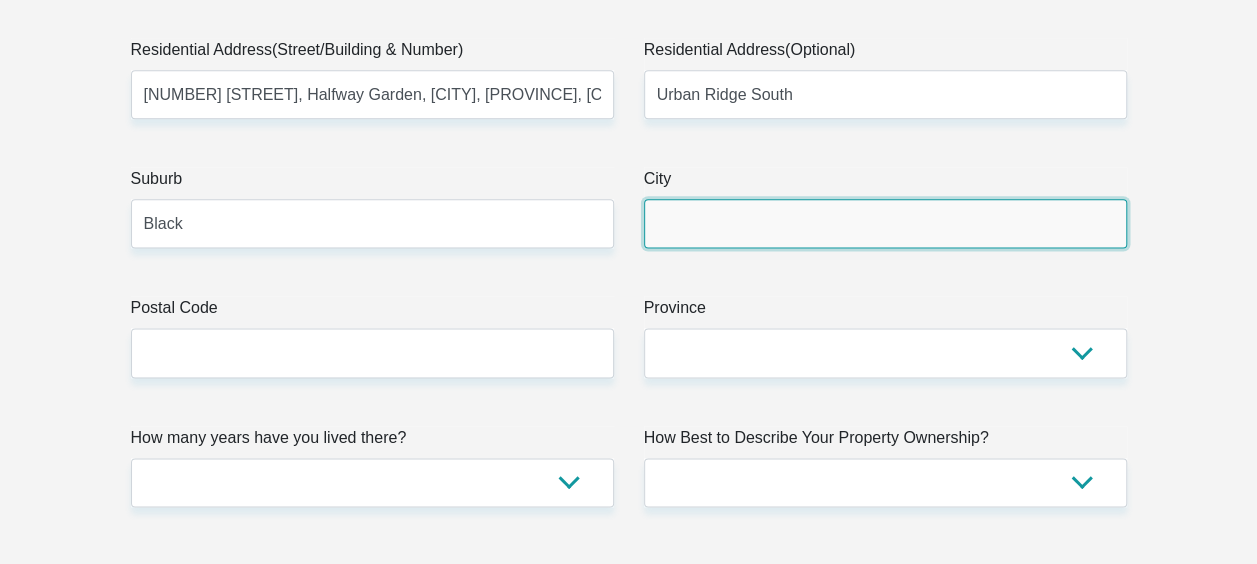 type on "Black" 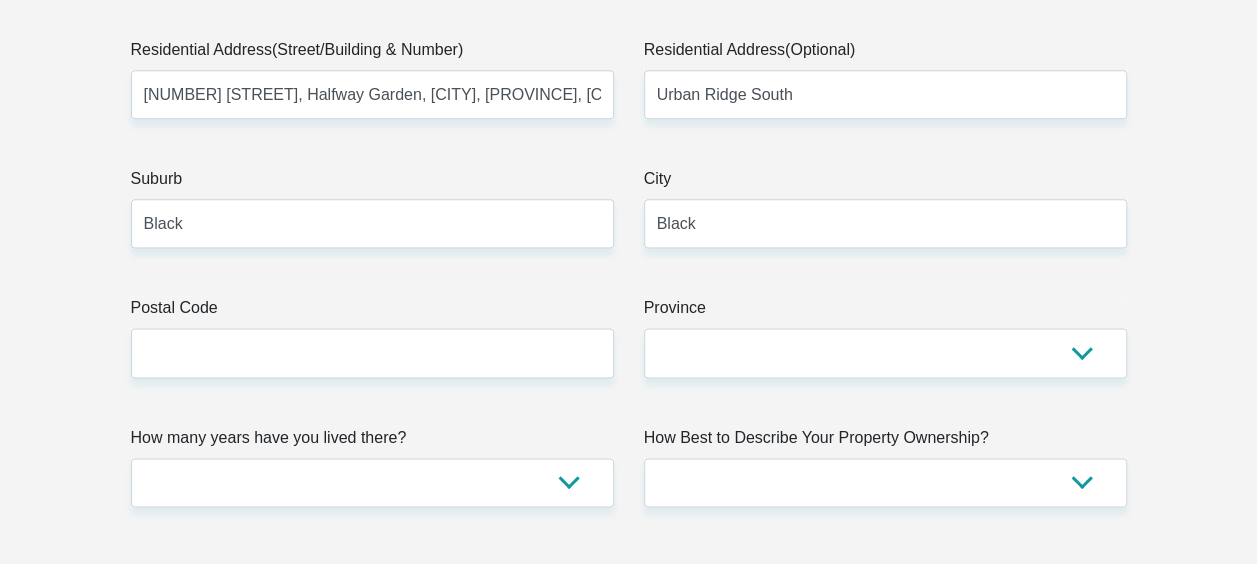 type on "[EMAIL]" 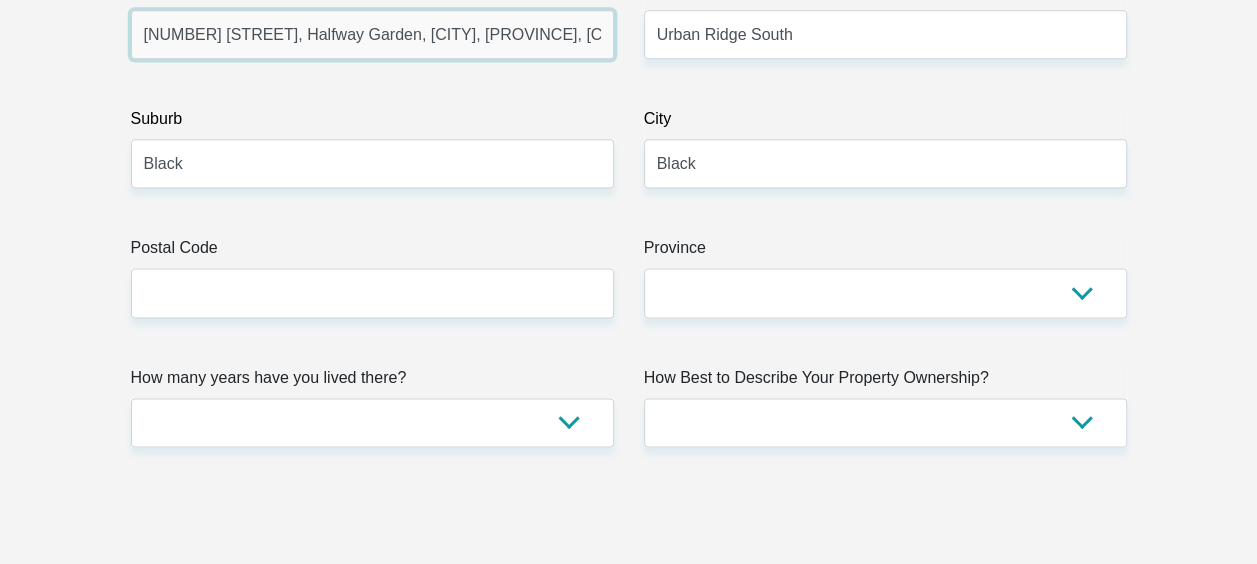 scroll, scrollTop: 1232, scrollLeft: 0, axis: vertical 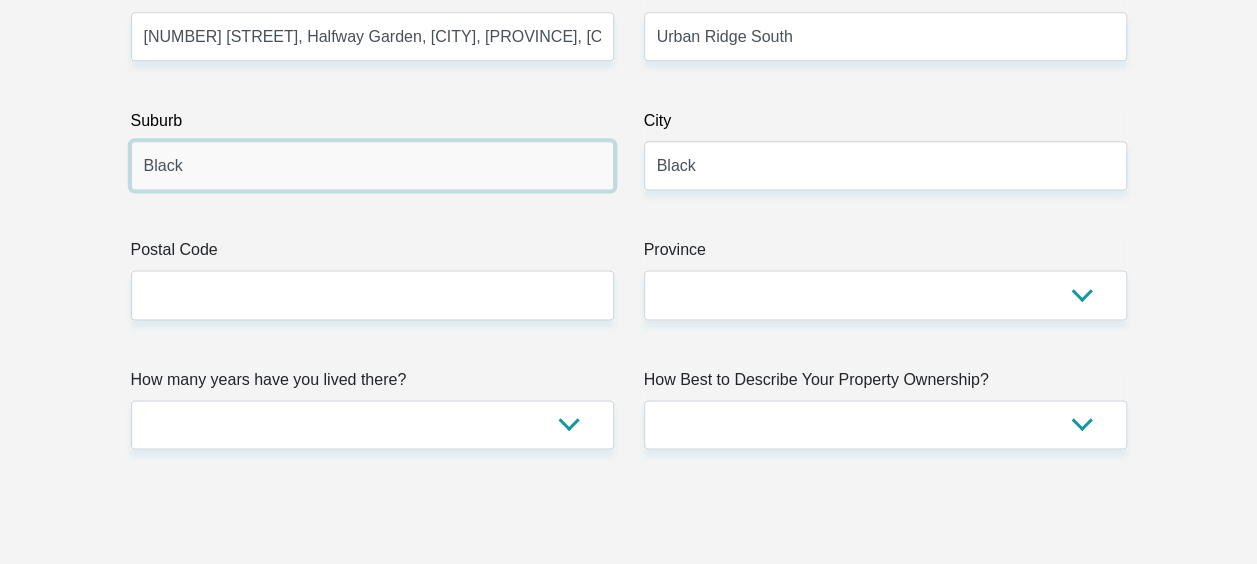 click on "Black" at bounding box center [372, 165] 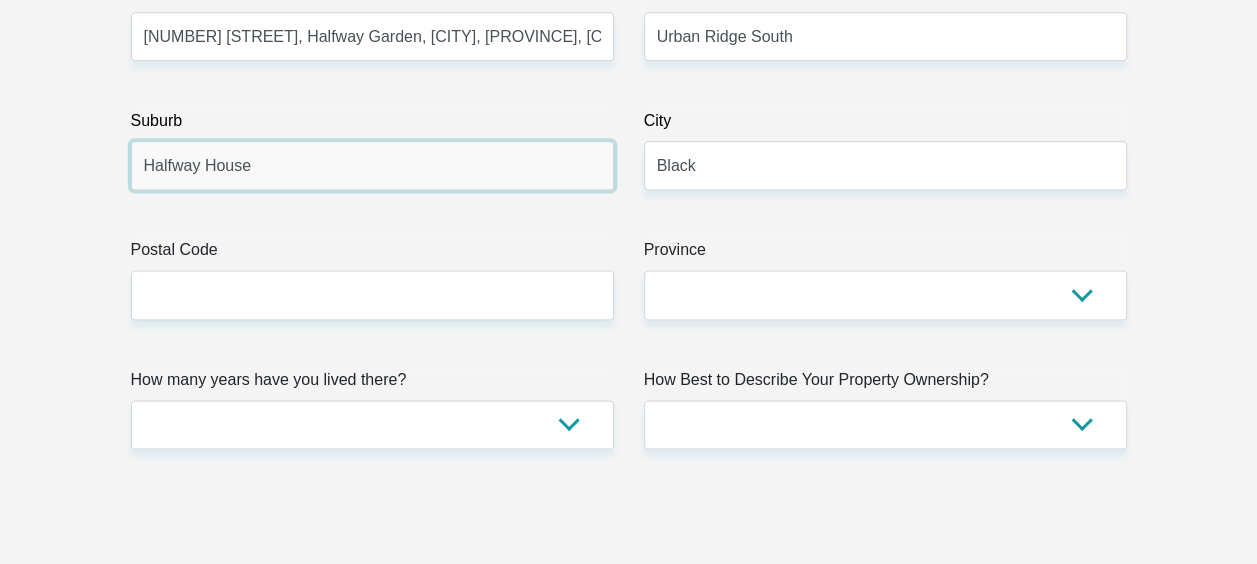 drag, startPoint x: 279, startPoint y: 158, endPoint x: 204, endPoint y: 166, distance: 75.42546 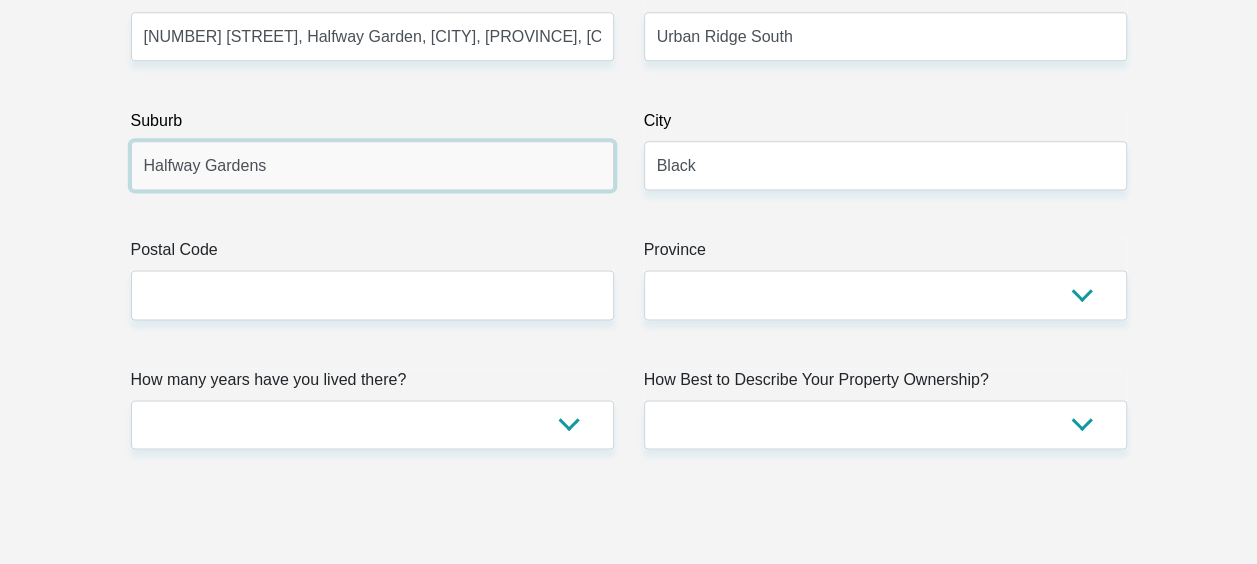 type on "Halfway Gardens" 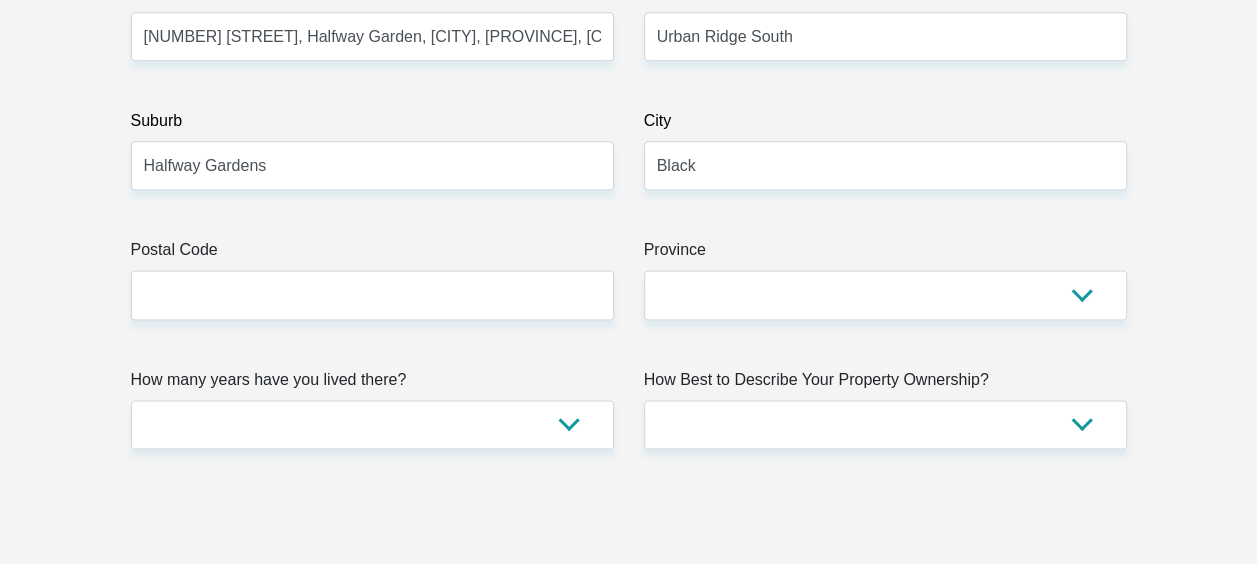 click on "Title
Mr
Ms
Mrs
Dr
Other
First Name
SimangaSithembiso
Surname
Zikalala
ID Number
0301306132087
Please input valid ID number
Race
Black
Coloured
Indian
White
Other
Contact Number
0627530533
Please input valid contact number
Nationality
South Africa
Afghanistan
Aland Islands  Angola" at bounding box center (629, 2409) 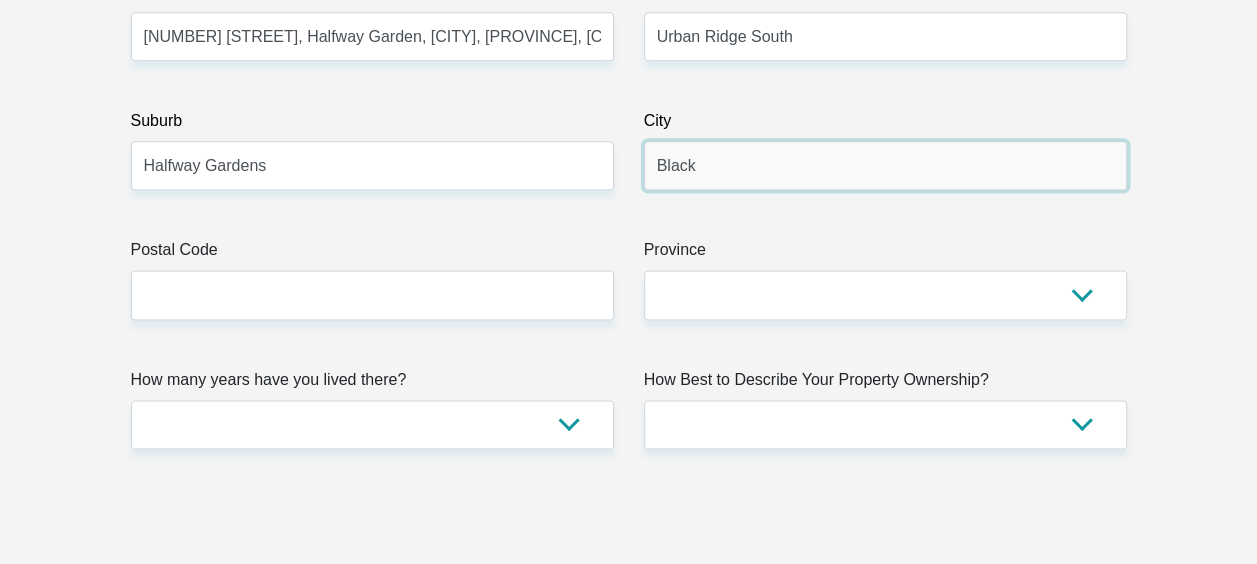 drag, startPoint x: 752, startPoint y: 180, endPoint x: 602, endPoint y: 176, distance: 150.05333 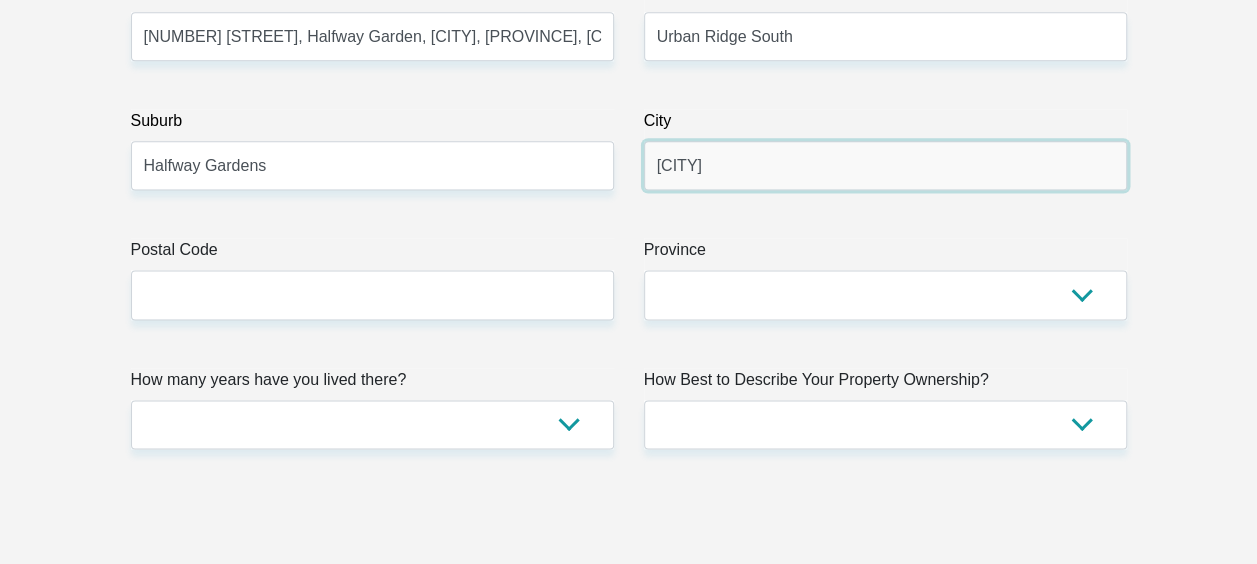 type on "Midrand" 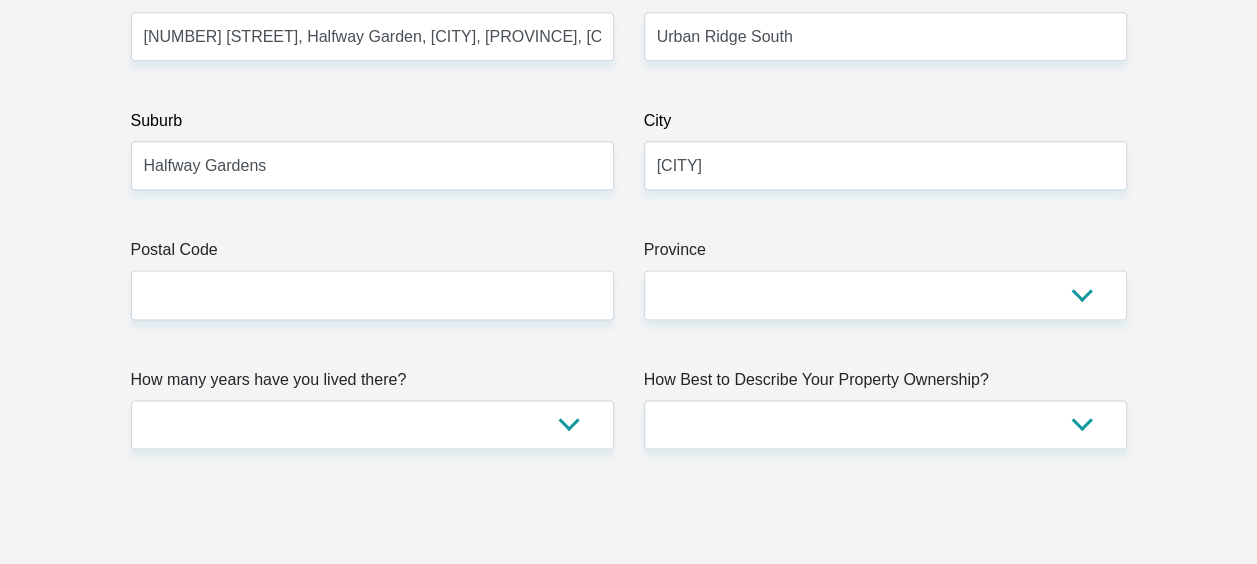 click on "Title
Mr
Ms
Mrs
Dr
Other
First Name
SimangaSithembiso
Surname
Zikalala
ID Number
0301306132087
Please input valid ID number
Race
Black
Coloured
Indian
White
Other
Contact Number
0627530533
Please input valid contact number
Nationality
South Africa
Afghanistan
Aland Islands  Angola" at bounding box center (629, 2409) 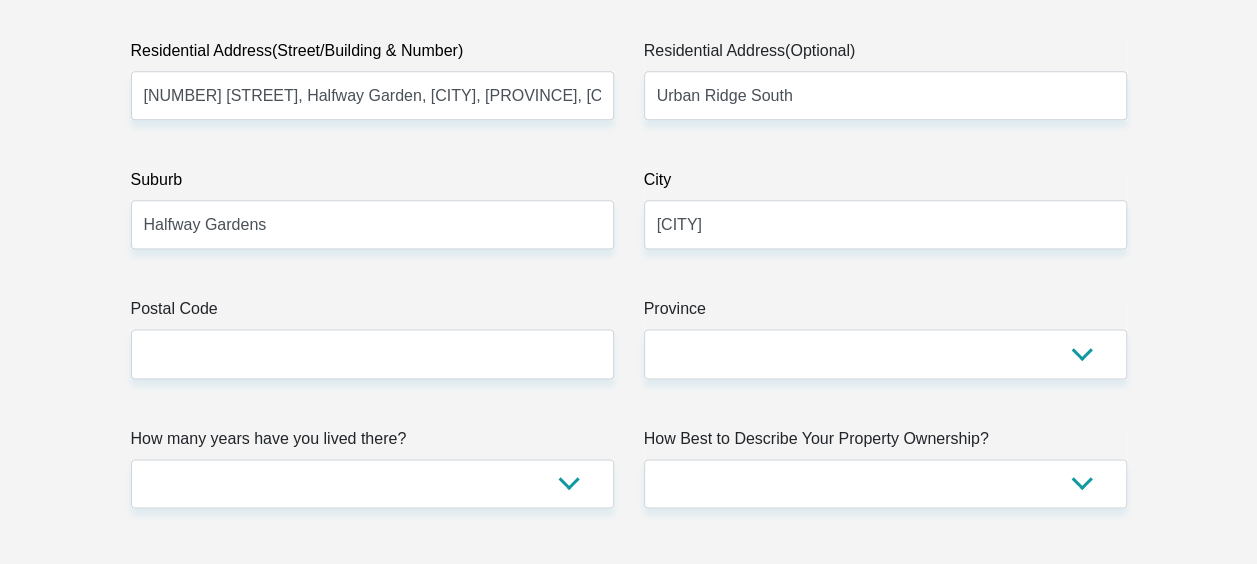 scroll, scrollTop: 1166, scrollLeft: 0, axis: vertical 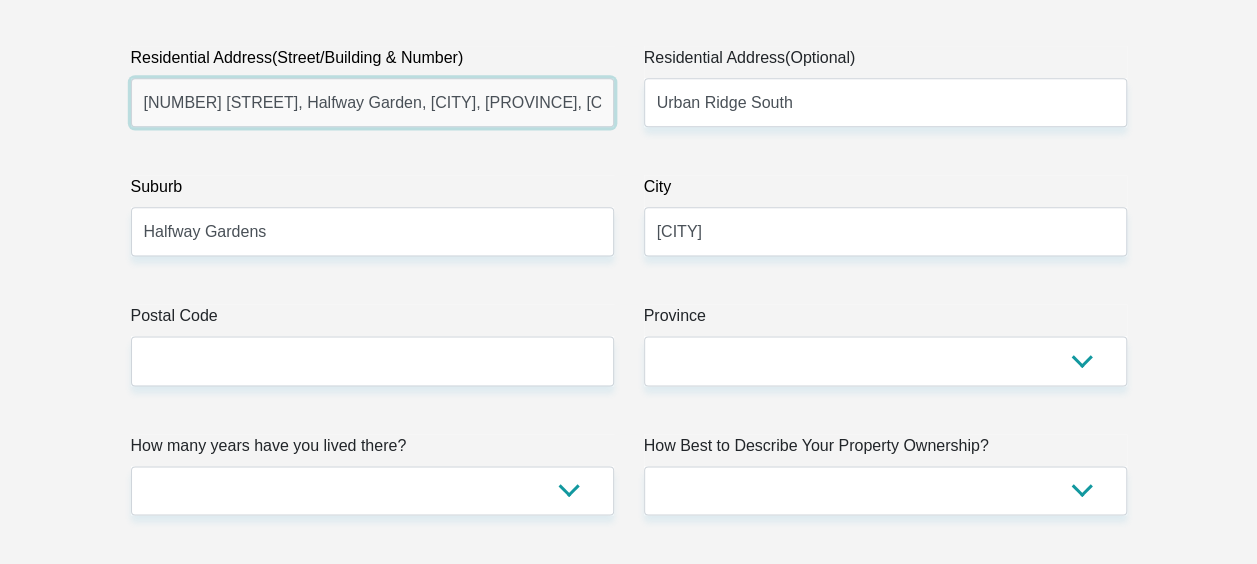 drag, startPoint x: 234, startPoint y: 112, endPoint x: 667, endPoint y: 84, distance: 433.90436 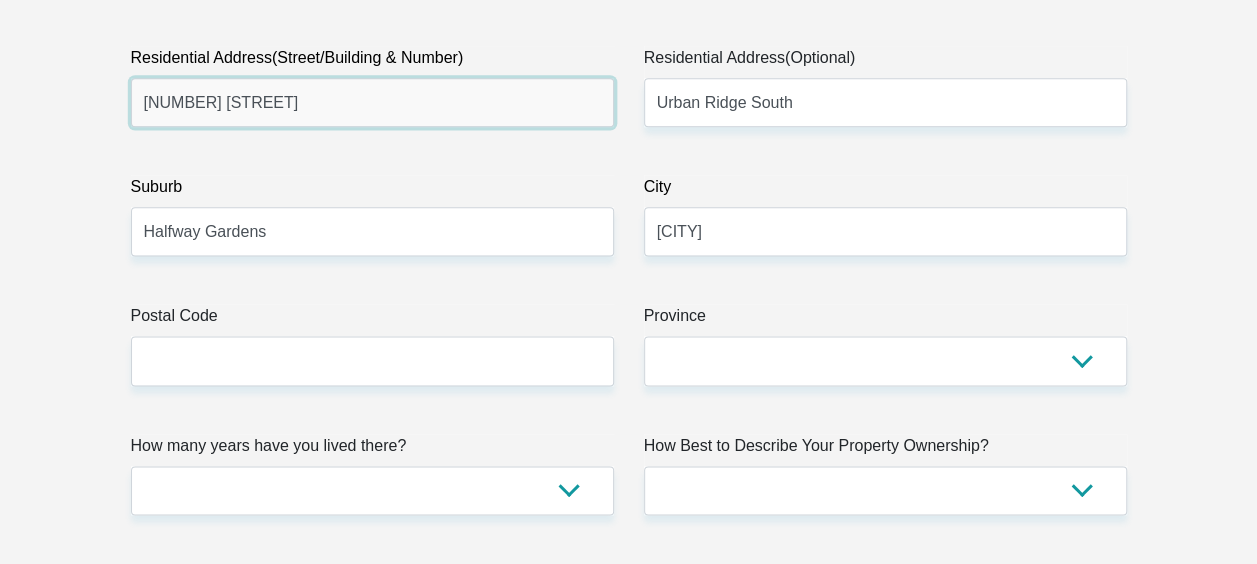type on "281 3rd road" 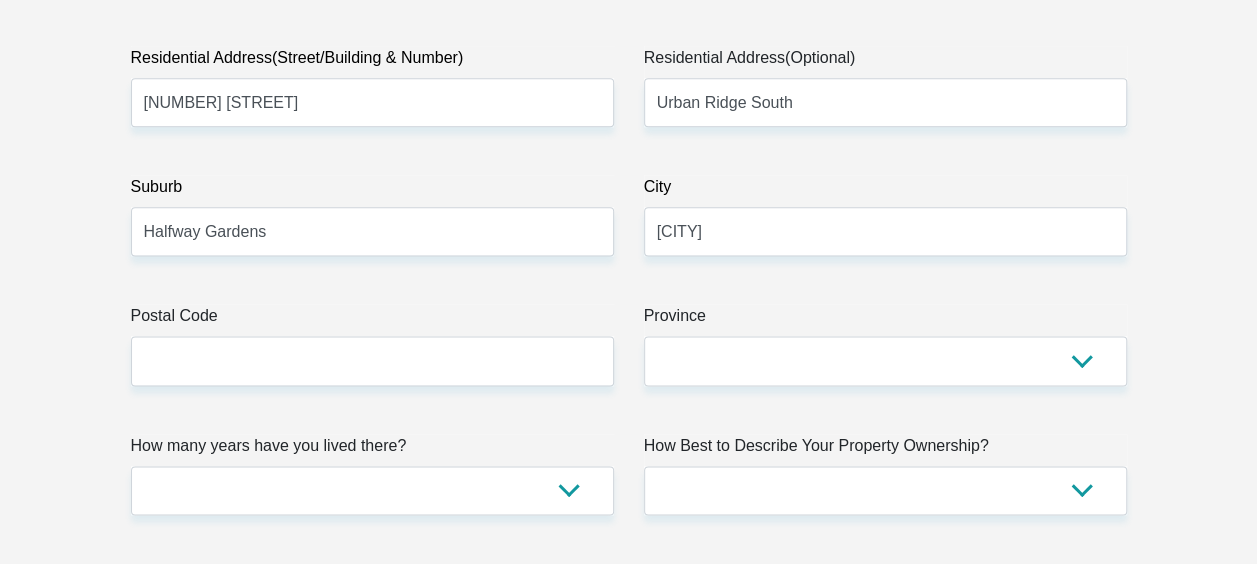 click on "Postal Code" at bounding box center [372, 320] 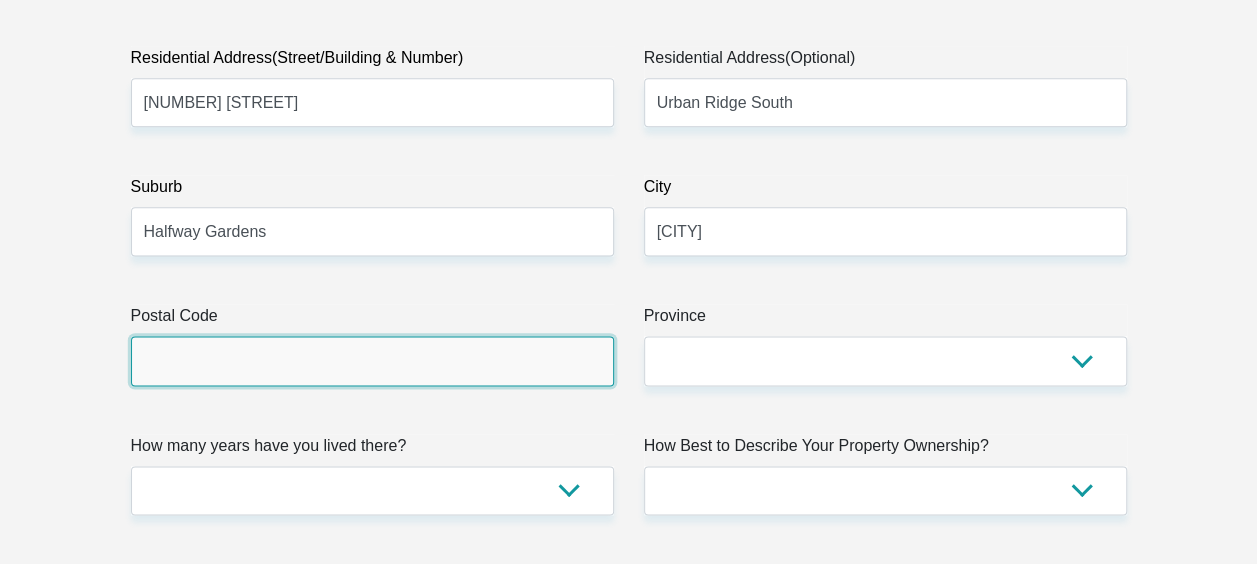 click on "Postal Code" at bounding box center (372, 360) 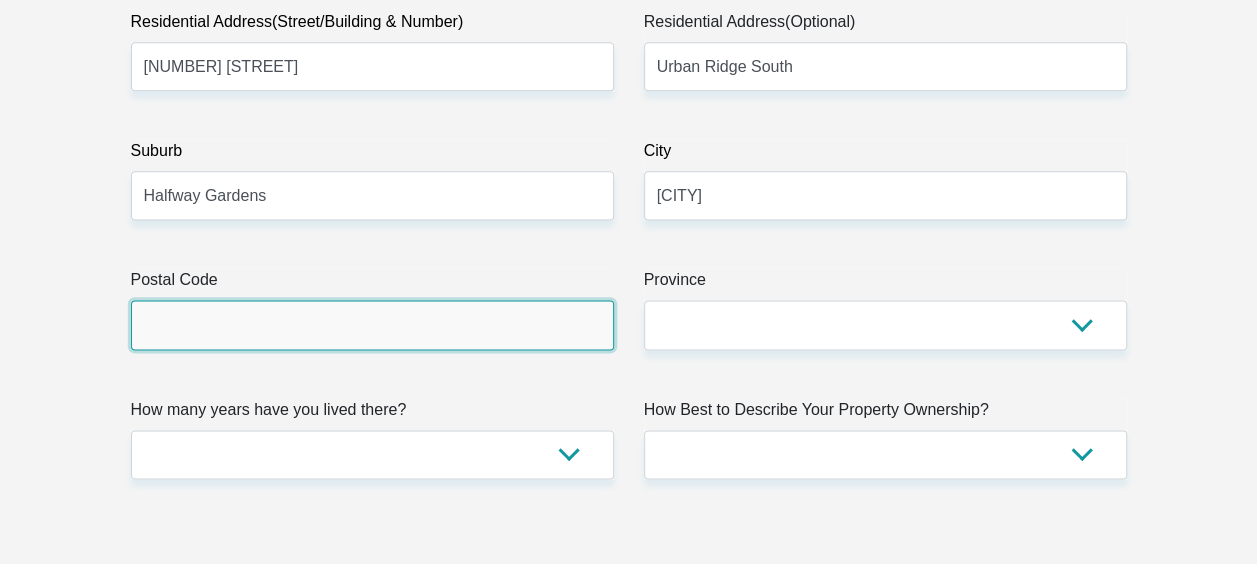 scroll, scrollTop: 1214, scrollLeft: 0, axis: vertical 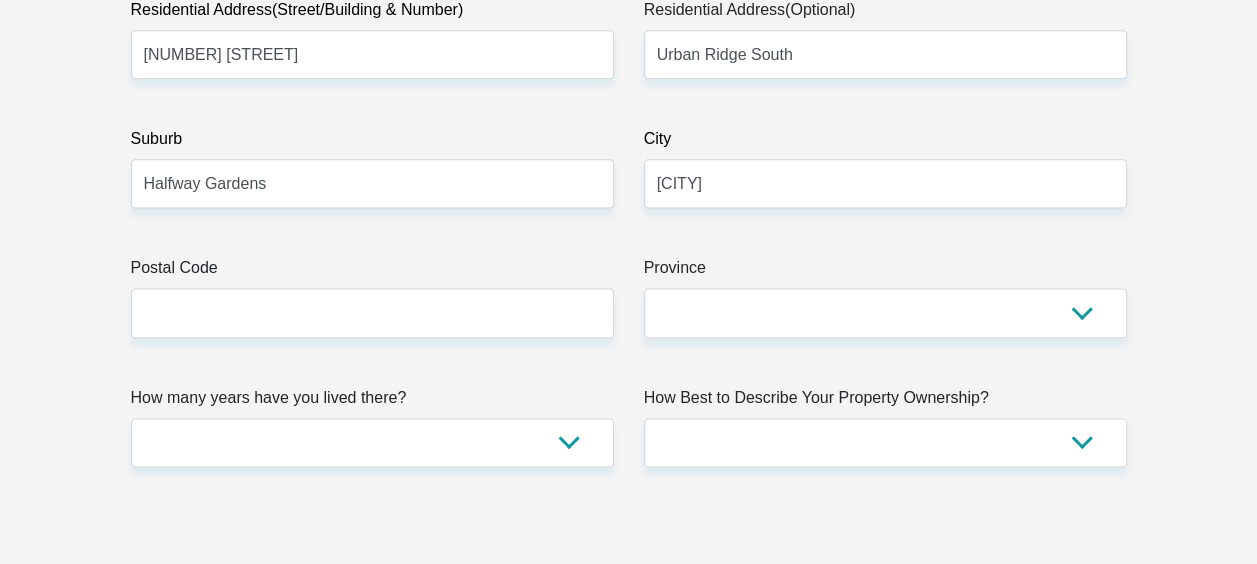 click on "Title
Mr
Ms
Mrs
Dr
Other
First Name
SimangaSithembiso
Surname
Zikalala
ID Number
0301306132087
Please input valid ID number
Race
Black
Coloured
Indian
White
Other
Contact Number
0627530533
Please input valid contact number
Nationality
South Africa
Afghanistan
Aland Islands  Angola" at bounding box center [629, 2427] 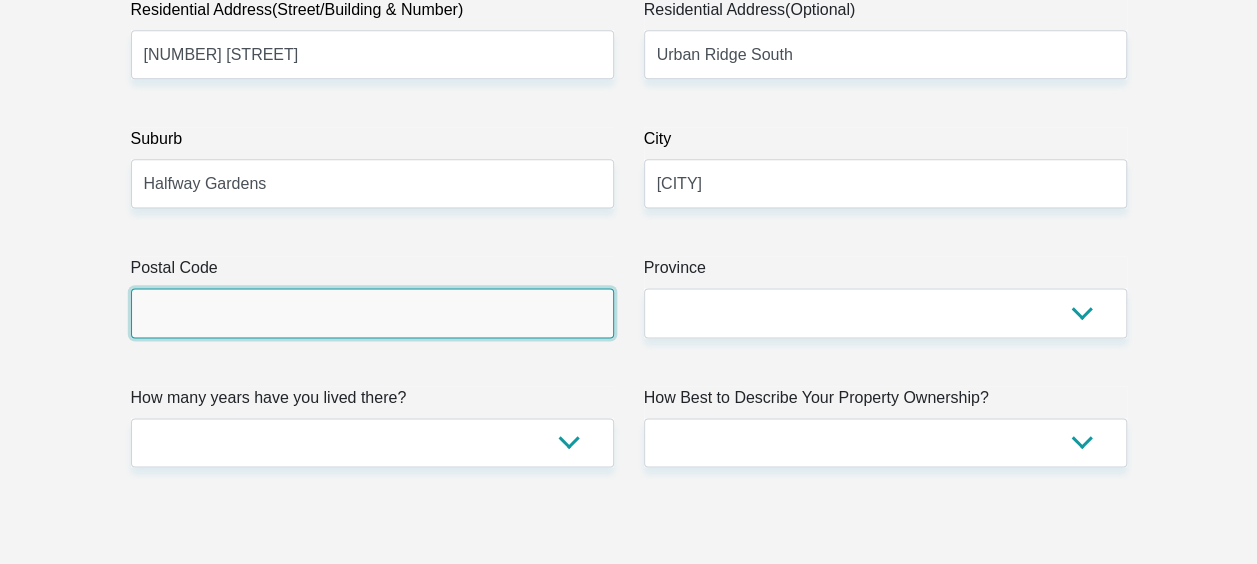 click on "Postal Code" at bounding box center (372, 312) 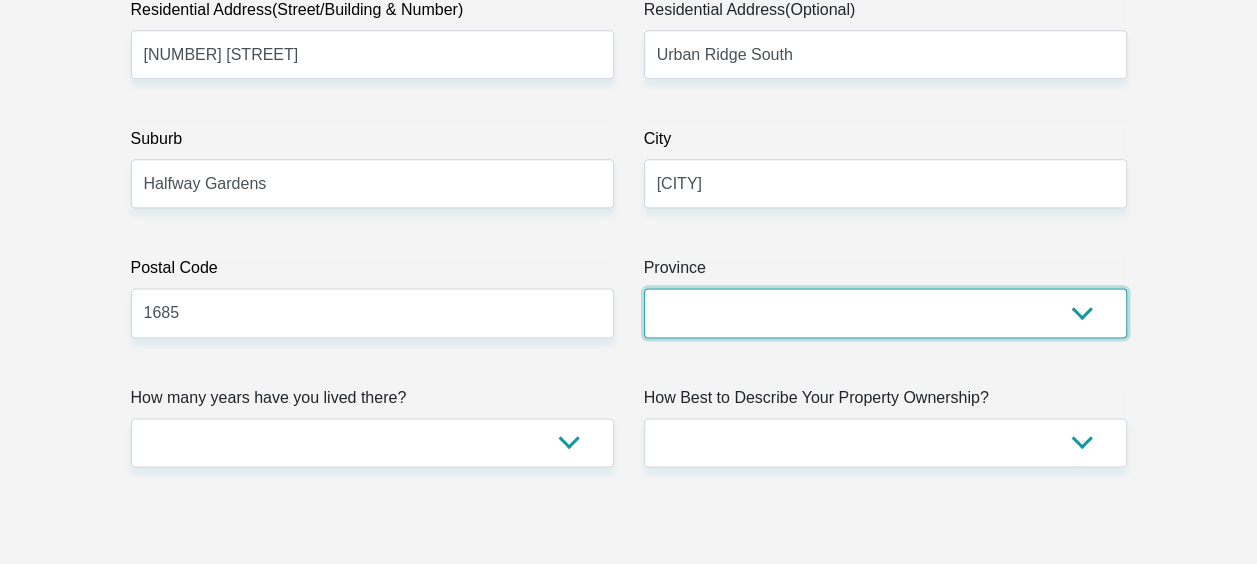 click on "Eastern Cape
Free State
Gauteng
KwaZulu-Natal
Limpopo
Mpumalanga
Northern Cape
North West
Western Cape" at bounding box center [885, 312] 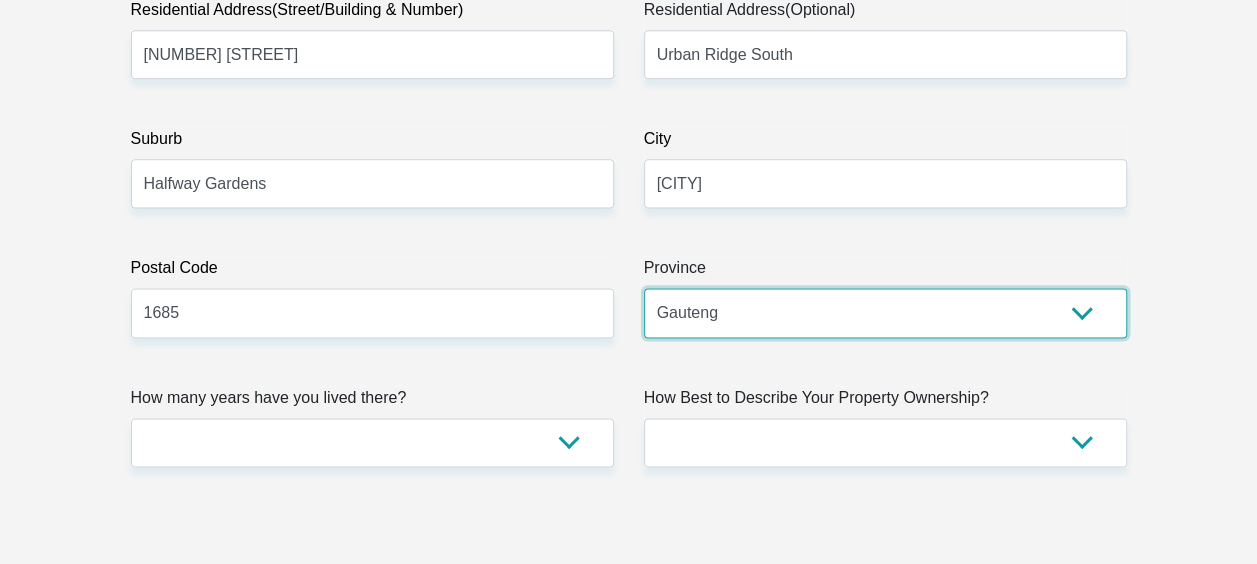 click on "Eastern Cape
Free State
Gauteng
KwaZulu-Natal
Limpopo
Mpumalanga
Northern Cape
North West
Western Cape" at bounding box center [885, 312] 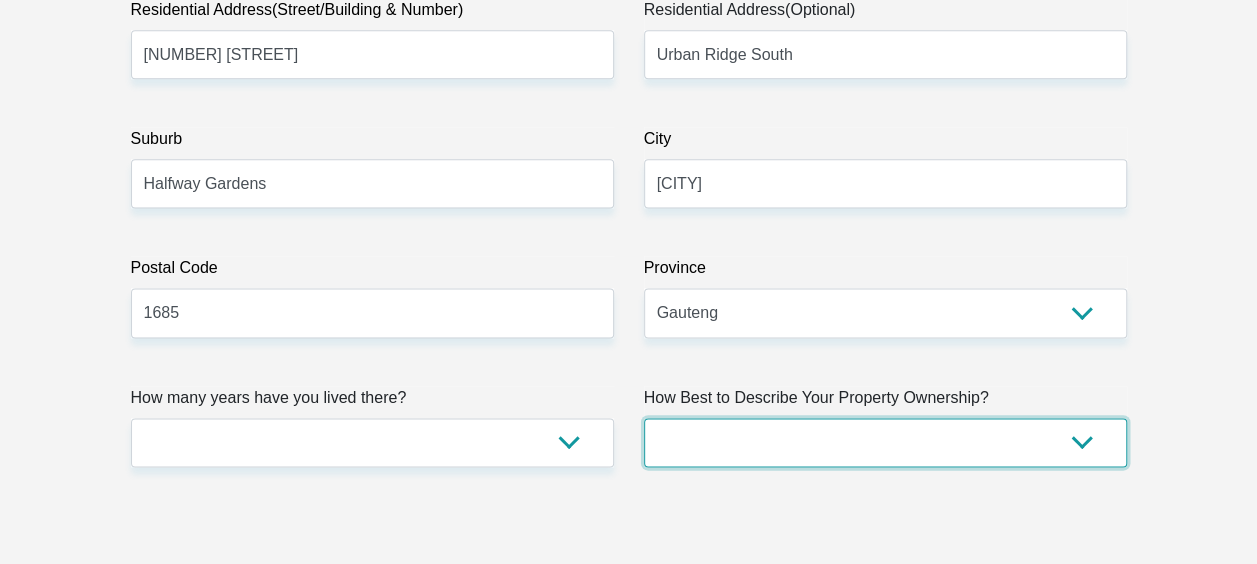 click on "Owned
Rented
Family Owned
Company Dwelling" at bounding box center (885, 442) 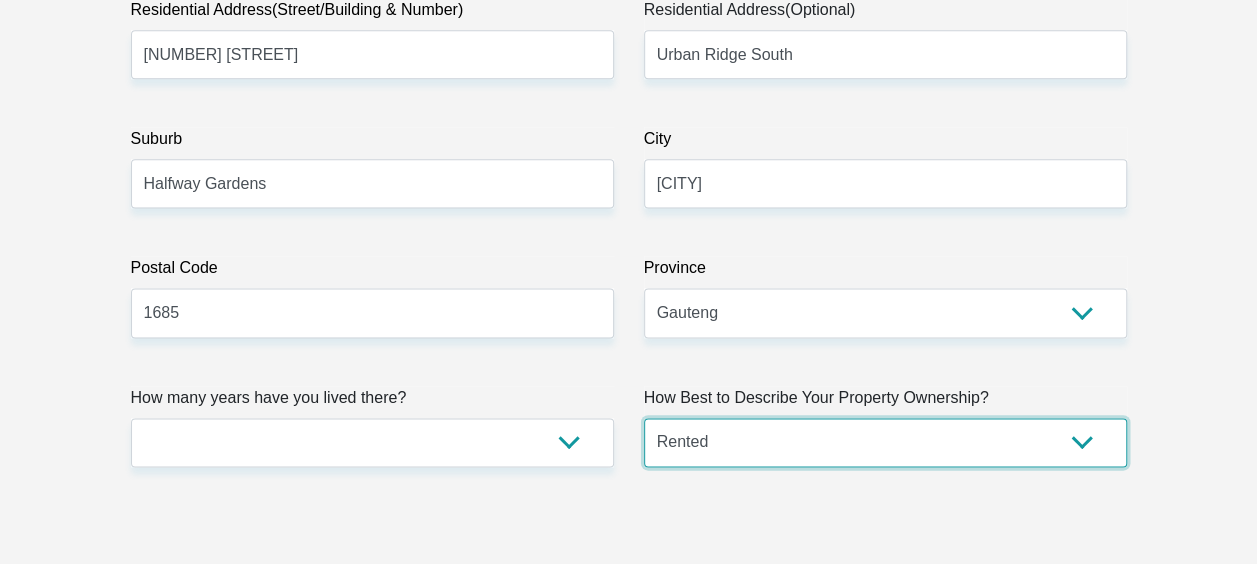 click on "Owned
Rented
Family Owned
Company Dwelling" at bounding box center (885, 442) 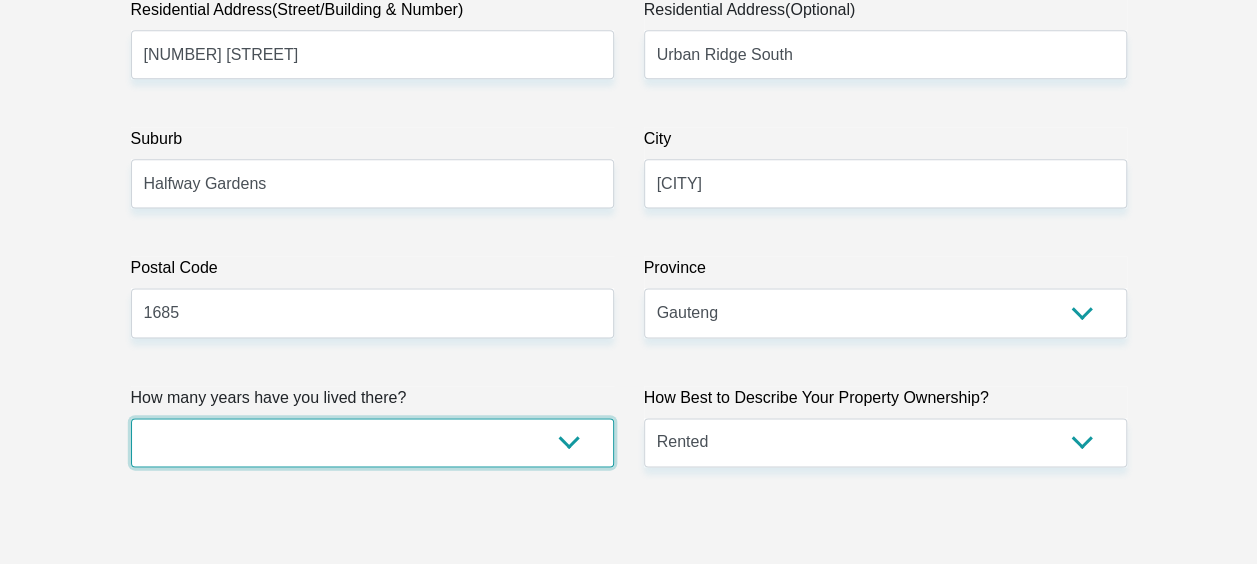 click on "less than 1 year
1-3 years
3-5 years
5+ years" at bounding box center [372, 442] 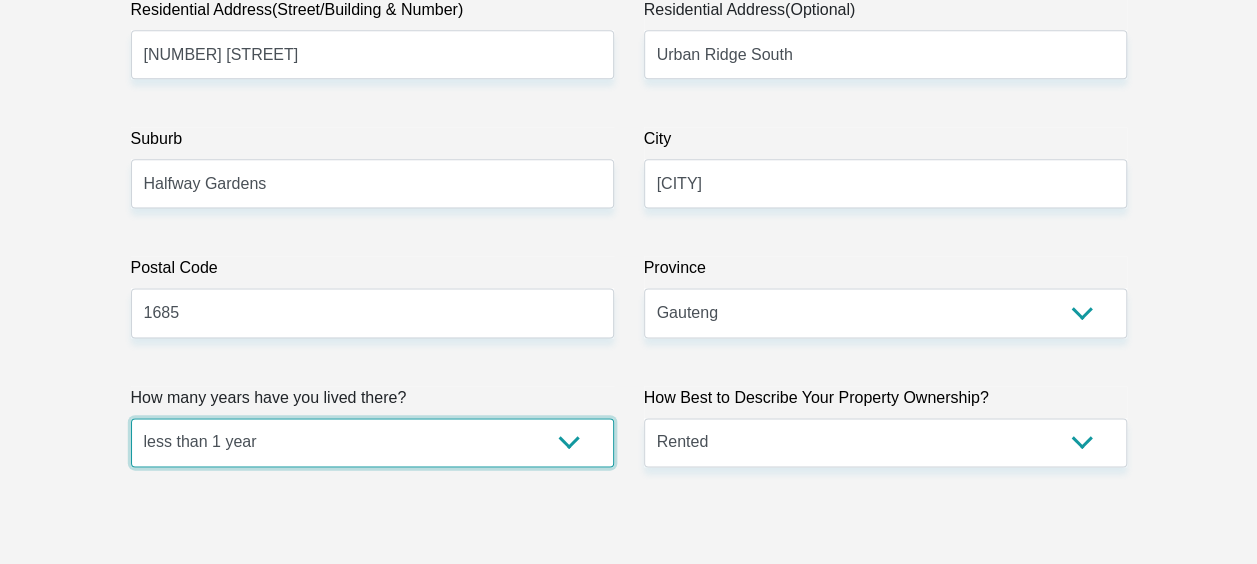 click on "less than 1 year
1-3 years
3-5 years
5+ years" at bounding box center [372, 442] 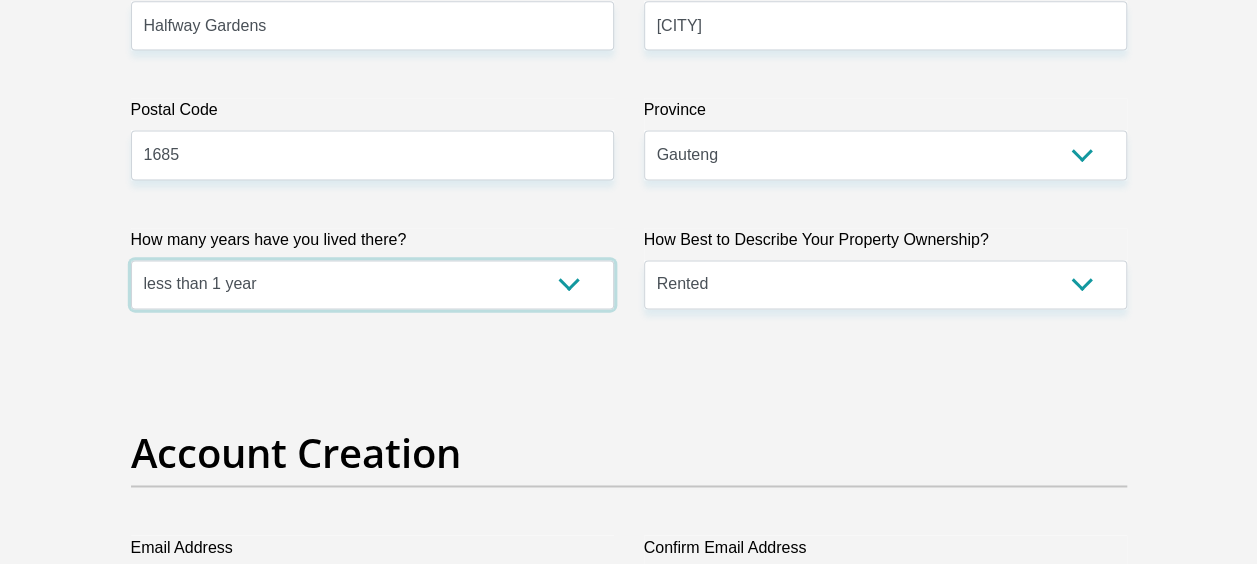 scroll, scrollTop: 1373, scrollLeft: 0, axis: vertical 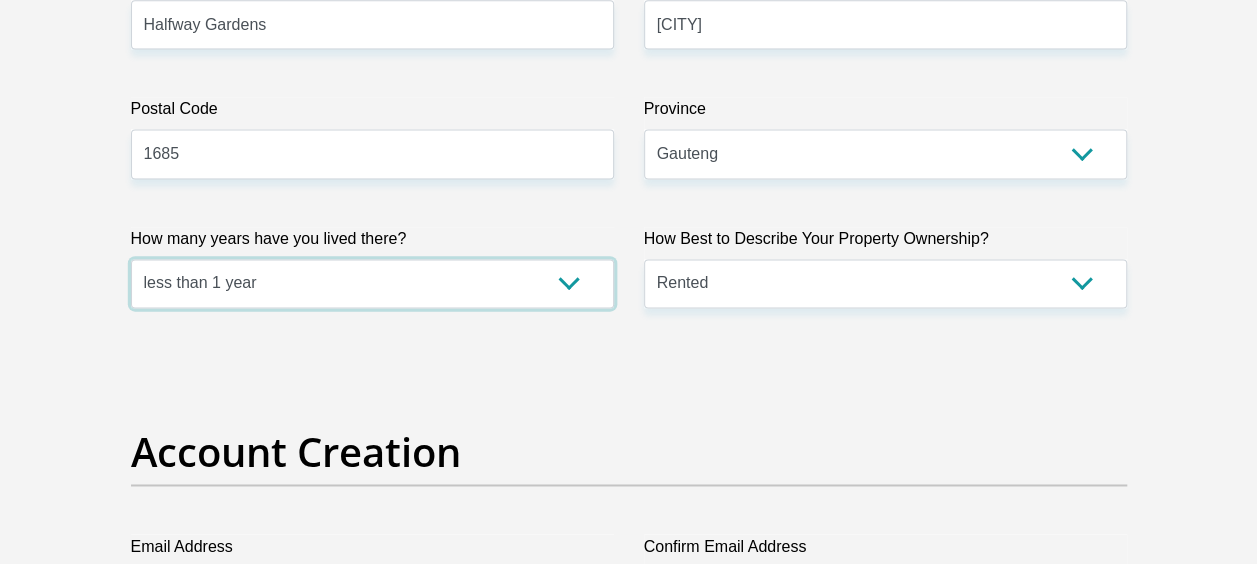 click on "less than 1 year
1-3 years
3-5 years
5+ years" at bounding box center (372, 283) 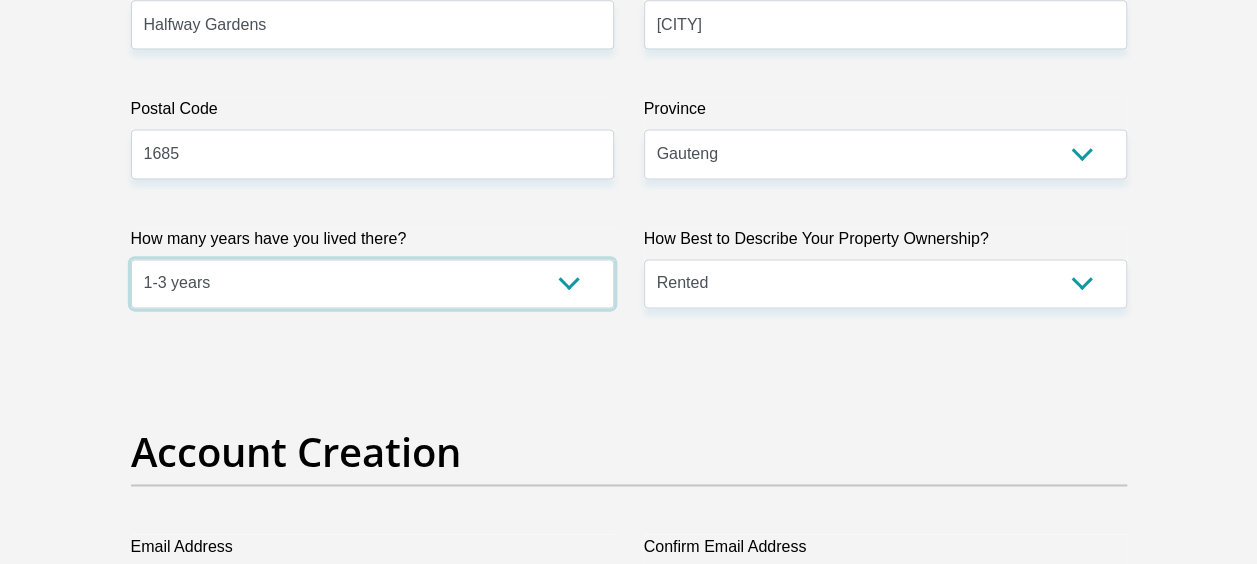 click on "less than 1 year
1-3 years
3-5 years
5+ years" at bounding box center [372, 283] 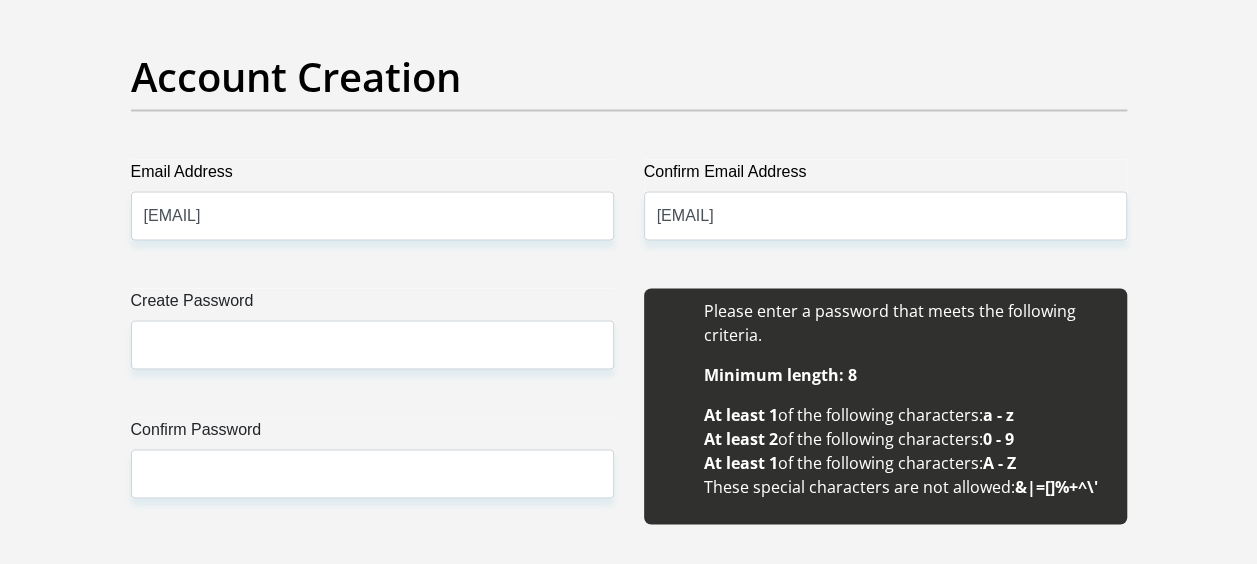 scroll, scrollTop: 1749, scrollLeft: 0, axis: vertical 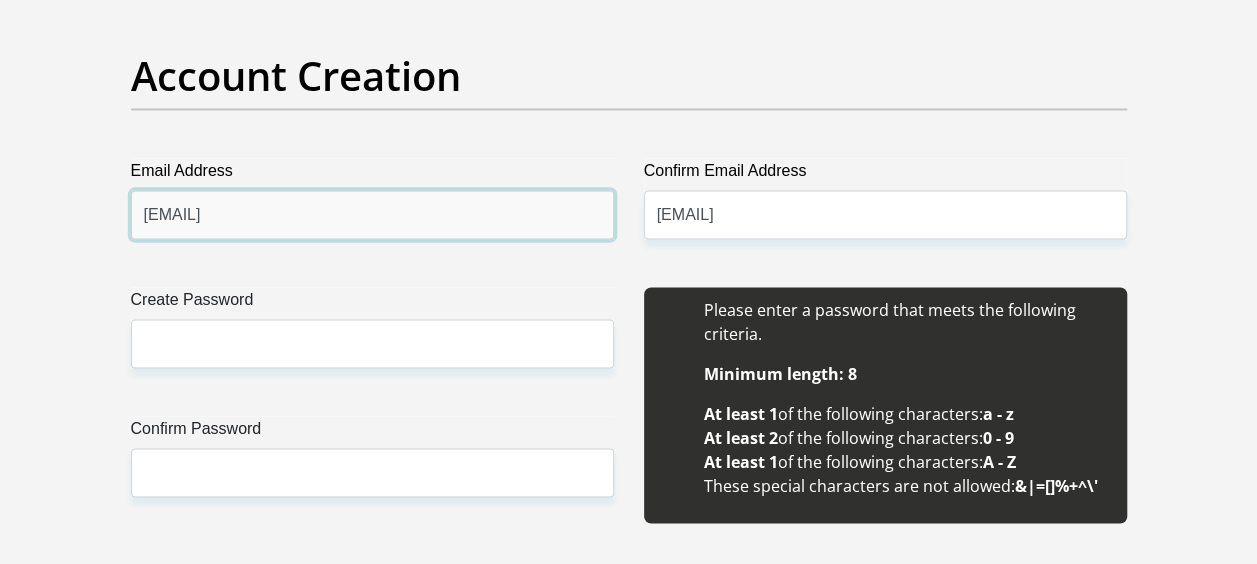 click on "[EMAIL]" at bounding box center (372, 214) 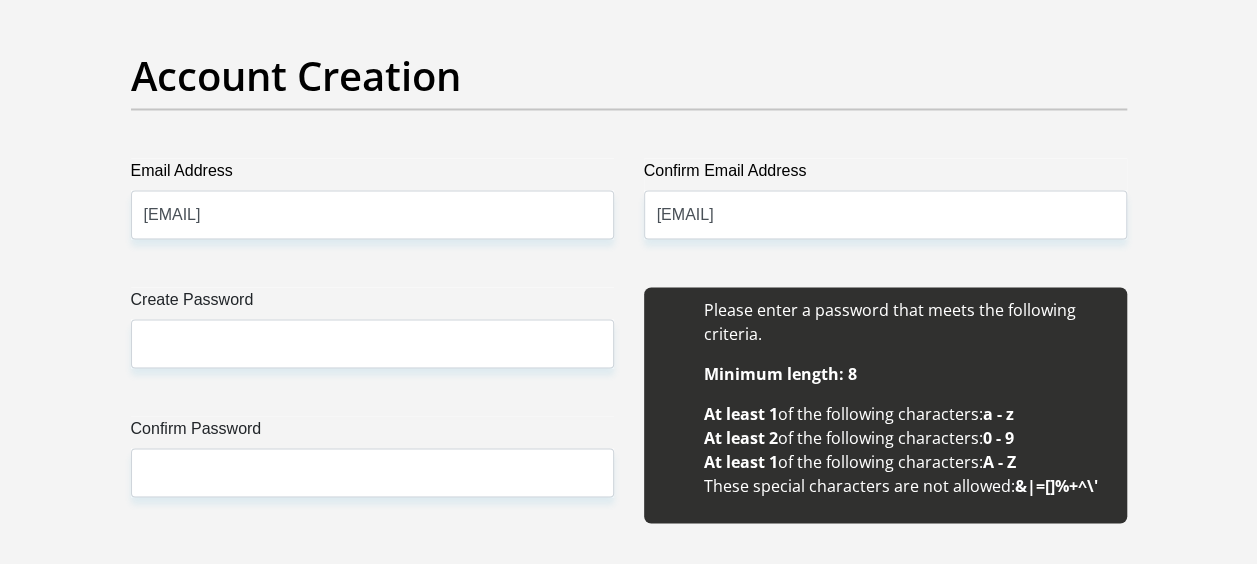 click on "Account Creation" at bounding box center (629, 105) 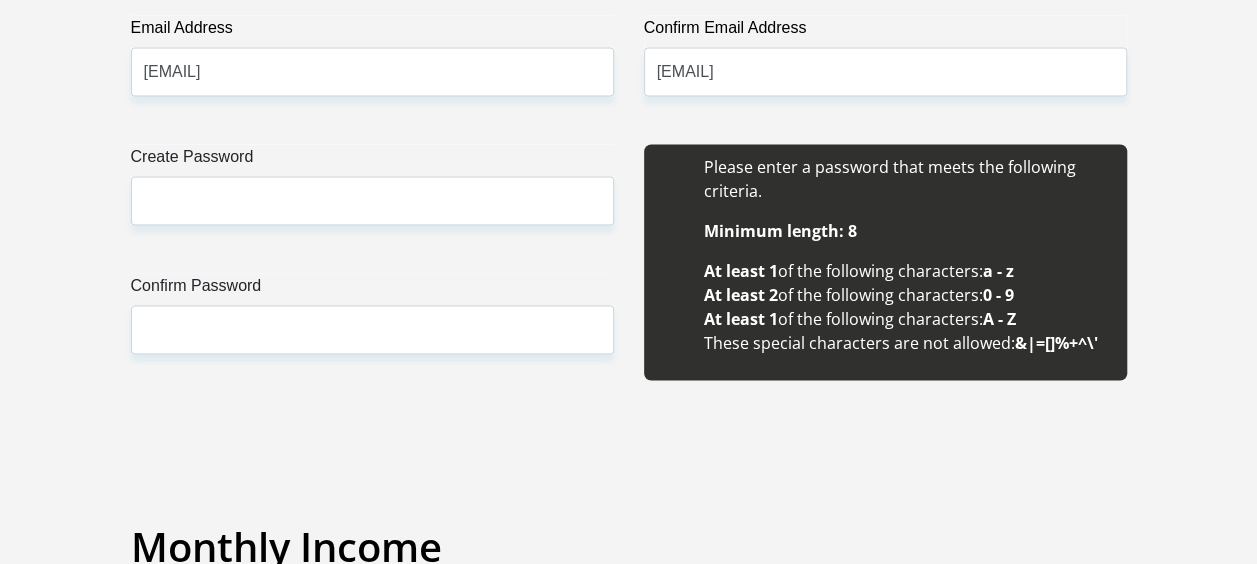 scroll, scrollTop: 1903, scrollLeft: 0, axis: vertical 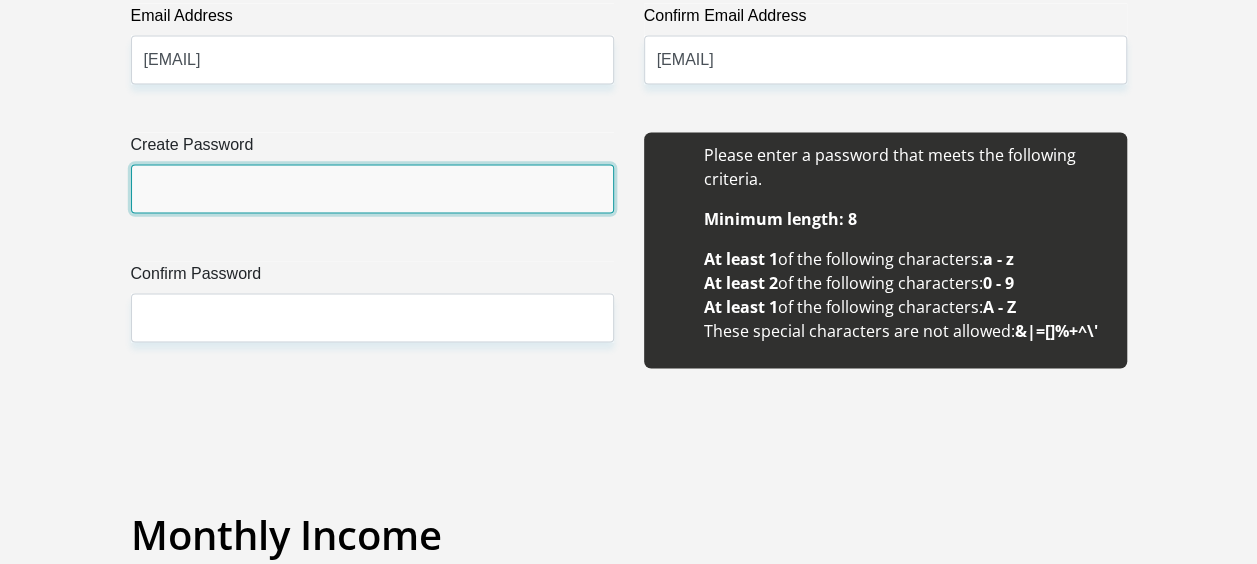 click on "Create Password" at bounding box center [372, 189] 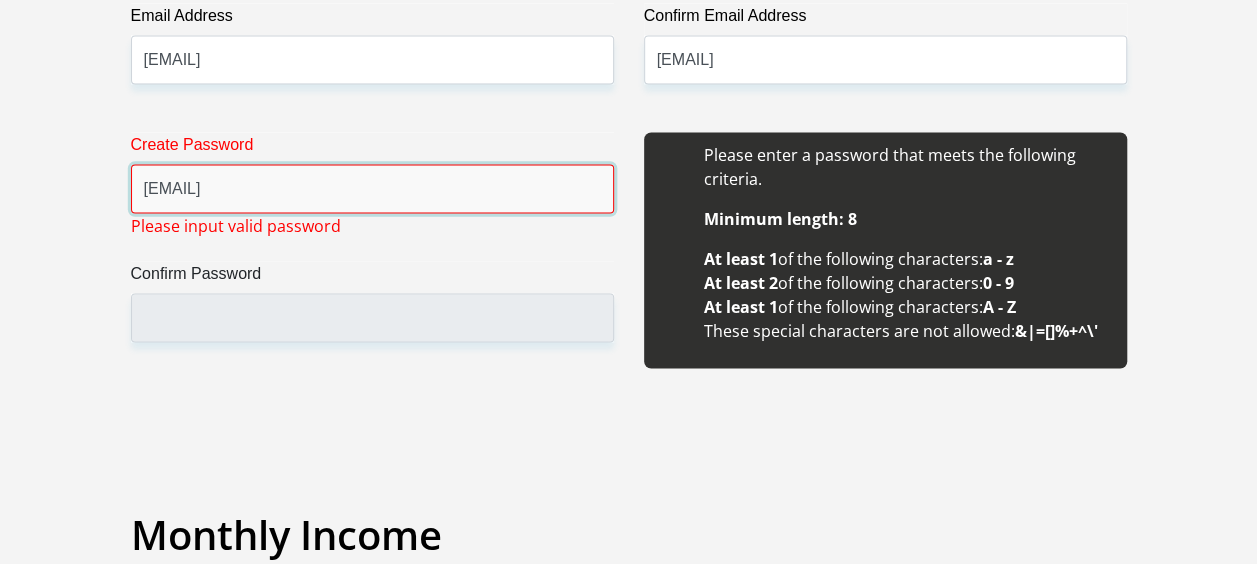 click on "Sm@ng@1iso" at bounding box center (372, 189) 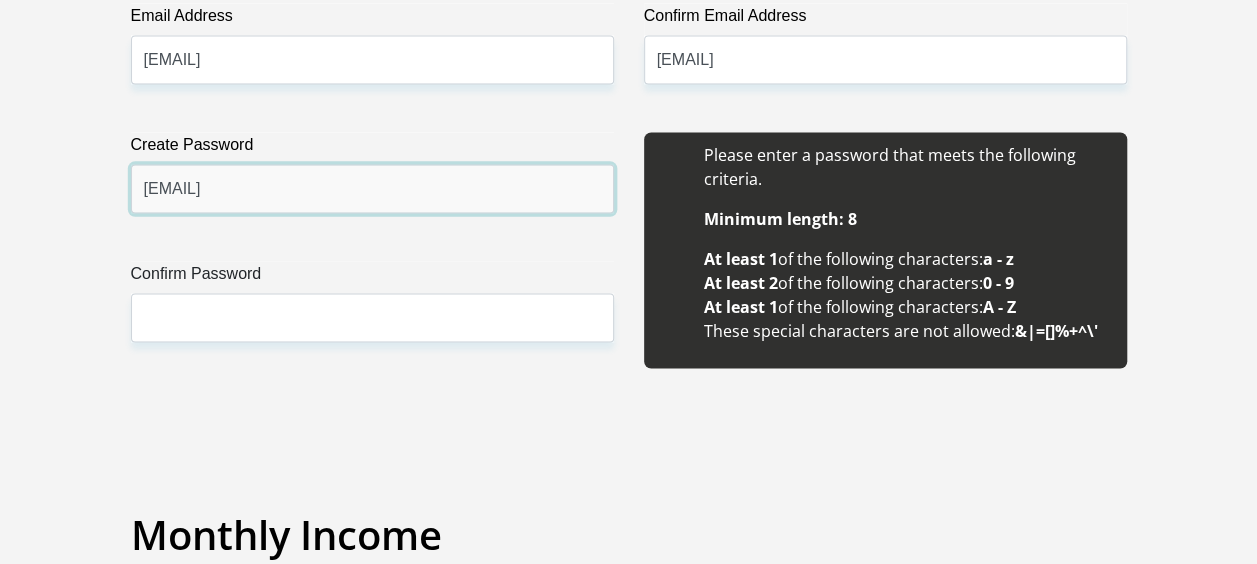 drag, startPoint x: 266, startPoint y: 172, endPoint x: 99, endPoint y: 193, distance: 168.31519 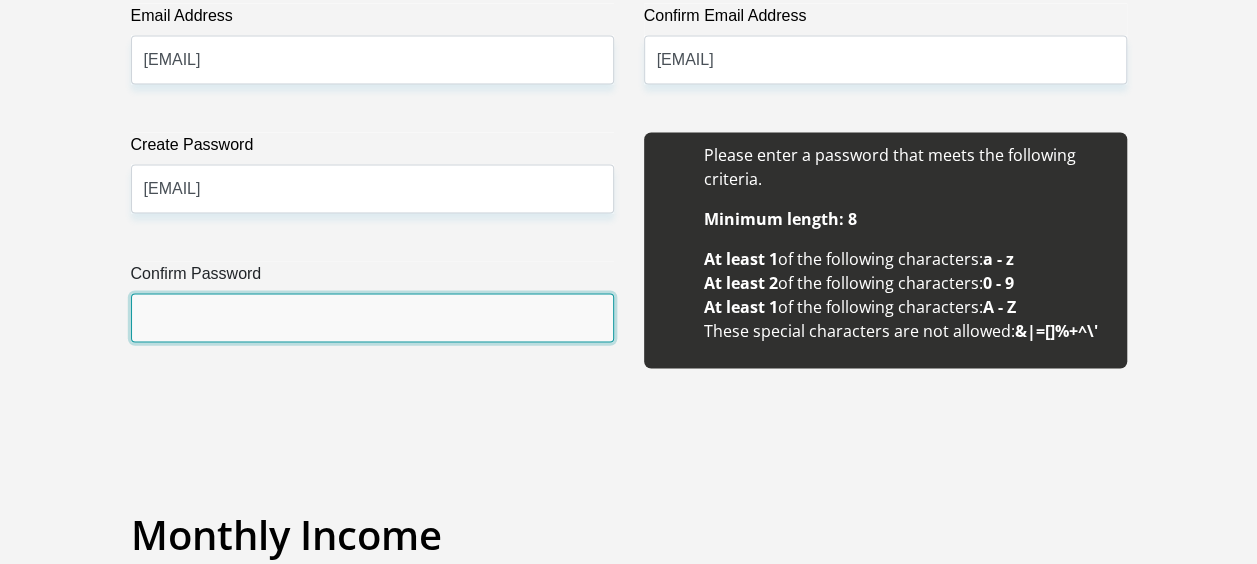 click on "Confirm Password" at bounding box center [372, 318] 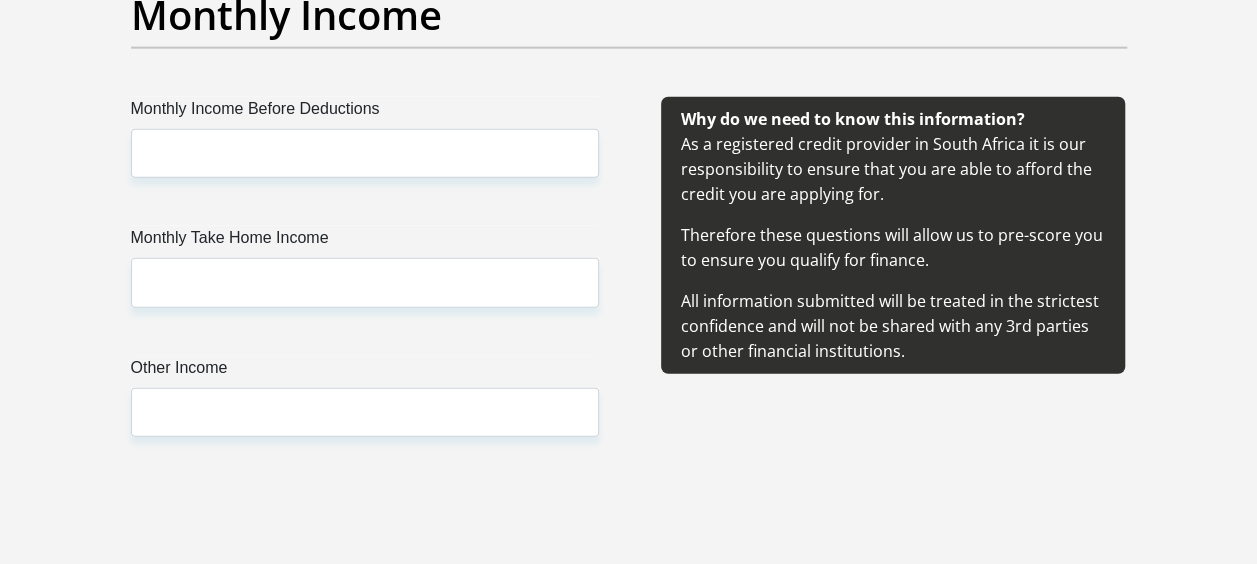 scroll, scrollTop: 2428, scrollLeft: 0, axis: vertical 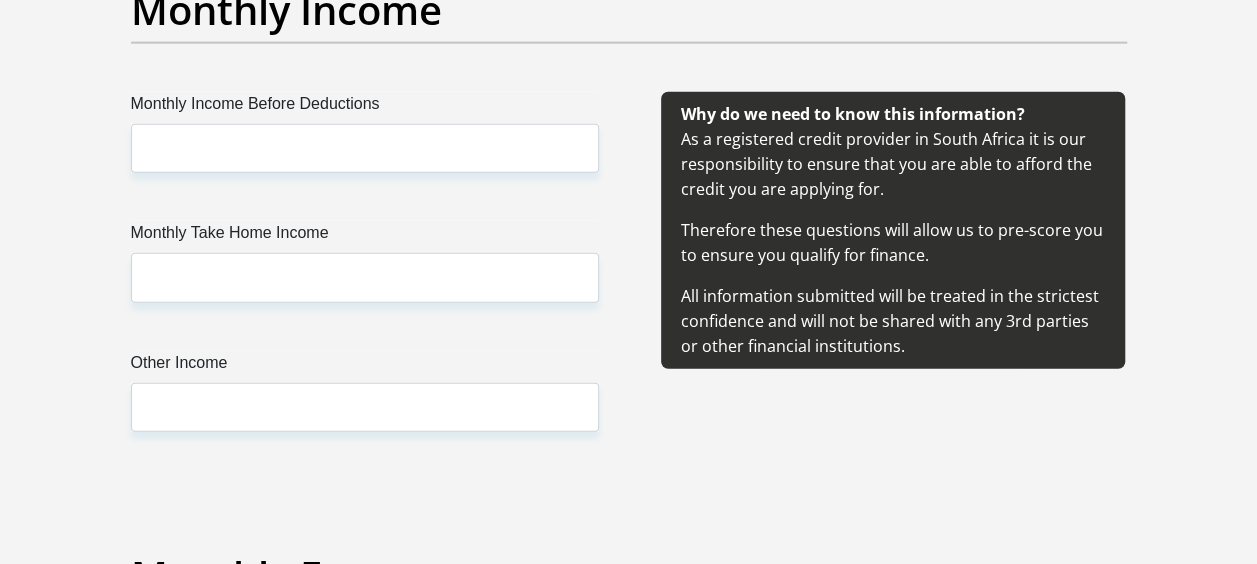 type on "Smanga11so" 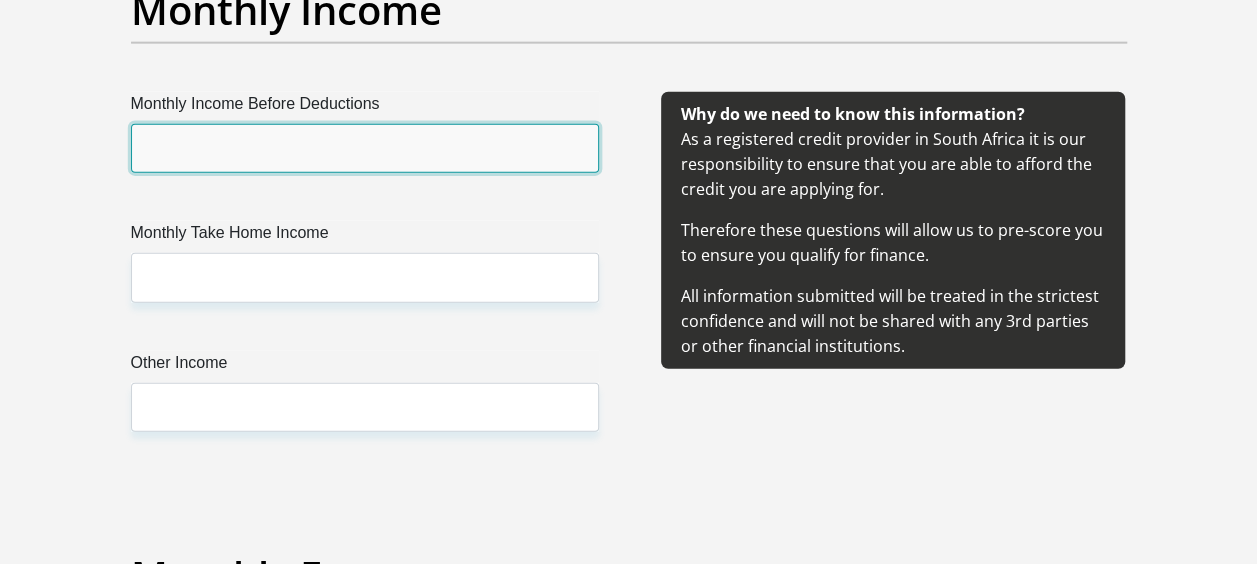 click on "Monthly Income Before Deductions" at bounding box center (365, 148) 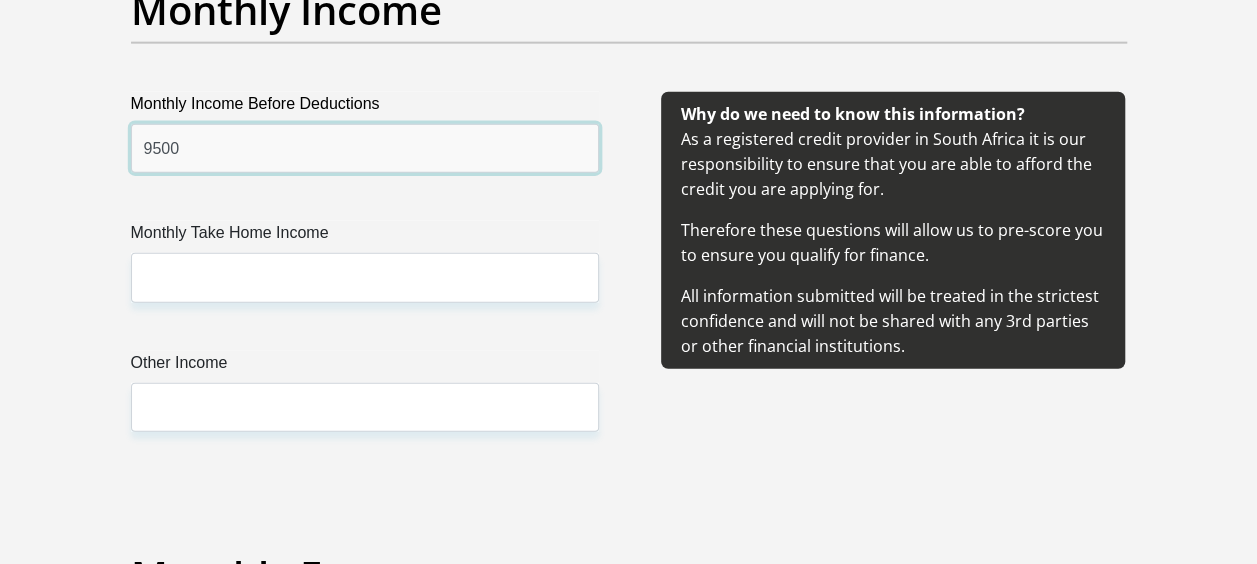 type on "9500" 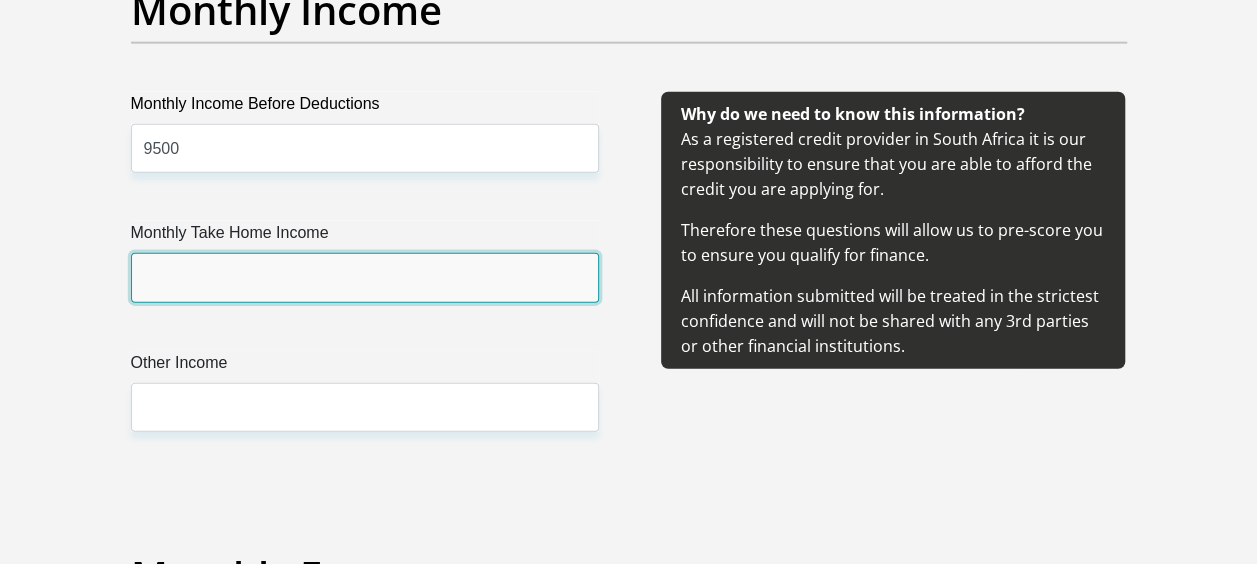 click on "Monthly Take Home Income" at bounding box center (365, 277) 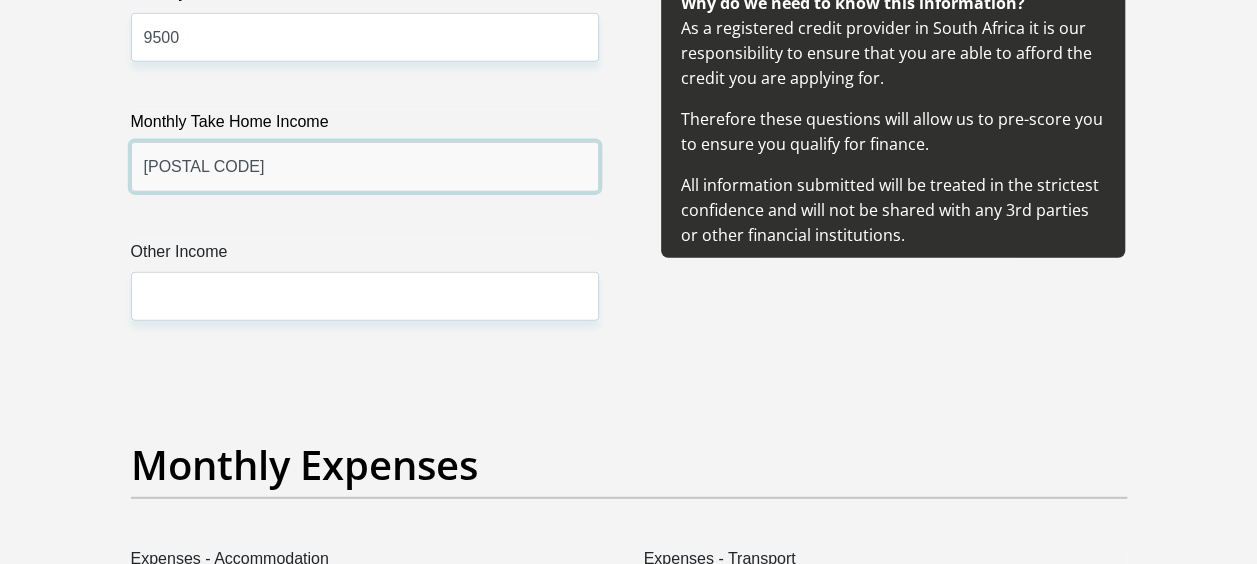 scroll, scrollTop: 2569, scrollLeft: 0, axis: vertical 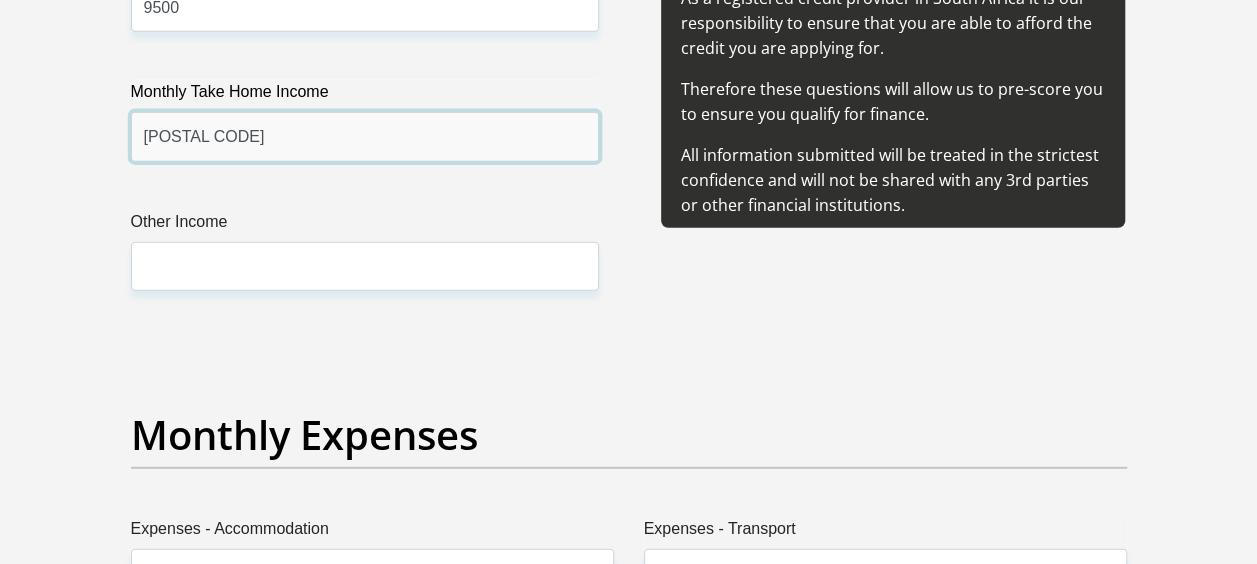 type on "9130" 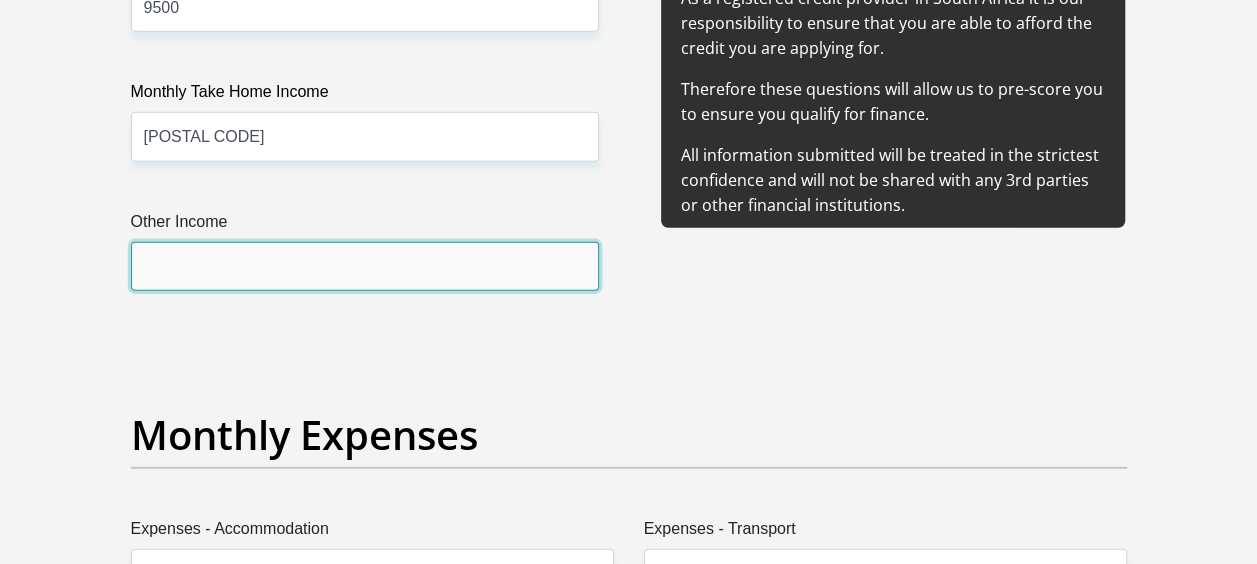 click on "Other Income" at bounding box center [365, 266] 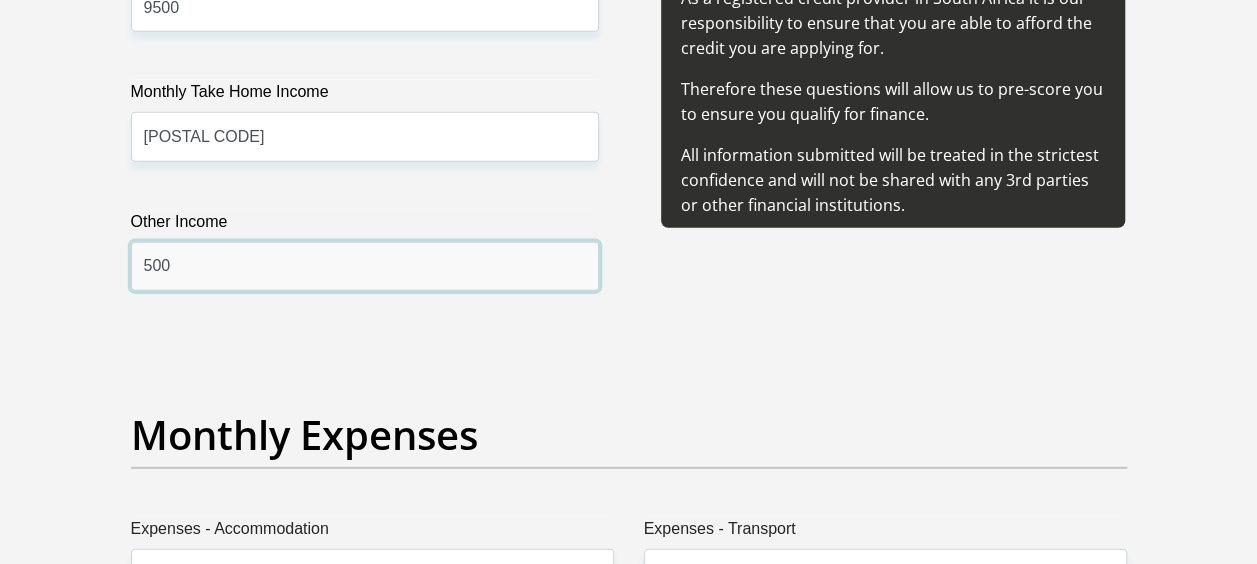 type on "500" 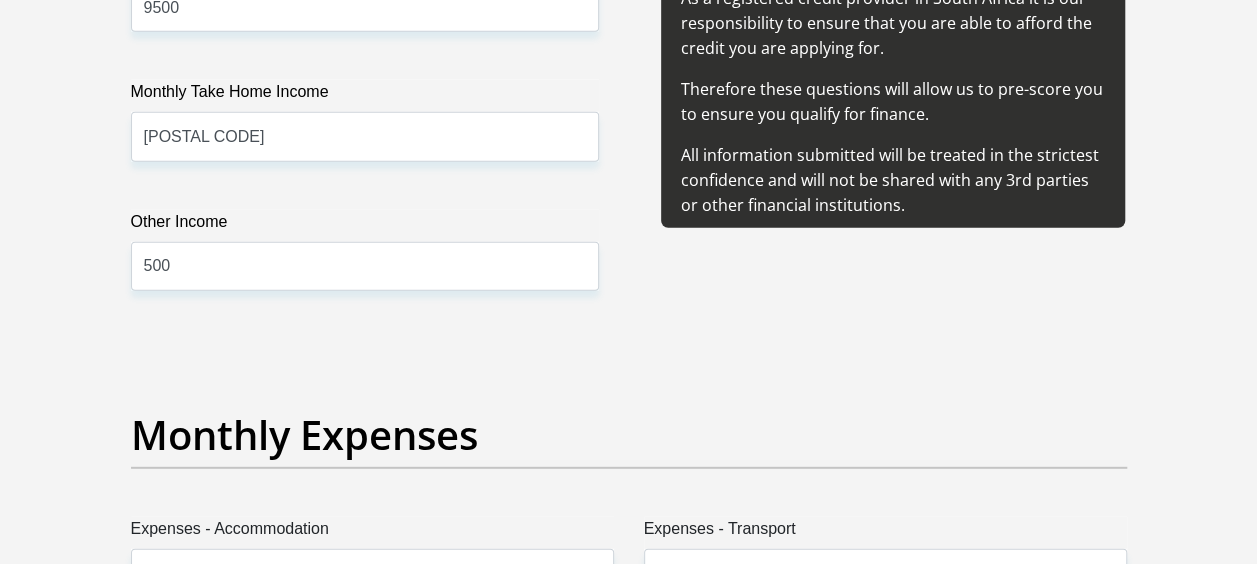 click on "Title
Mr
Ms
Mrs
Dr
Other
First Name
SimangaSithembiso
Surname
Zikalala
ID Number
0301306132087
Please input valid ID number
Race
Black
Coloured
Indian
White
Other
Contact Number
0627530533
Please input valid contact number
Nationality
South Africa
Afghanistan
Aland Islands  Angola" at bounding box center [629, 1072] 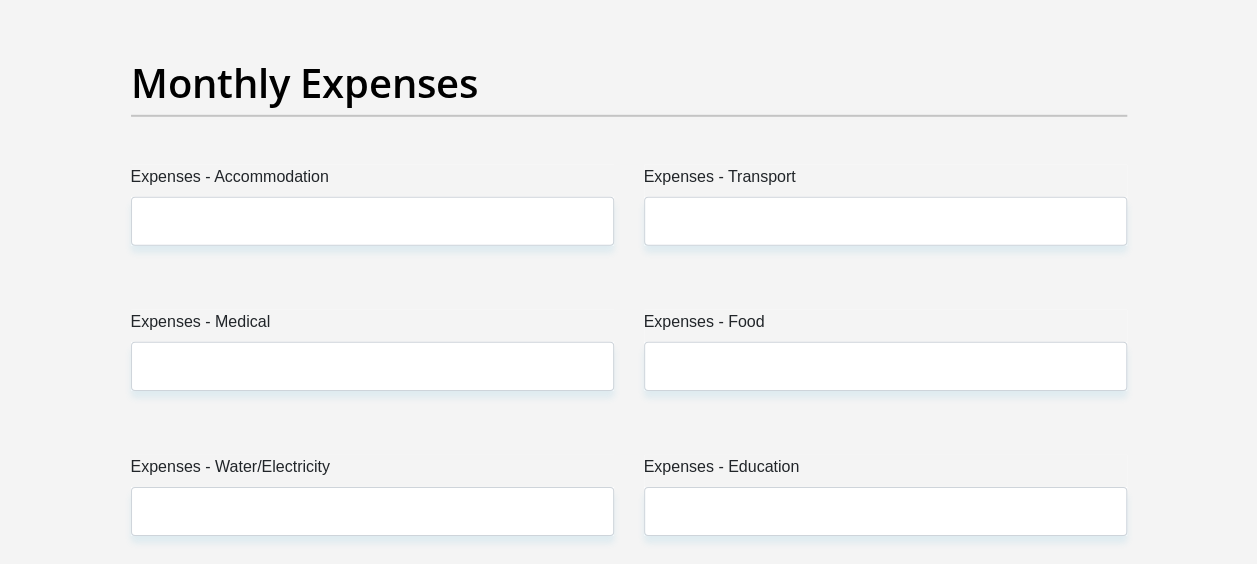scroll, scrollTop: 2927, scrollLeft: 0, axis: vertical 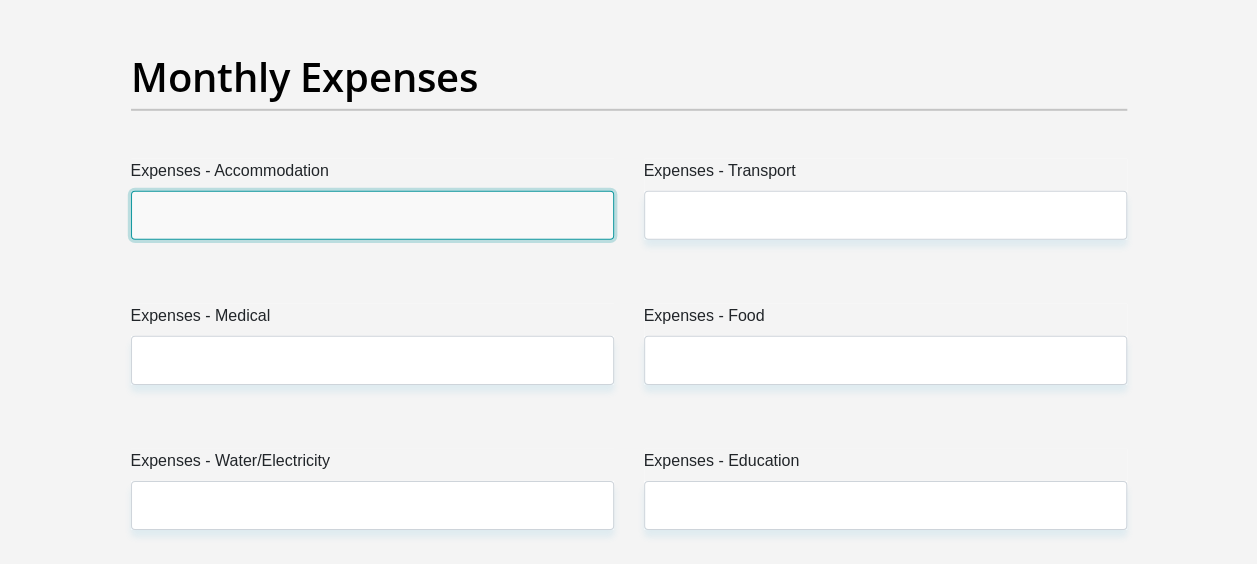 click on "Expenses - Accommodation" at bounding box center (372, 215) 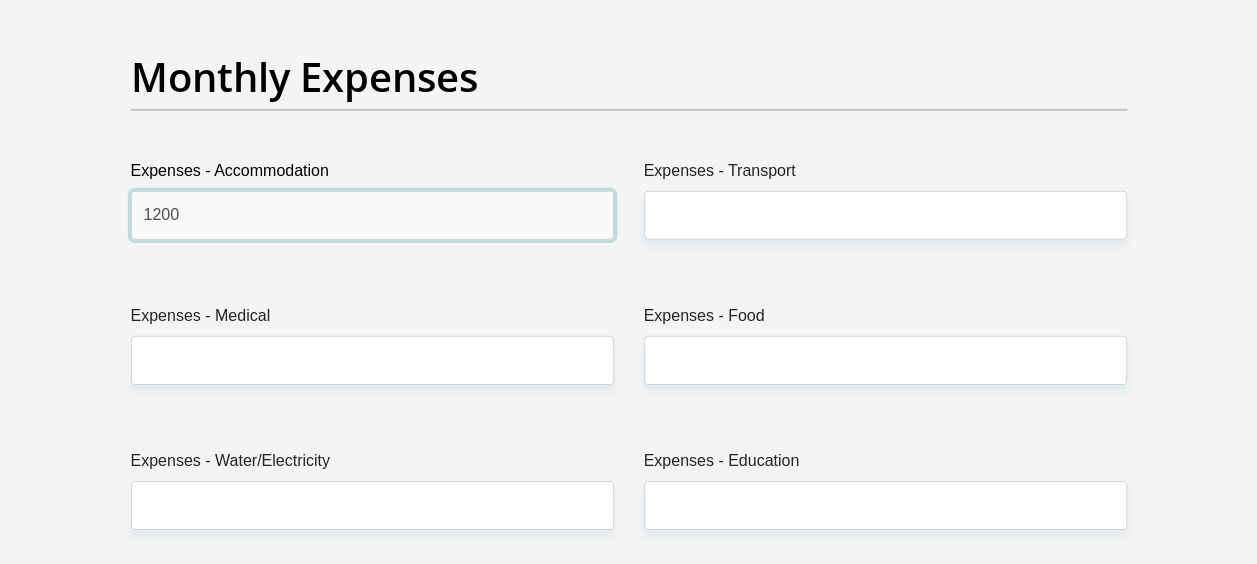 type on "1200" 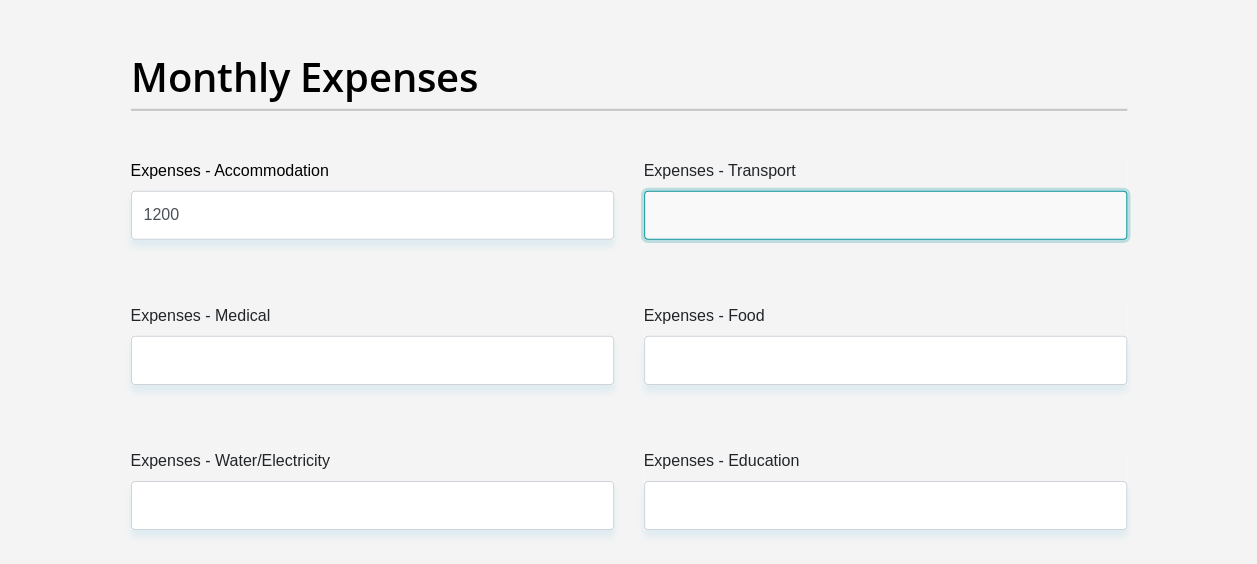 click on "Expenses - Transport" at bounding box center [885, 215] 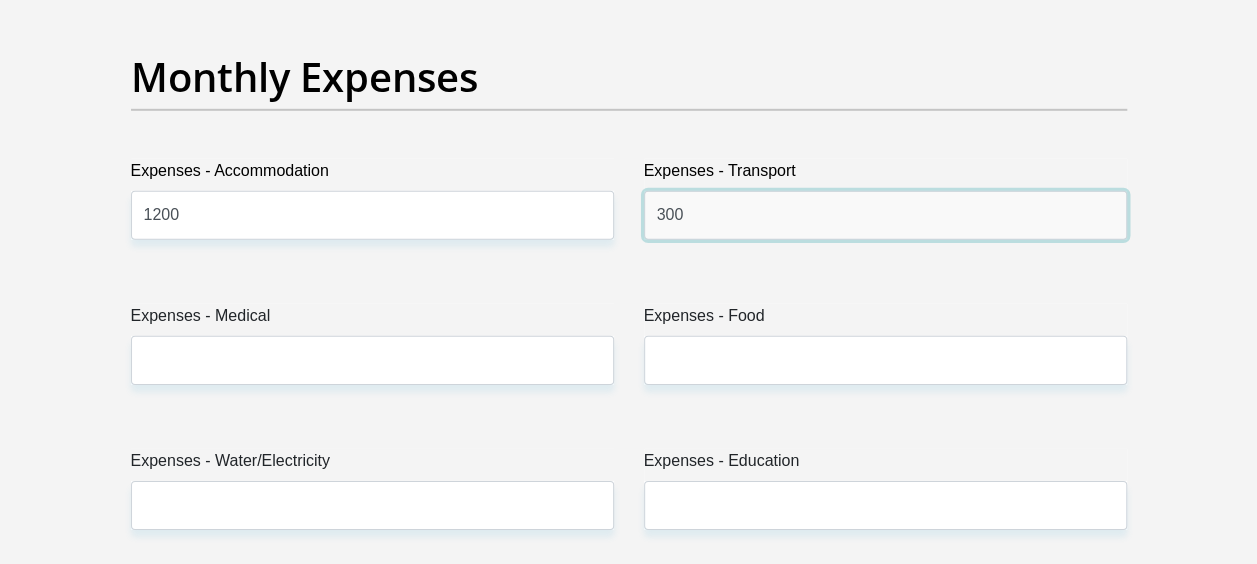 type on "300" 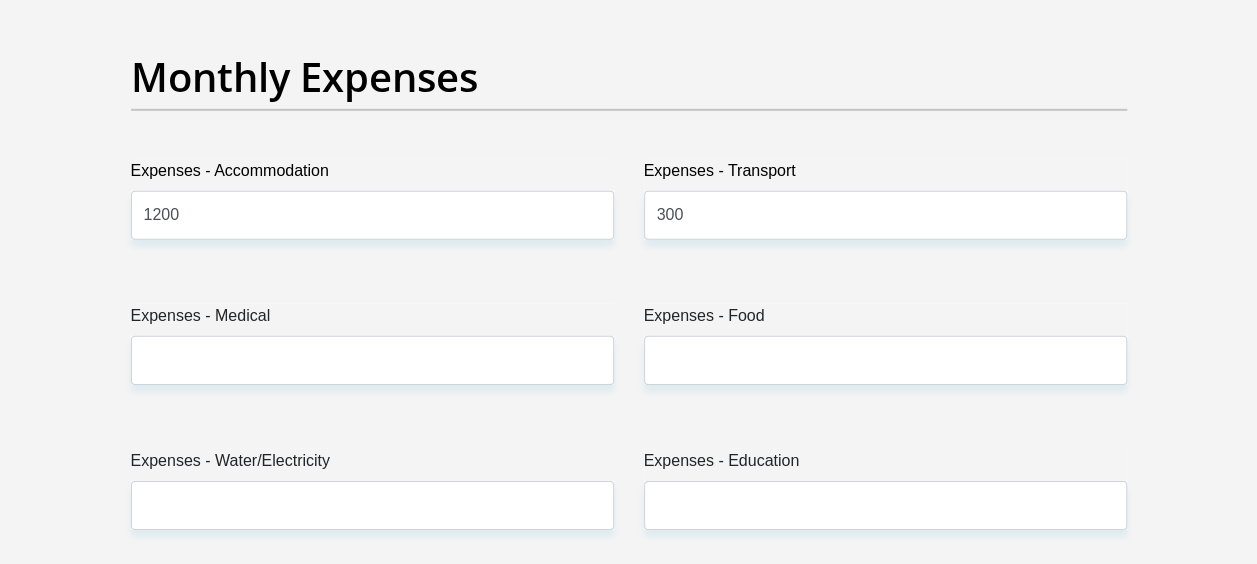 click on "Expenses - Medical" at bounding box center [372, 352] 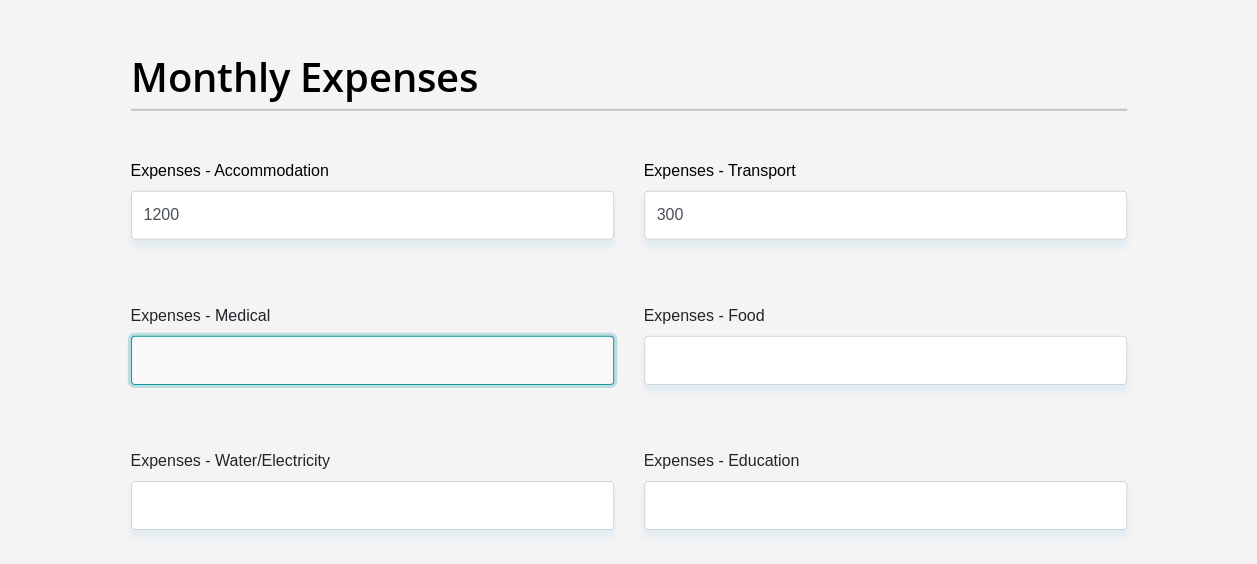 click on "Expenses - Medical" at bounding box center (372, 360) 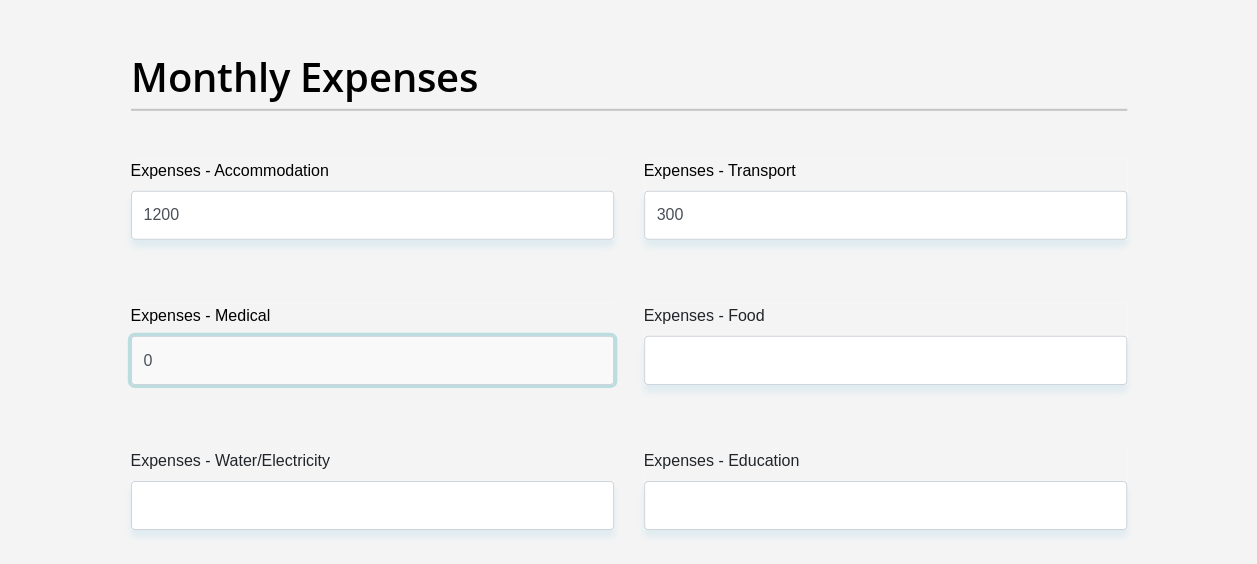 type on "0" 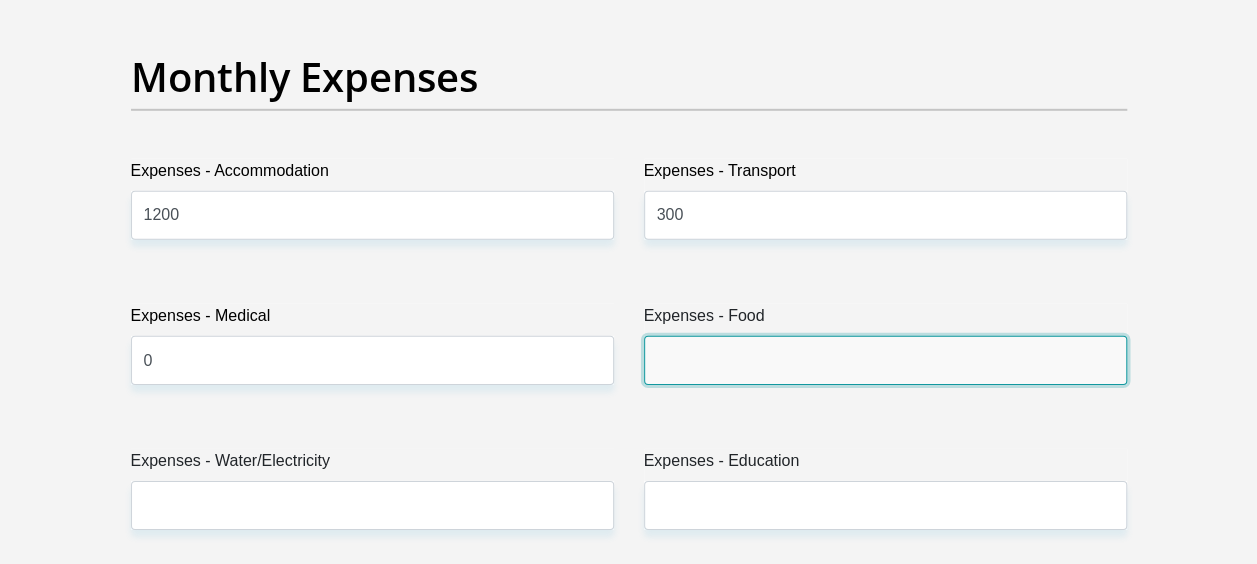 click on "Expenses - Food" at bounding box center [885, 360] 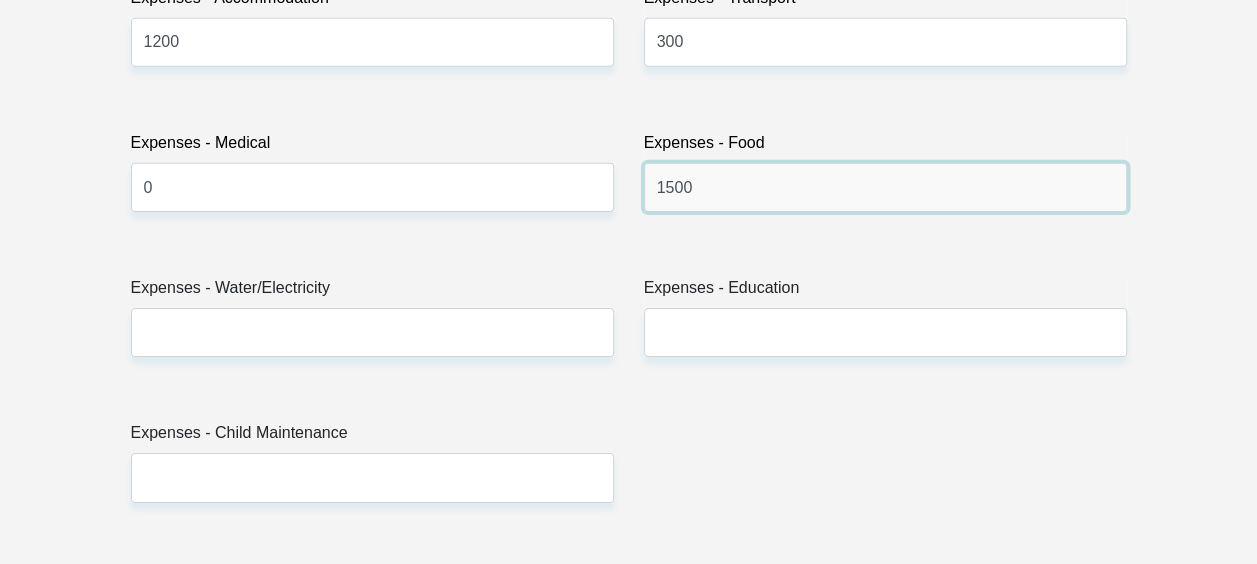 scroll, scrollTop: 3120, scrollLeft: 0, axis: vertical 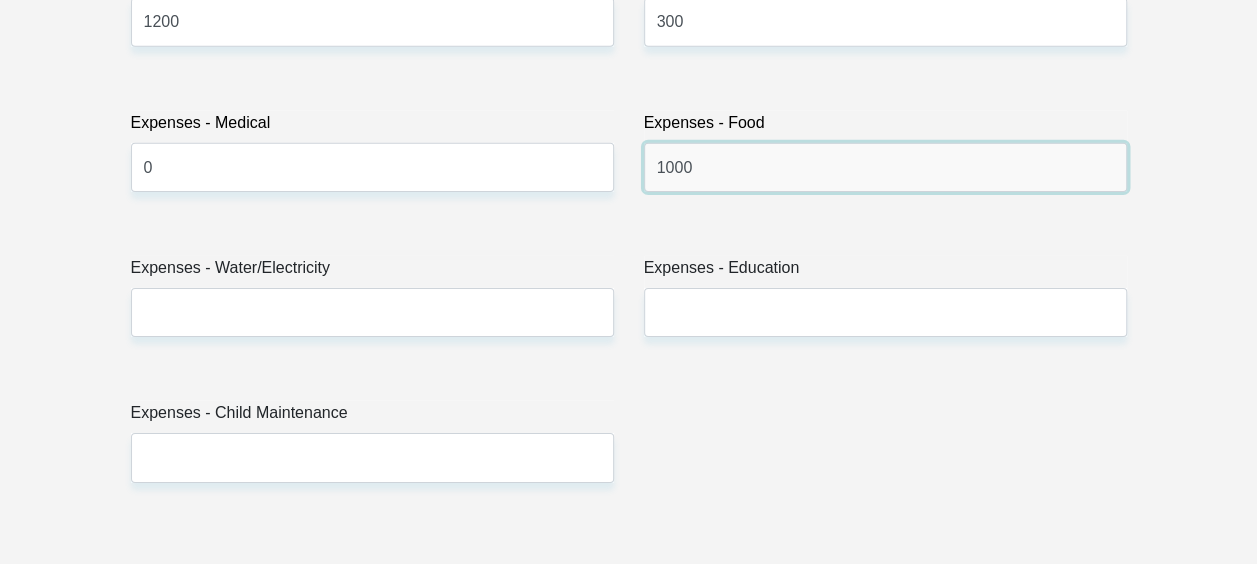 type on "1000" 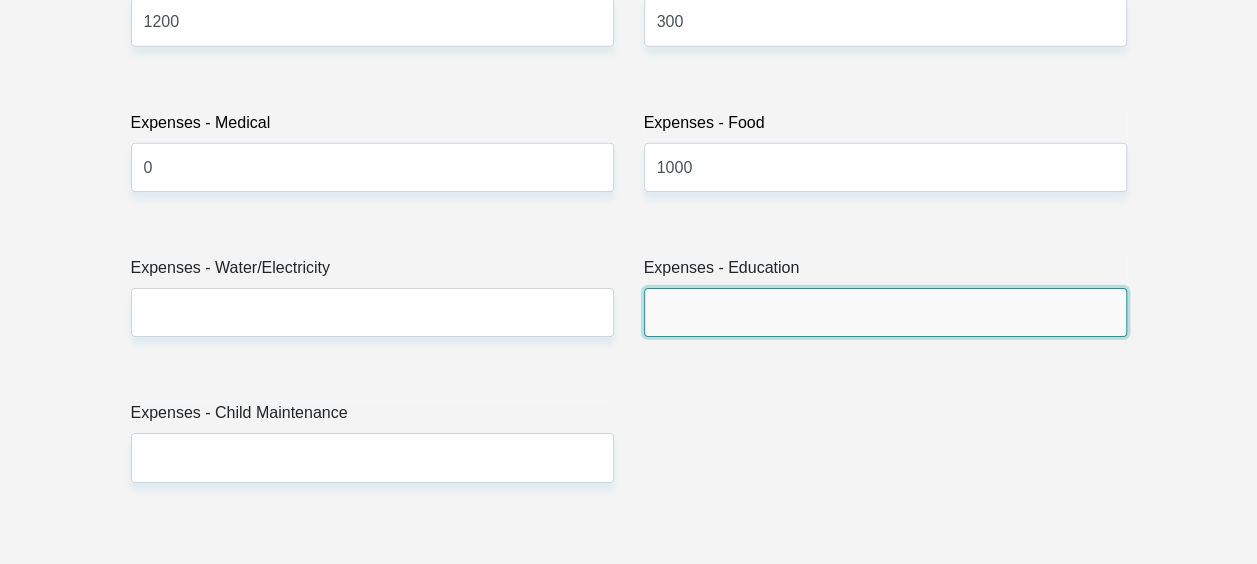 click on "Expenses - Education" at bounding box center [885, 312] 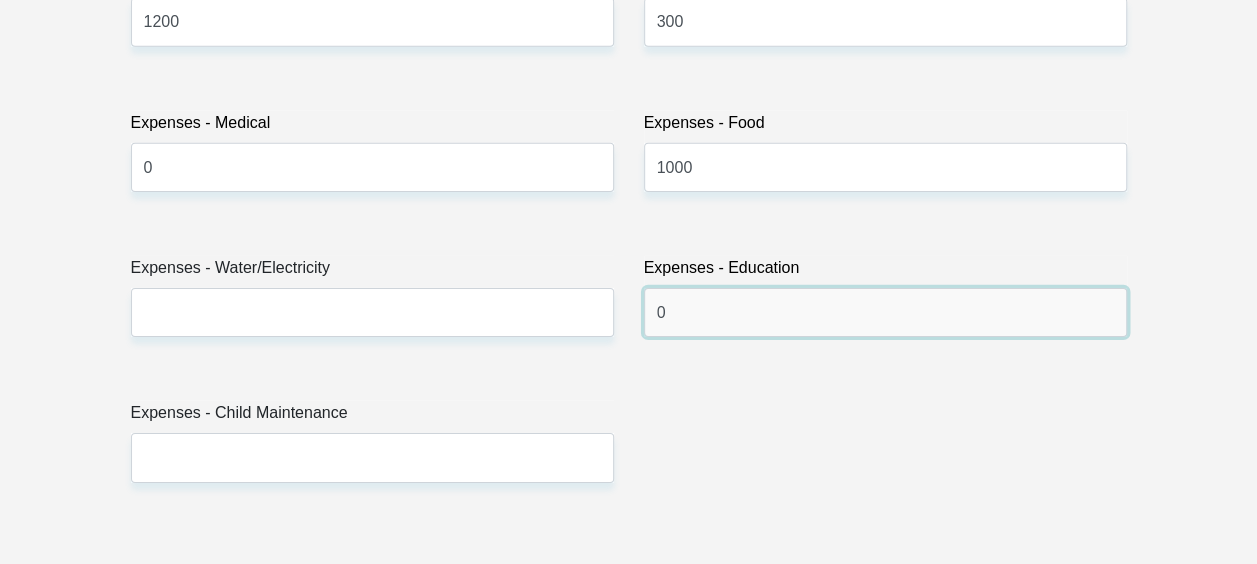 type on "0" 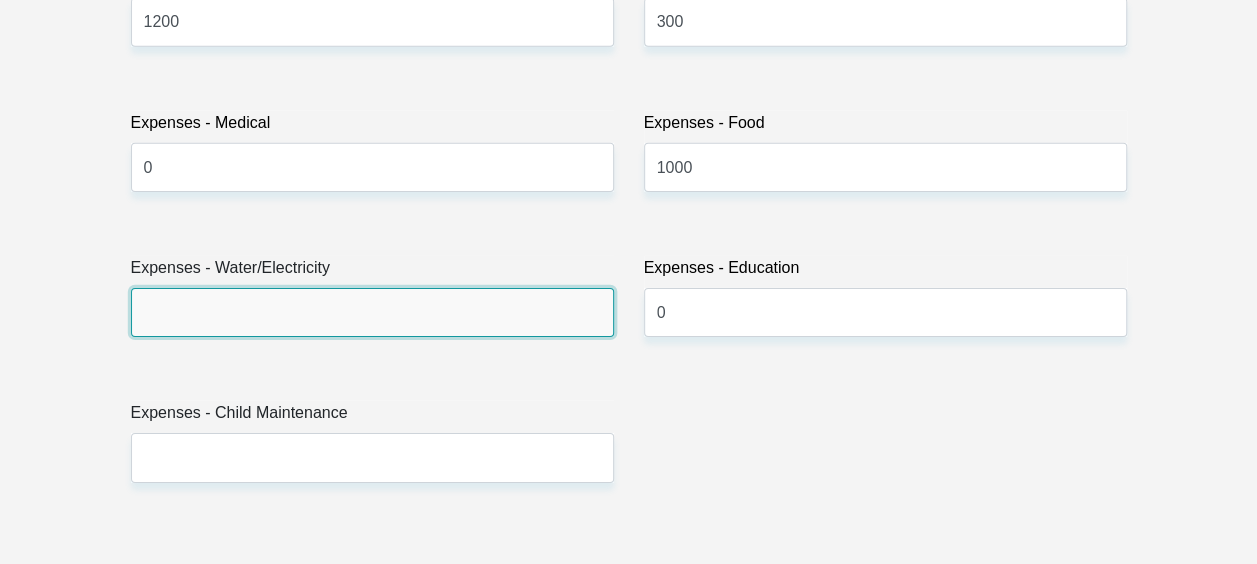 click on "Expenses - Water/Electricity" at bounding box center (372, 312) 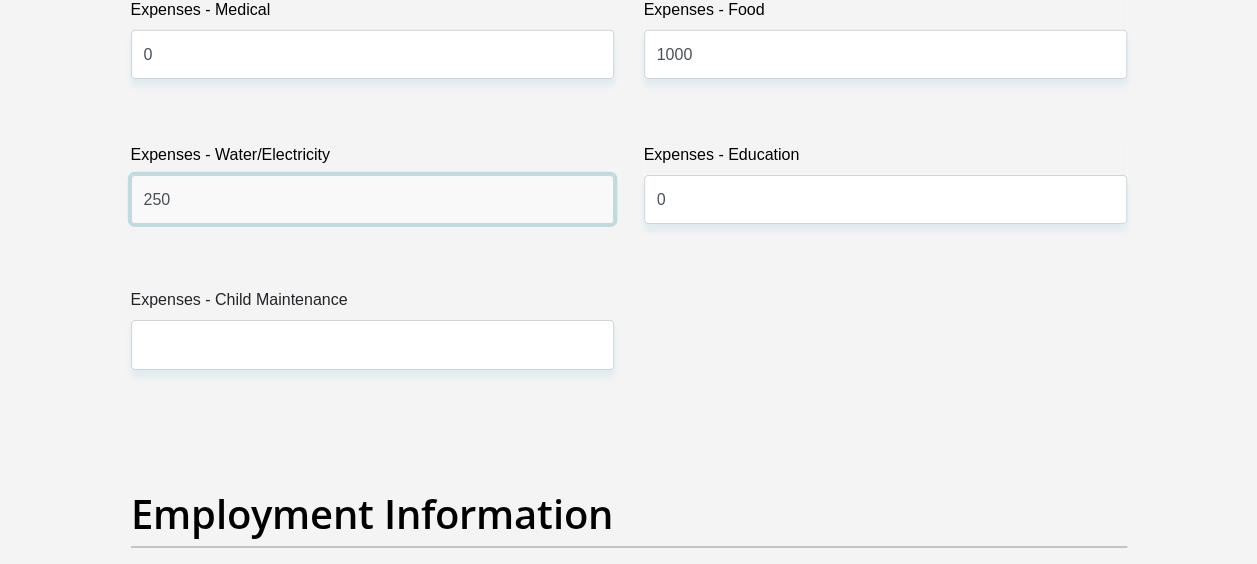 scroll, scrollTop: 3234, scrollLeft: 0, axis: vertical 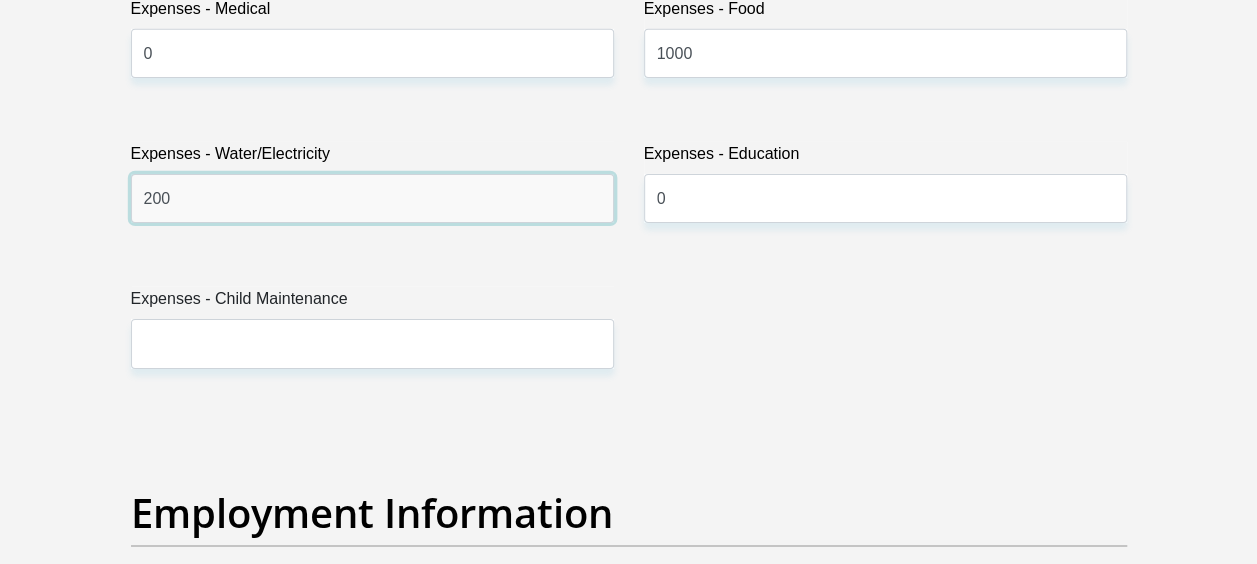 type on "200" 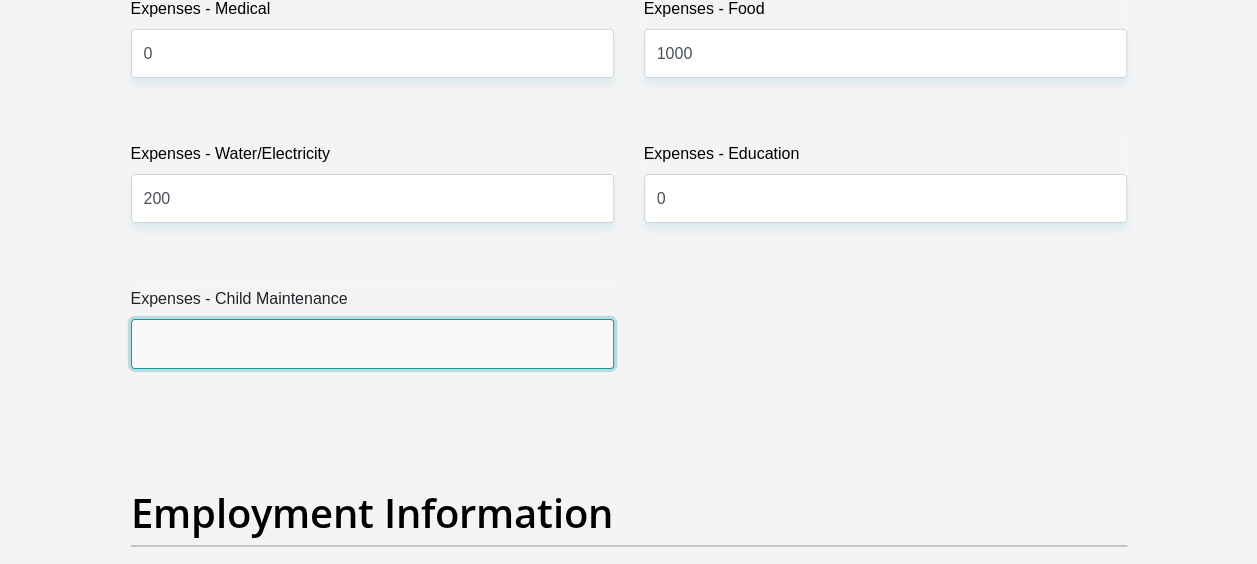 click on "Expenses - Child Maintenance" at bounding box center [372, 343] 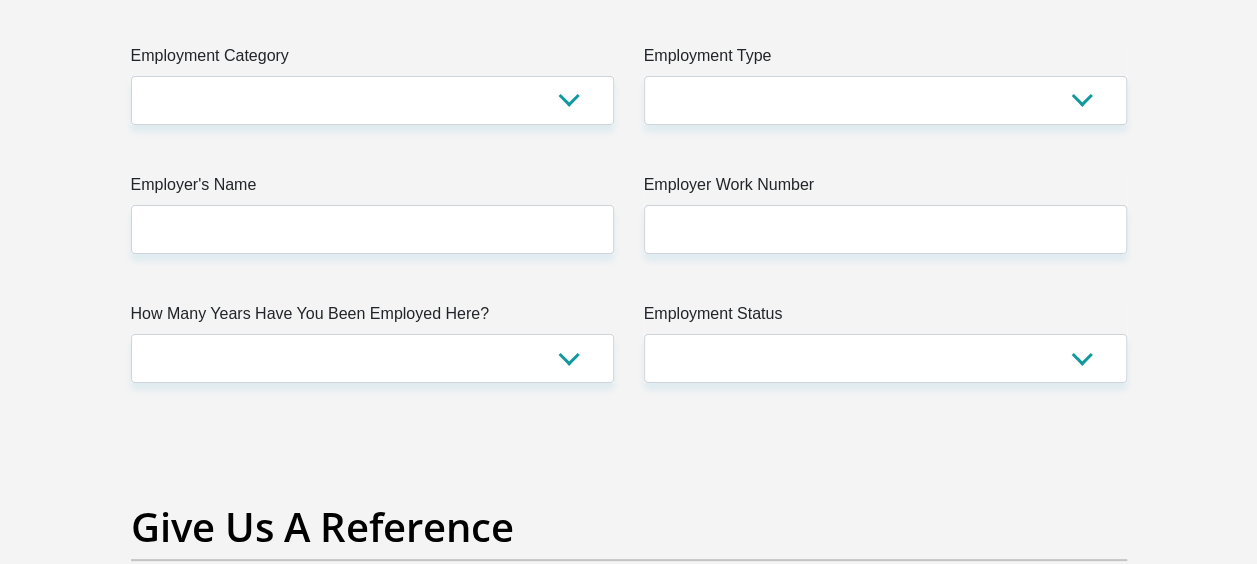 scroll, scrollTop: 3786, scrollLeft: 0, axis: vertical 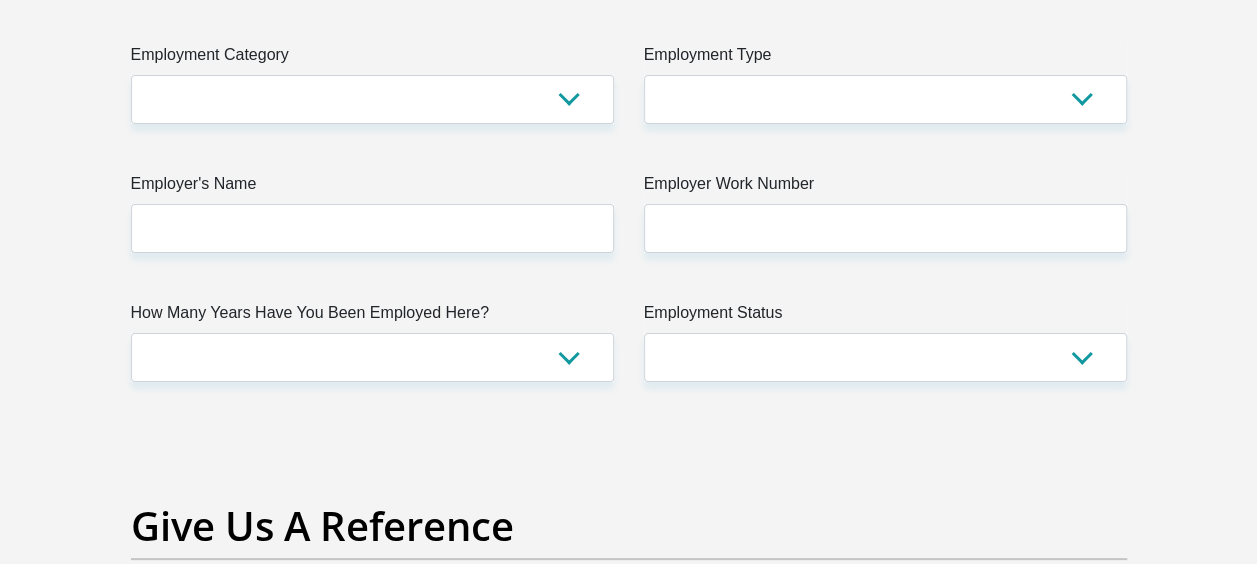 type on "0" 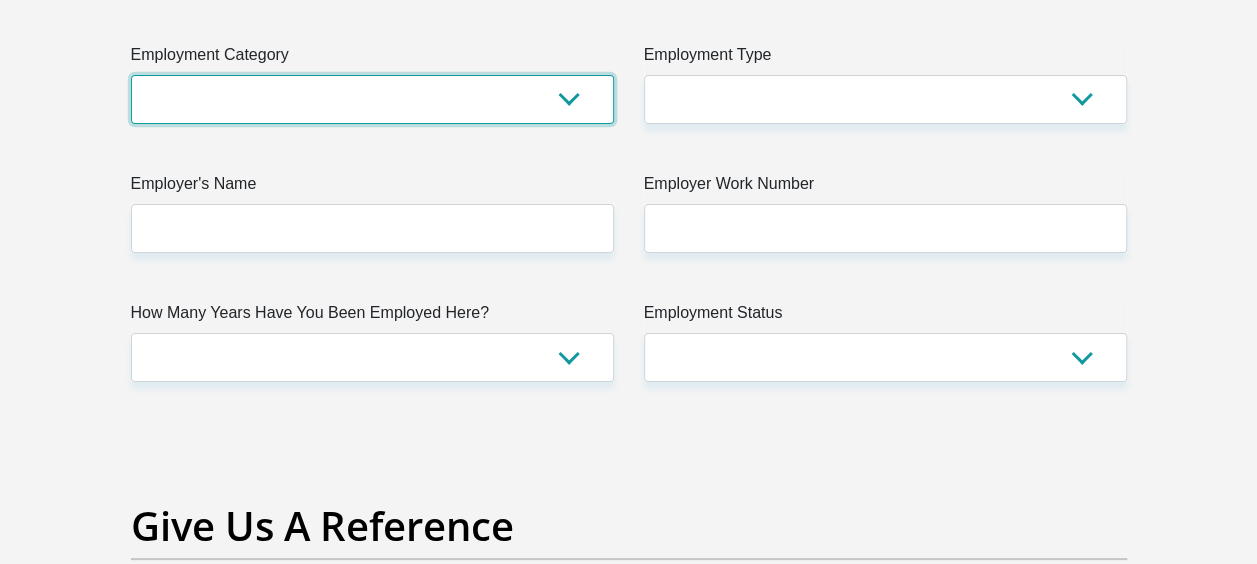 click on "AGRICULTURE
ALCOHOL & TOBACCO
CONSTRUCTION MATERIALS
METALLURGY
EQUIPMENT FOR RENEWABLE ENERGY
SPECIALIZED CONTRACTORS
CAR
GAMING (INCL. INTERNET
OTHER WHOLESALE
UNLICENSED PHARMACEUTICALS
CURRENCY EXCHANGE HOUSES
OTHER FINANCIAL INSTITUTIONS & INSURANCE
REAL ESTATE AGENTS
OIL & GAS
OTHER MATERIALS (E.G. IRON ORE)
PRECIOUS STONES & PRECIOUS METALS
POLITICAL ORGANIZATIONS
RELIGIOUS ORGANIZATIONS(NOT SECTS)
ACTI. HAVING BUSINESS DEAL WITH PUBLIC ADMINISTRATION
LAUNDROMATS" at bounding box center (372, 99) 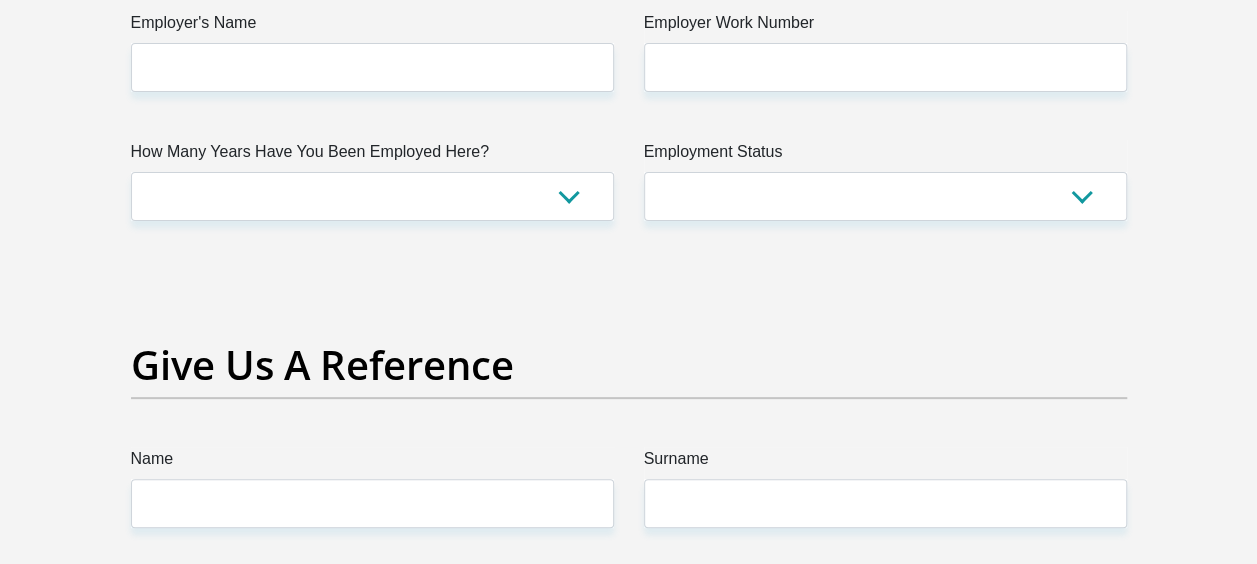 scroll, scrollTop: 3948, scrollLeft: 0, axis: vertical 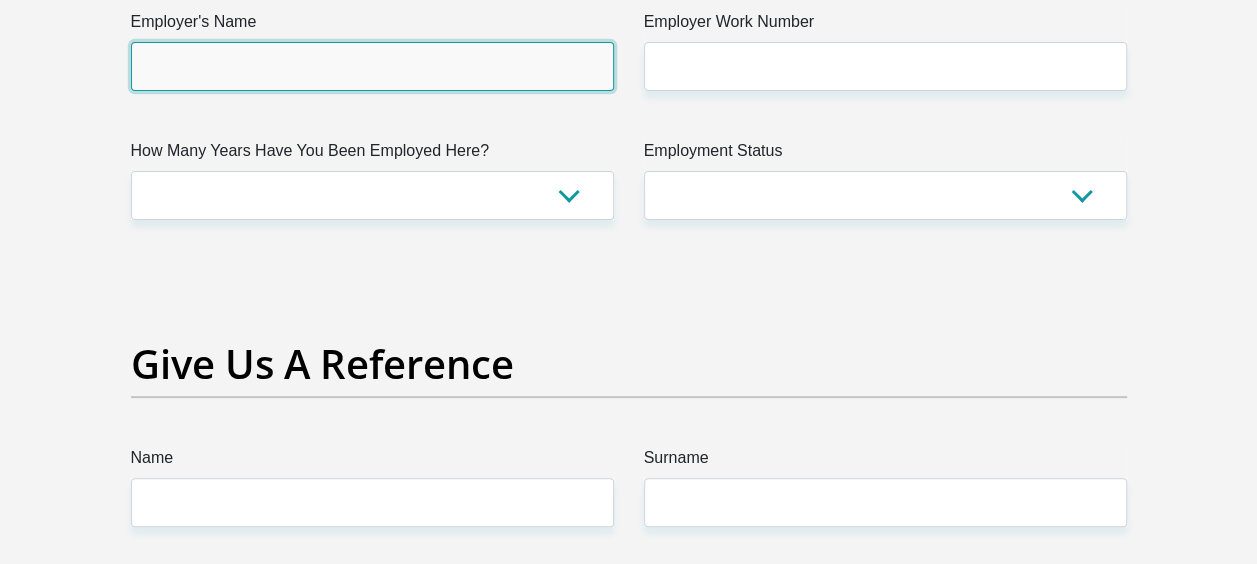 click on "Employer's Name" at bounding box center [372, 66] 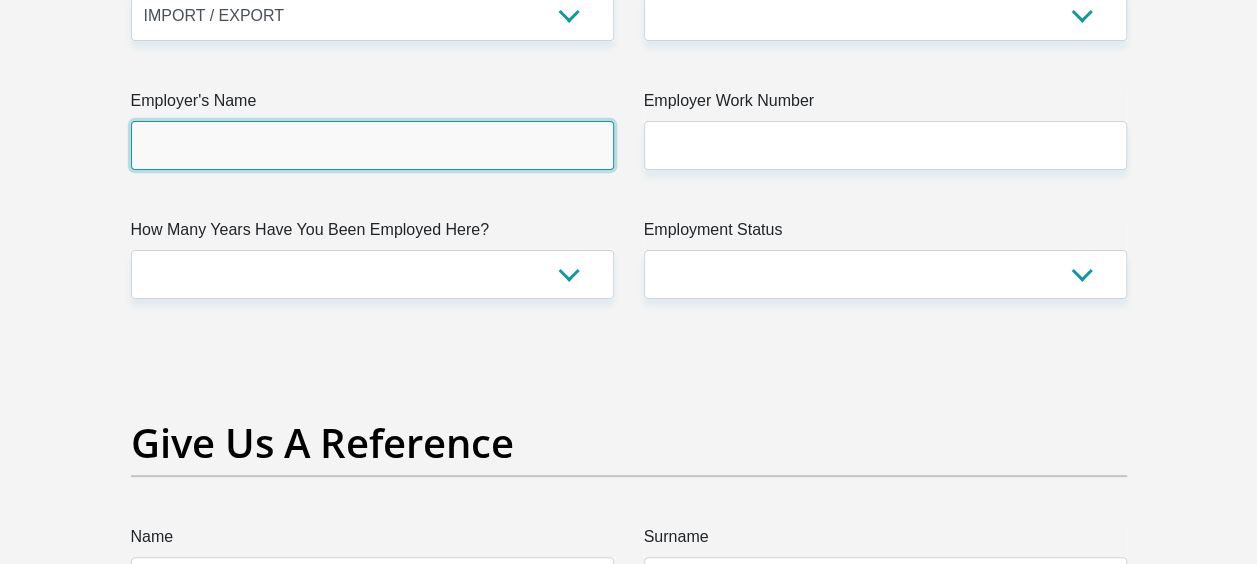 scroll, scrollTop: 3829, scrollLeft: 0, axis: vertical 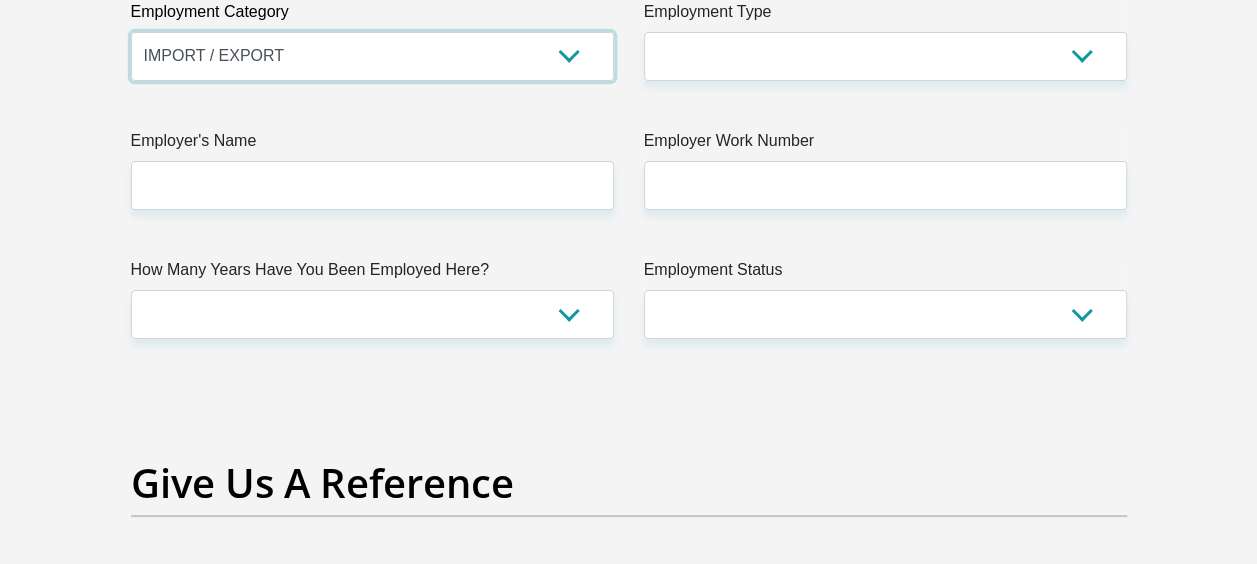 click on "AGRICULTURE
ALCOHOL & TOBACCO
CONSTRUCTION MATERIALS
METALLURGY
EQUIPMENT FOR RENEWABLE ENERGY
SPECIALIZED CONTRACTORS
CAR
GAMING (INCL. INTERNET
OTHER WHOLESALE
UNLICENSED PHARMACEUTICALS
CURRENCY EXCHANGE HOUSES
OTHER FINANCIAL INSTITUTIONS & INSURANCE
REAL ESTATE AGENTS
OIL & GAS
OTHER MATERIALS (E.G. IRON ORE)
PRECIOUS STONES & PRECIOUS METALS
POLITICAL ORGANIZATIONS
RELIGIOUS ORGANIZATIONS(NOT SECTS)
ACTI. HAVING BUSINESS DEAL WITH PUBLIC ADMINISTRATION
LAUNDROMATS" at bounding box center (372, 56) 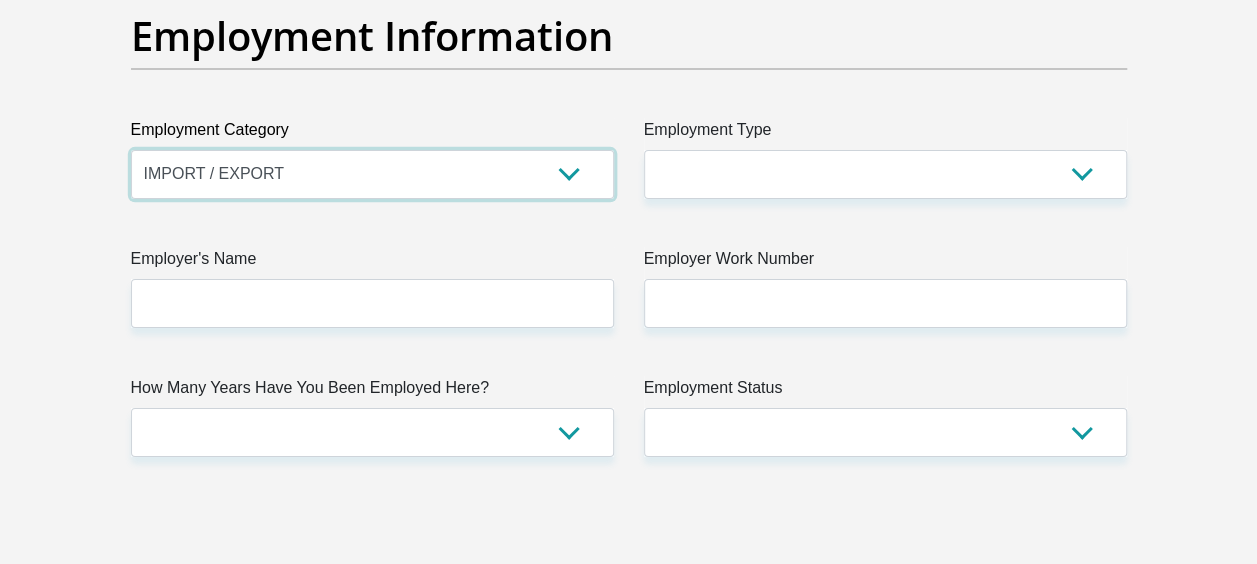 scroll, scrollTop: 3709, scrollLeft: 0, axis: vertical 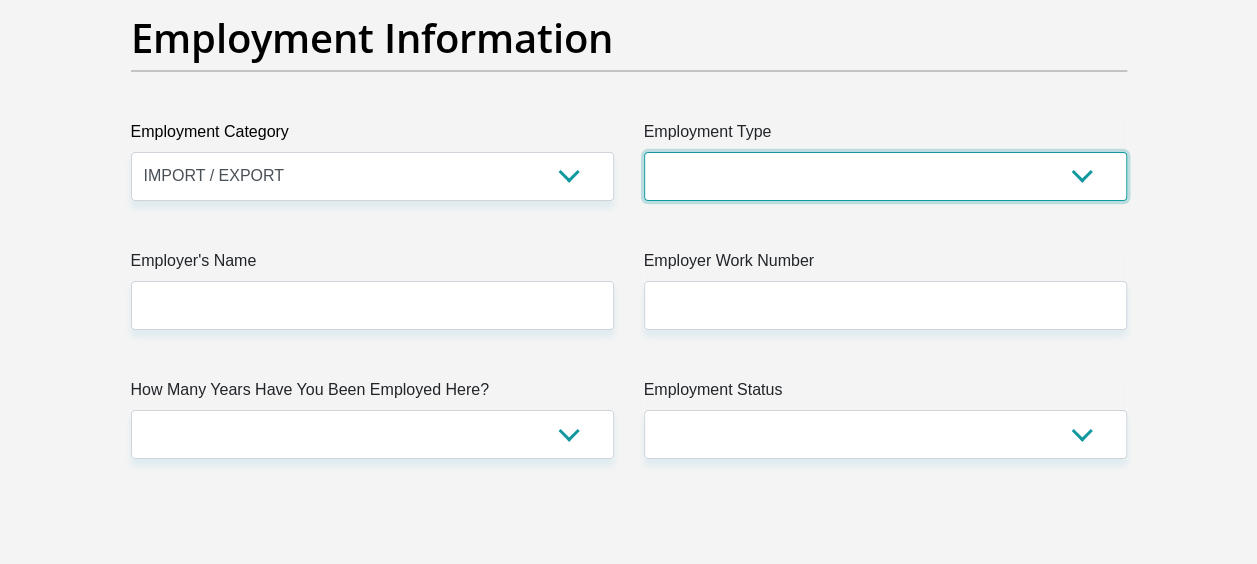 click on "College/Lecturer
Craft Seller
Creative
Driver
Executive
Farmer
Forces - Non Commissioned
Forces - Officer
Hawker
Housewife
Labourer
Licenced Professional
Manager
Miner
Non Licenced Professional
Office Staff/Clerk
Outside Worker
Pensioner
Permanent Teacher
Production/Manufacturing
Sales
Self-Employed
Semi-Professional Worker
Service Industry  Social Worker  Student" at bounding box center (885, 176) 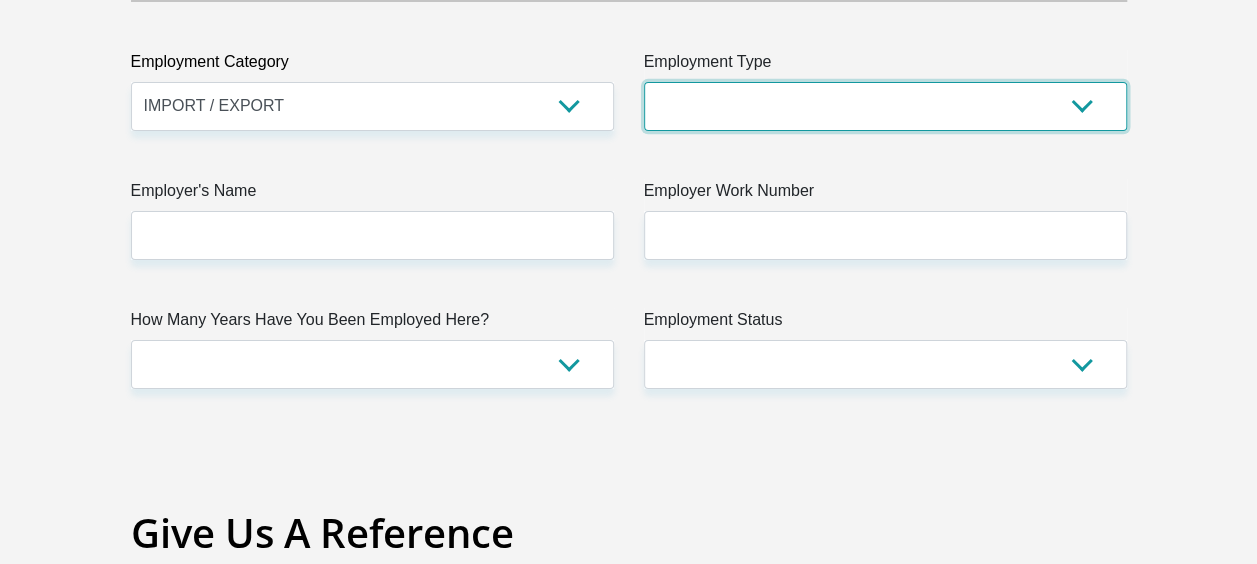 scroll, scrollTop: 3780, scrollLeft: 0, axis: vertical 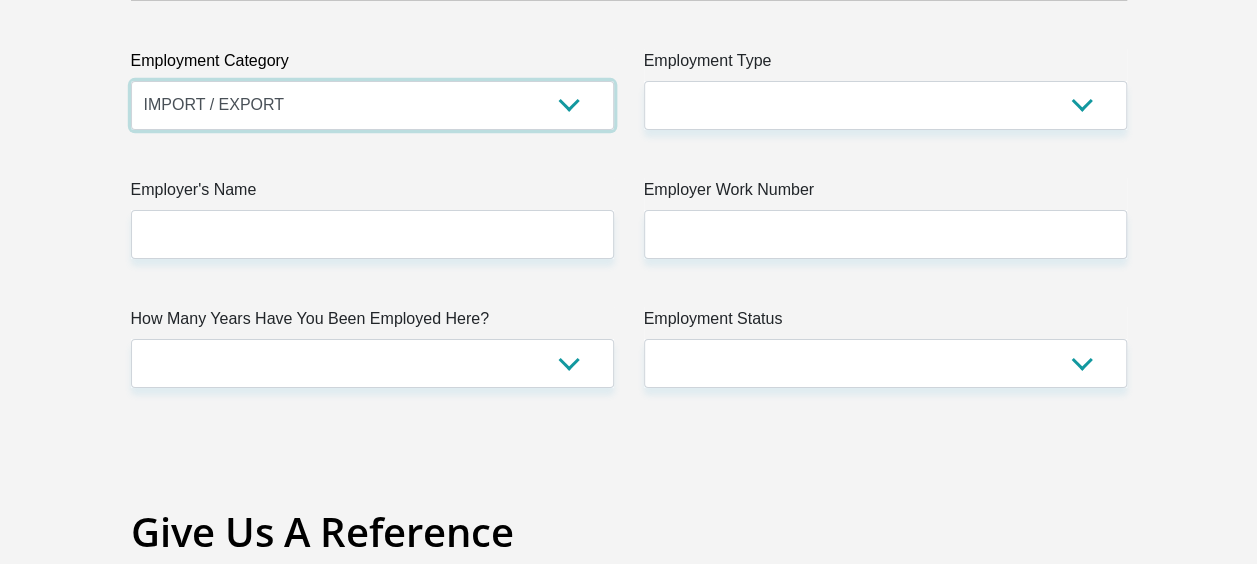 click on "AGRICULTURE
ALCOHOL & TOBACCO
CONSTRUCTION MATERIALS
METALLURGY
EQUIPMENT FOR RENEWABLE ENERGY
SPECIALIZED CONTRACTORS
CAR
GAMING (INCL. INTERNET
OTHER WHOLESALE
UNLICENSED PHARMACEUTICALS
CURRENCY EXCHANGE HOUSES
OTHER FINANCIAL INSTITUTIONS & INSURANCE
REAL ESTATE AGENTS
OIL & GAS
OTHER MATERIALS (E.G. IRON ORE)
PRECIOUS STONES & PRECIOUS METALS
POLITICAL ORGANIZATIONS
RELIGIOUS ORGANIZATIONS(NOT SECTS)
ACTI. HAVING BUSINESS DEAL WITH PUBLIC ADMINISTRATION
LAUNDROMATS" at bounding box center [372, 105] 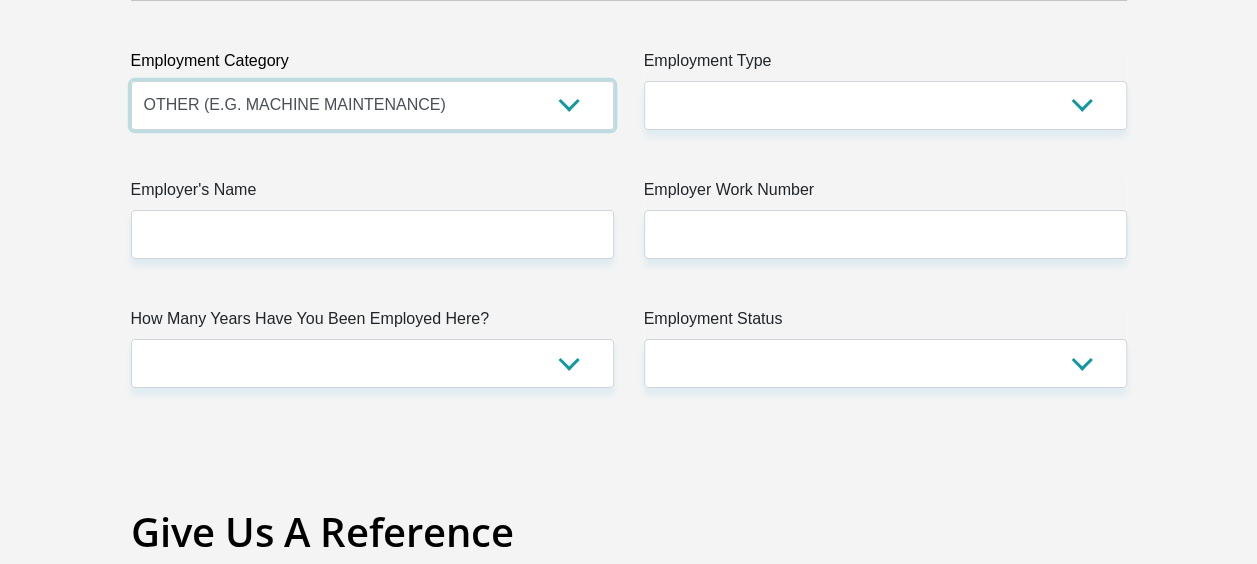 click on "AGRICULTURE
ALCOHOL & TOBACCO
CONSTRUCTION MATERIALS
METALLURGY
EQUIPMENT FOR RENEWABLE ENERGY
SPECIALIZED CONTRACTORS
CAR
GAMING (INCL. INTERNET
OTHER WHOLESALE
UNLICENSED PHARMACEUTICALS
CURRENCY EXCHANGE HOUSES
OTHER FINANCIAL INSTITUTIONS & INSURANCE
REAL ESTATE AGENTS
OIL & GAS
OTHER MATERIALS (E.G. IRON ORE)
PRECIOUS STONES & PRECIOUS METALS
POLITICAL ORGANIZATIONS
RELIGIOUS ORGANIZATIONS(NOT SECTS)
ACTI. HAVING BUSINESS DEAL WITH PUBLIC ADMINISTRATION
LAUNDROMATS" at bounding box center [372, 105] 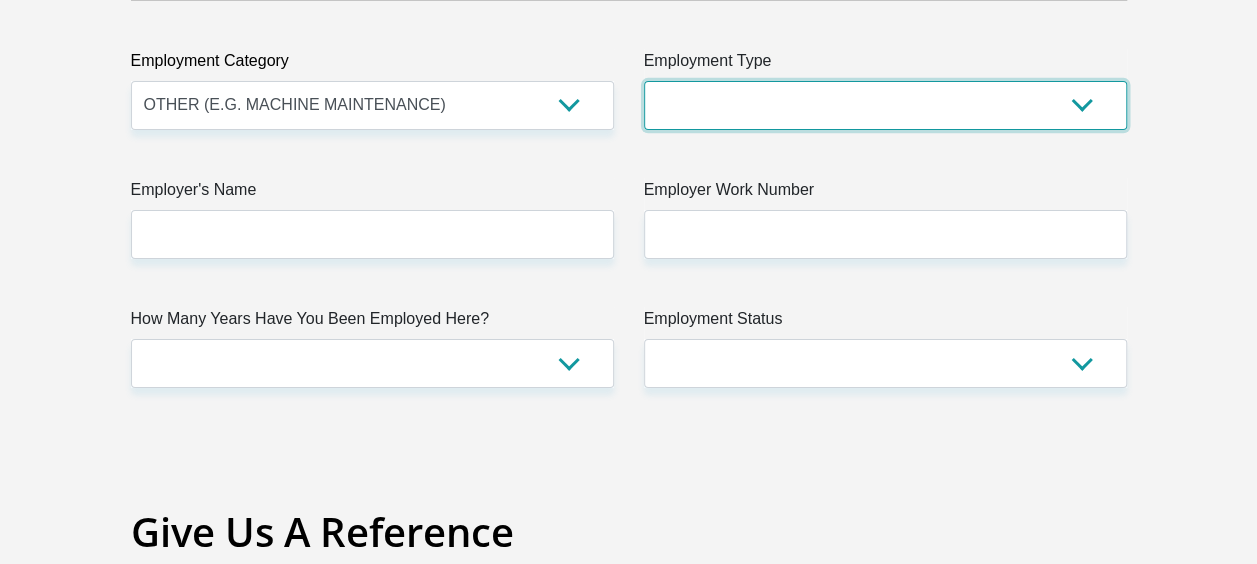 click on "College/Lecturer
Craft Seller
Creative
Driver
Executive
Farmer
Forces - Non Commissioned
Forces - Officer
Hawker
Housewife
Labourer
Licenced Professional
Manager
Miner
Non Licenced Professional
Office Staff/Clerk
Outside Worker
Pensioner
Permanent Teacher
Production/Manufacturing
Sales
Self-Employed
Semi-Professional Worker
Service Industry  Social Worker  Student" at bounding box center (885, 105) 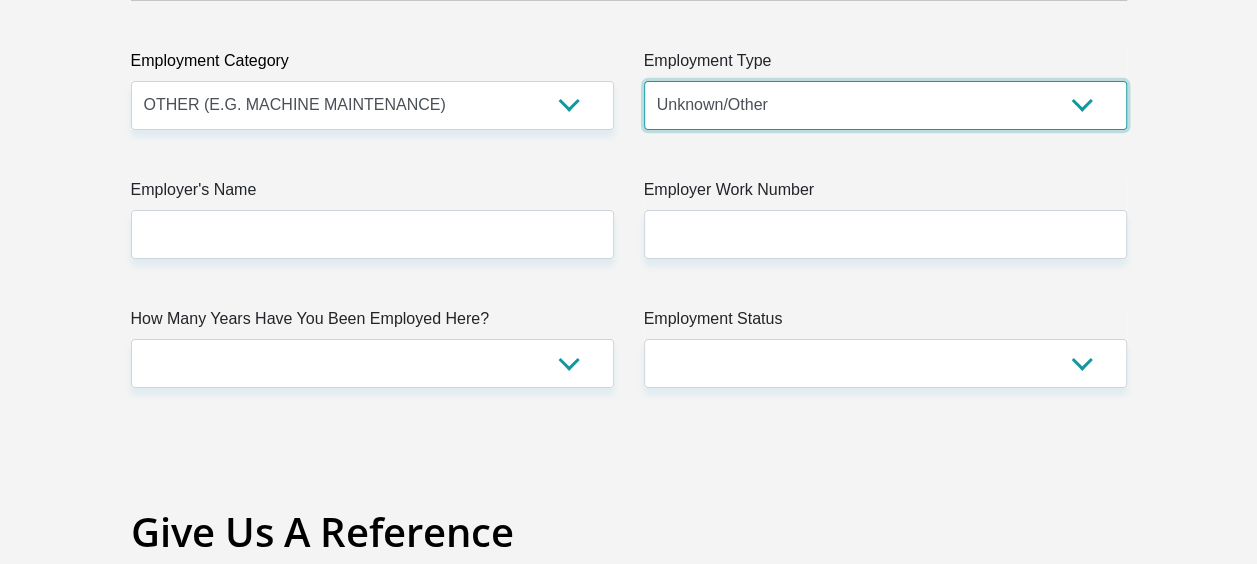 click on "College/Lecturer
Craft Seller
Creative
Driver
Executive
Farmer
Forces - Non Commissioned
Forces - Officer
Hawker
Housewife
Labourer
Licenced Professional
Manager
Miner
Non Licenced Professional
Office Staff/Clerk
Outside Worker
Pensioner
Permanent Teacher
Production/Manufacturing
Sales
Self-Employed
Semi-Professional Worker
Service Industry  Social Worker  Student" at bounding box center (885, 105) 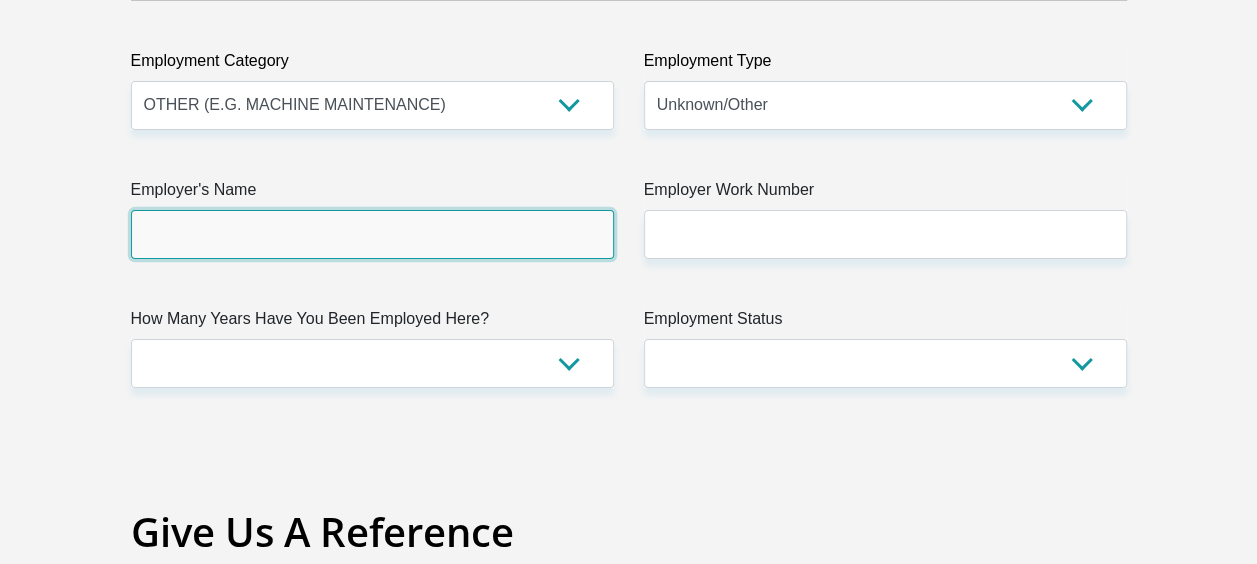 click on "Employer's Name" at bounding box center [372, 234] 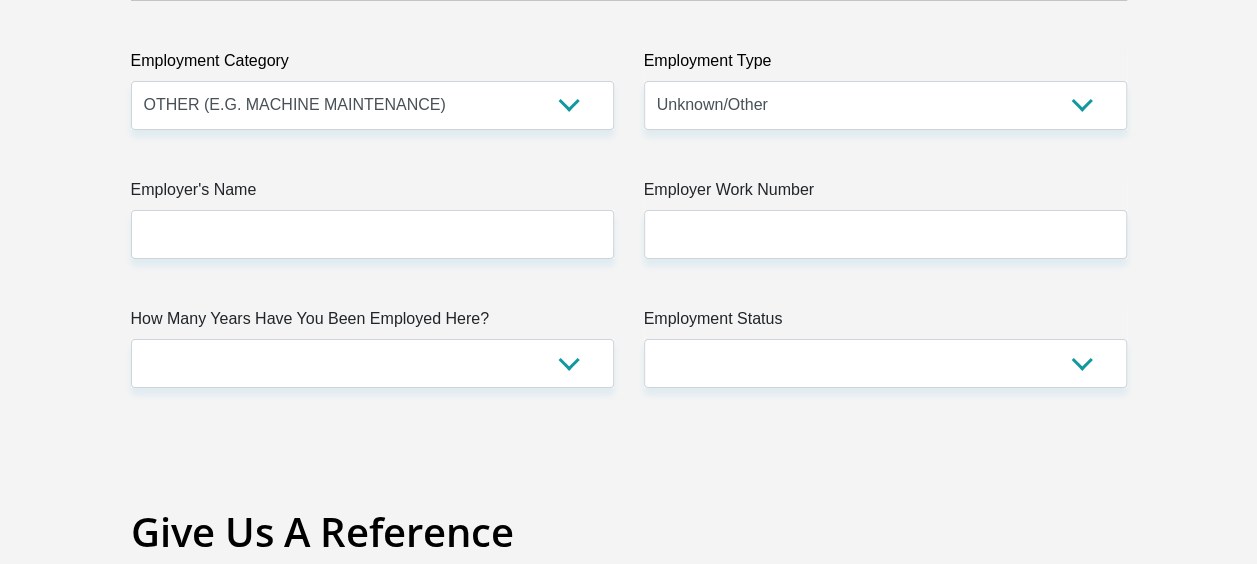 click on "Title
Mr
Ms
Mrs
Dr
Other
First Name
SimangaSithembiso
Surname
Zikalala
ID Number
0301306132087
Please input valid ID number
Race
Black
Coloured
Indian
White
Other
Contact Number
0627530533
Please input valid contact number
Nationality
South Africa
Afghanistan
Aland Islands  Angola" at bounding box center (629, -139) 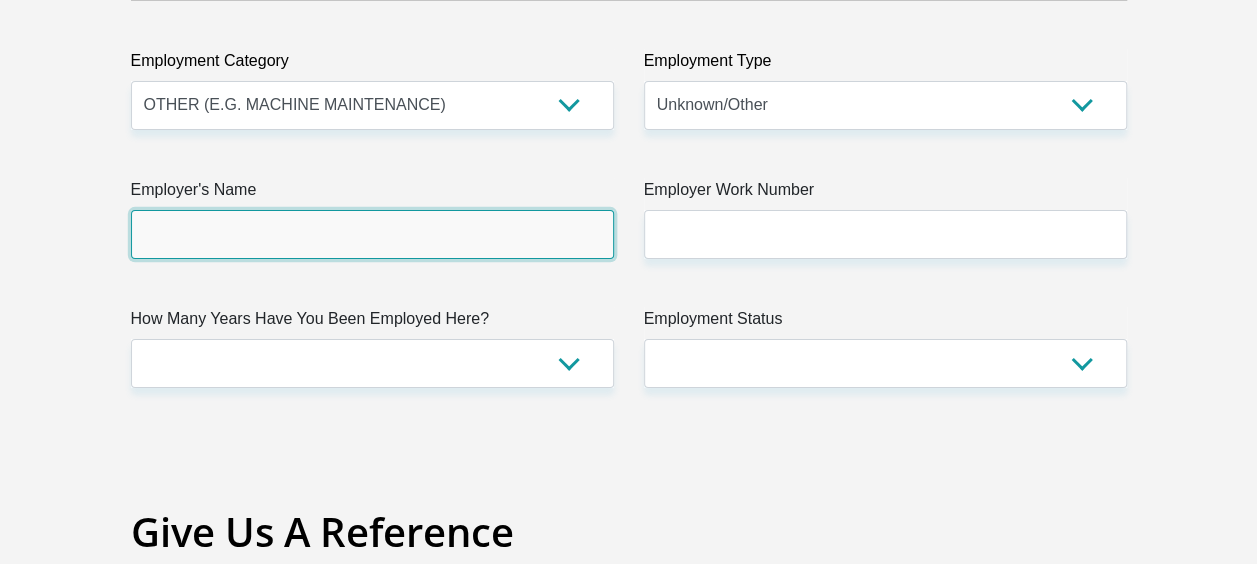 click on "Employer's Name" at bounding box center (372, 234) 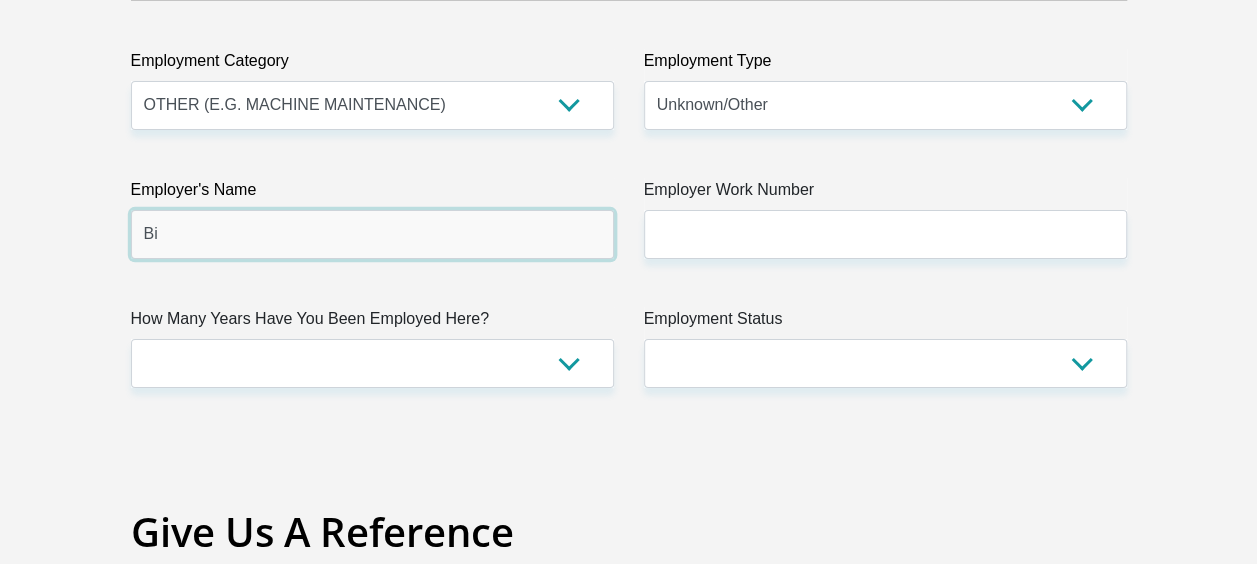 type on "BitaniumConsulting" 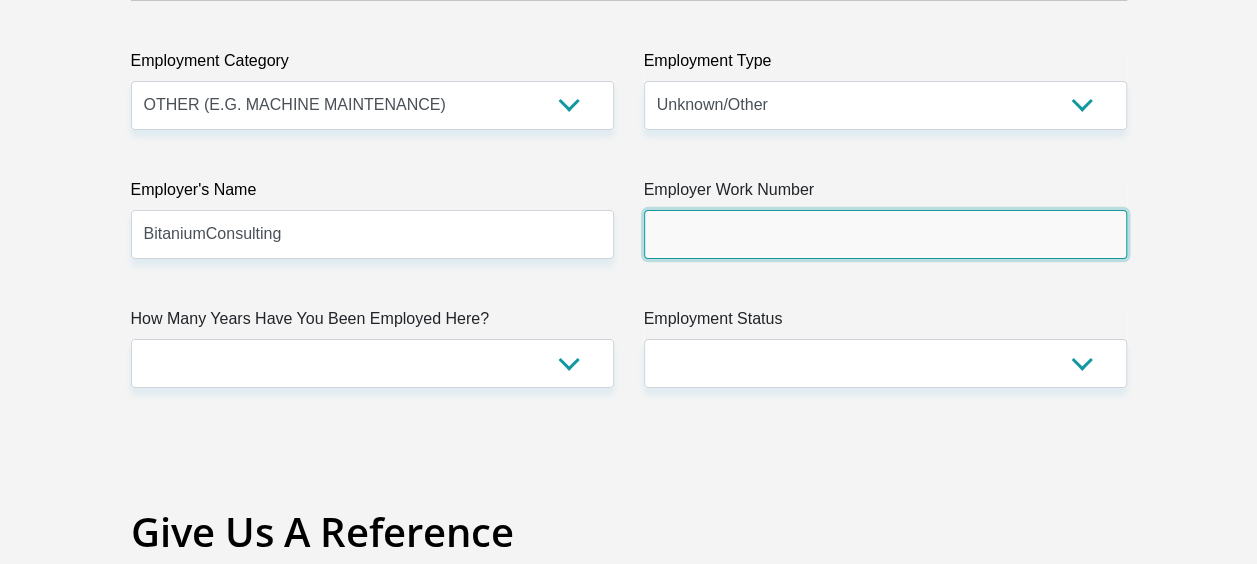 type on "[PHONE]" 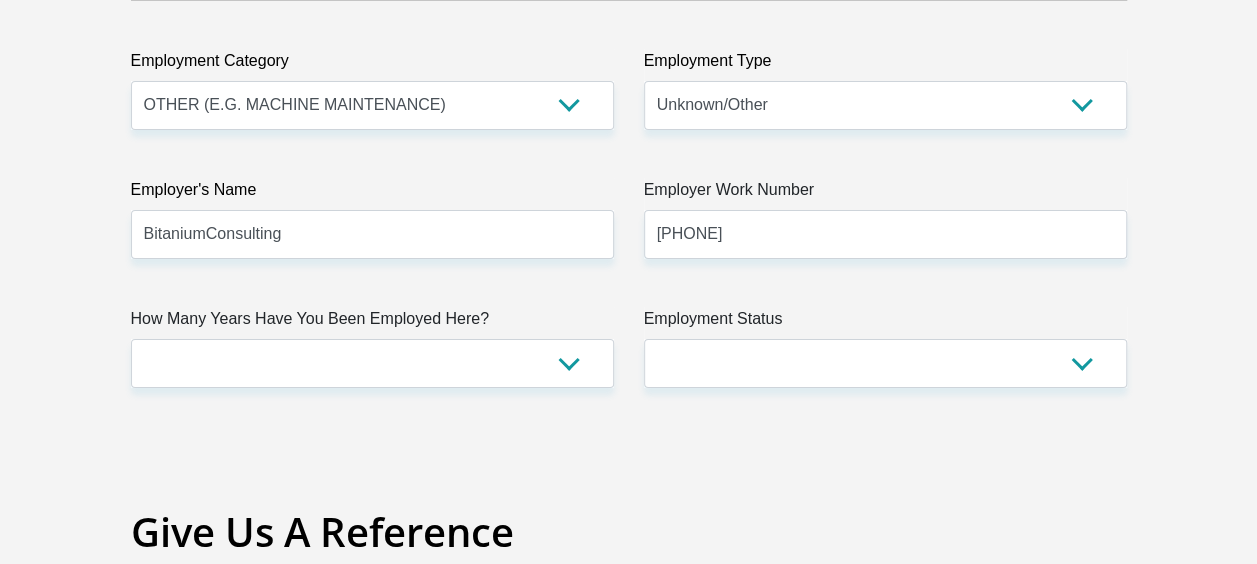 type on "Smanga Sthembiso" 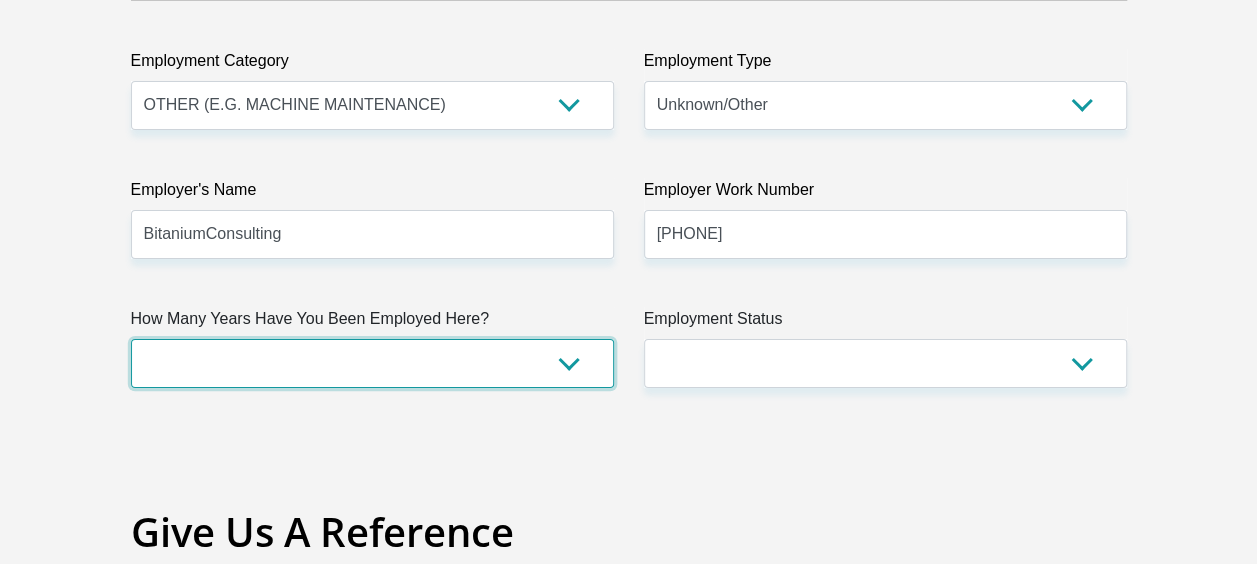 click on "less than 1 year
1-3 years
3-5 years
5+ years" at bounding box center (372, 363) 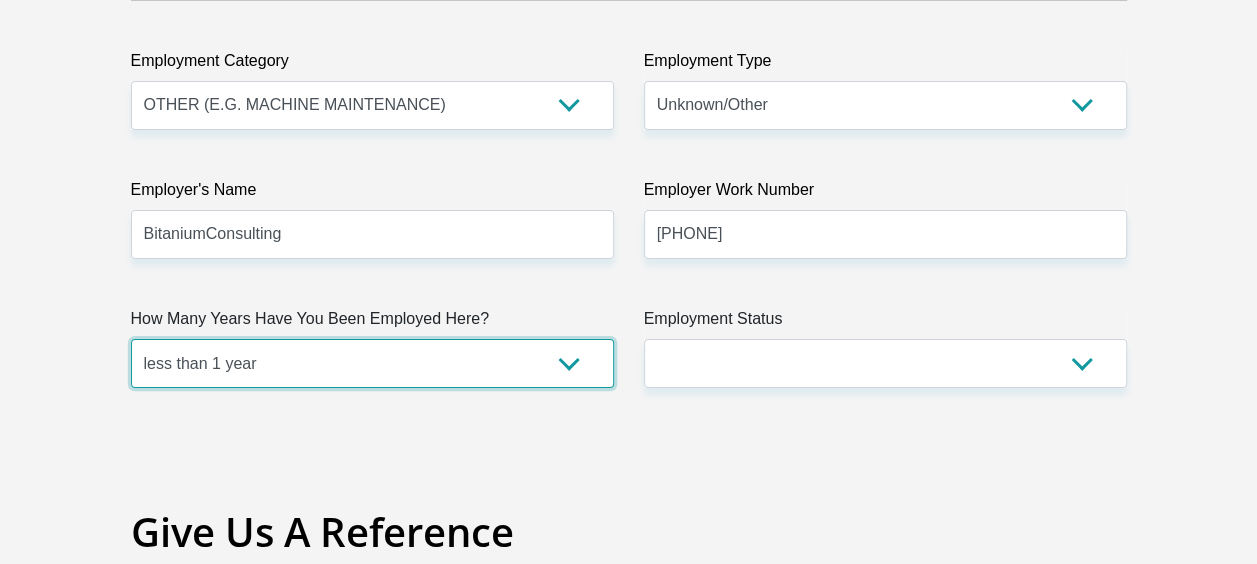 click on "less than 1 year
1-3 years
3-5 years
5+ years" at bounding box center (372, 363) 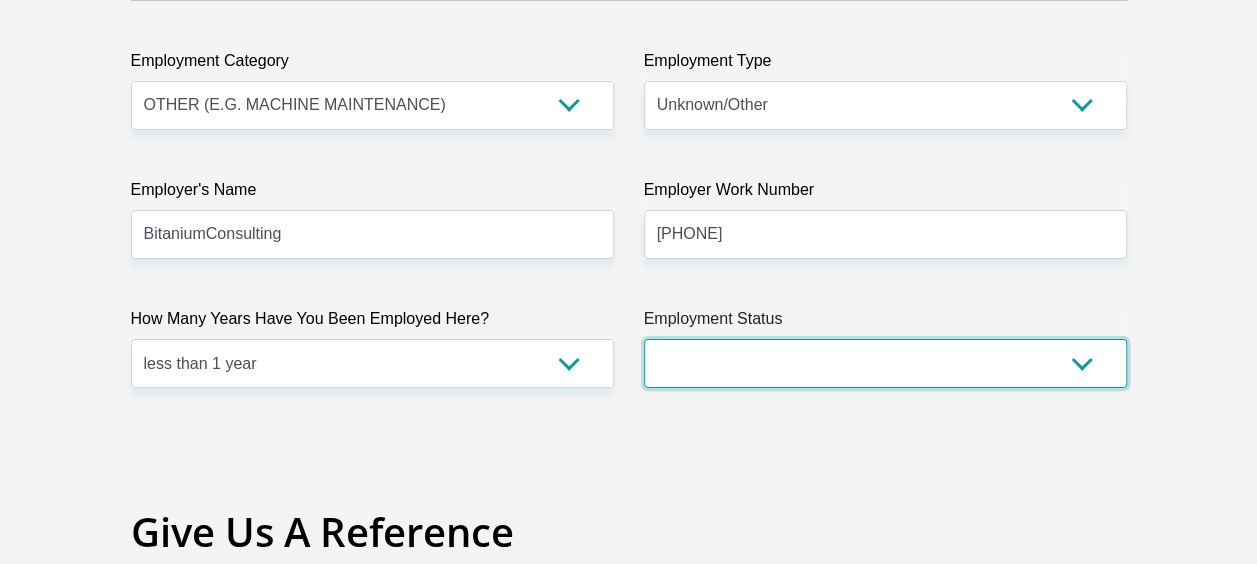 click on "Permanent/Full-time
Part-time/Casual
Contract Worker
Self-Employed
Housewife
Retired
Student
Medically Boarded
Disability
Unemployed" at bounding box center [885, 363] 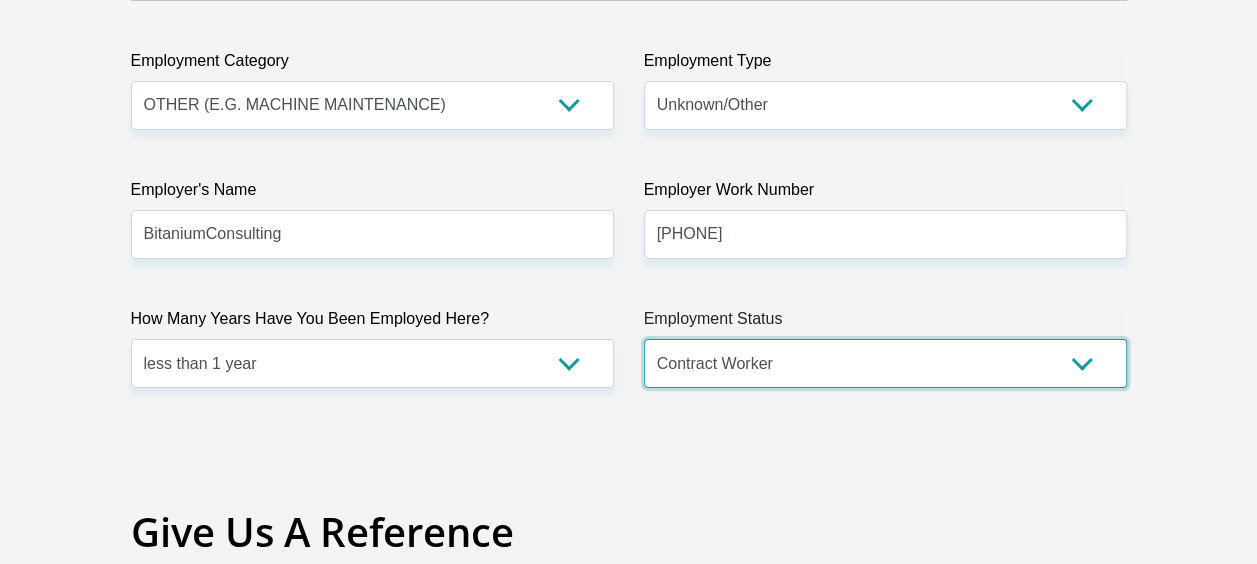 click on "Permanent/Full-time
Part-time/Casual
Contract Worker
Self-Employed
Housewife
Retired
Student
Medically Boarded
Disability
Unemployed" at bounding box center (885, 363) 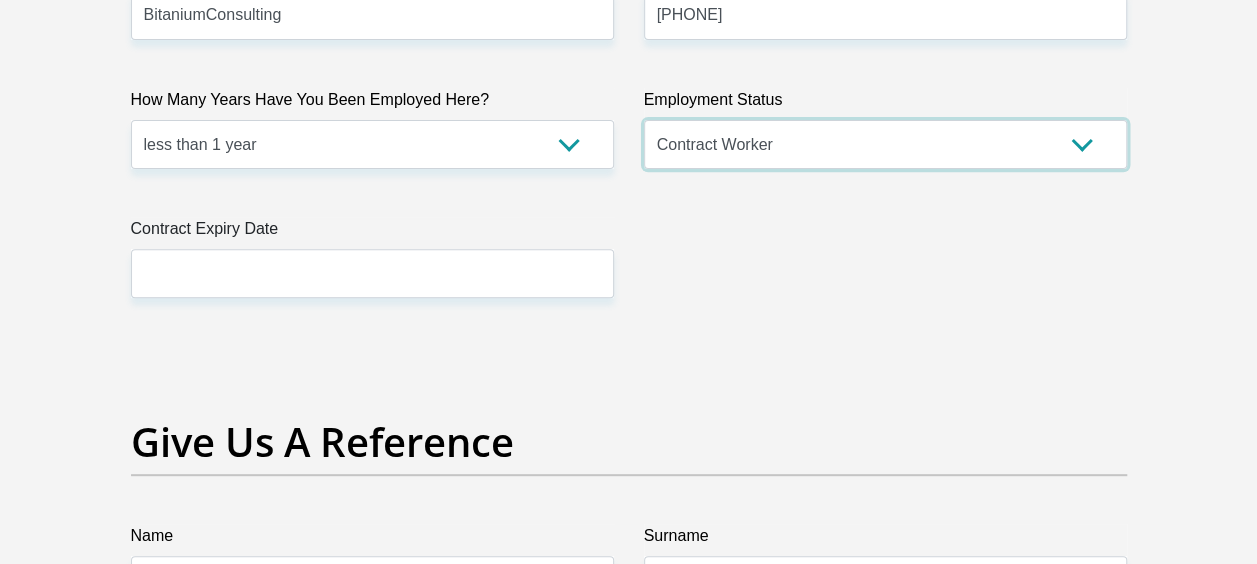 scroll, scrollTop: 4000, scrollLeft: 0, axis: vertical 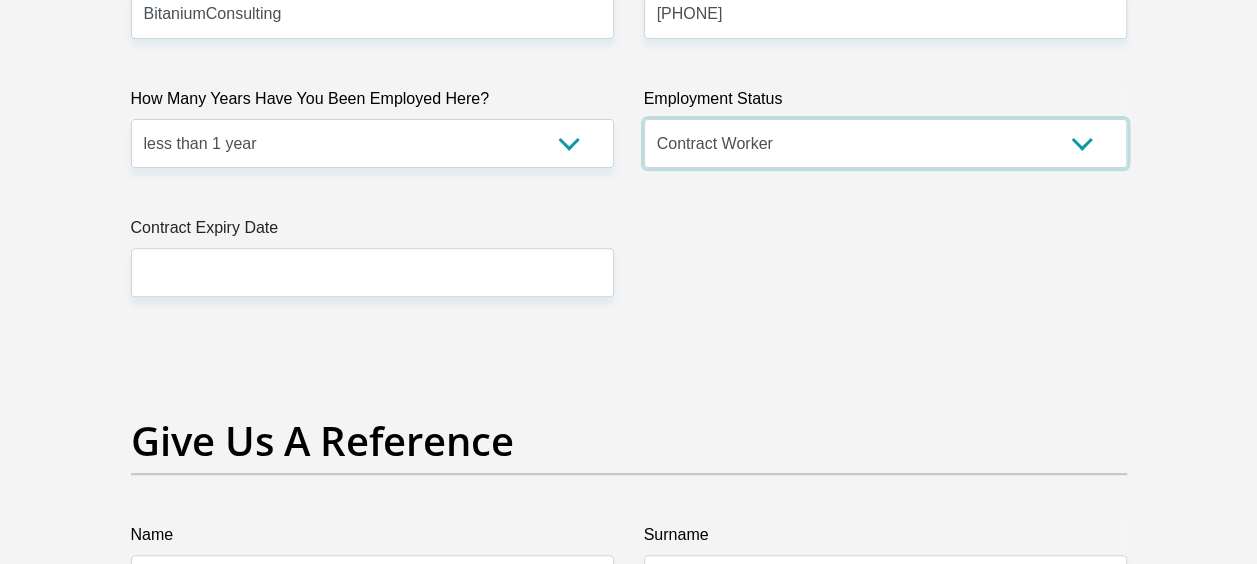 click on "Permanent/Full-time
Part-time/Casual
Contract Worker
Self-Employed
Housewife
Retired
Student
Medically Boarded
Disability
Unemployed" at bounding box center (885, 143) 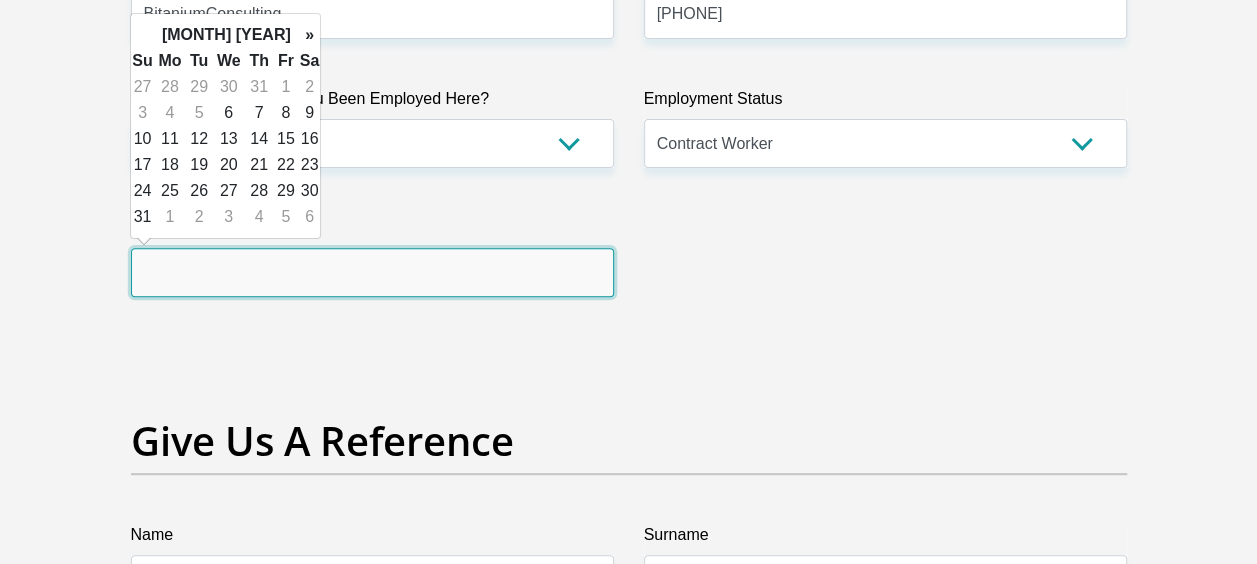 click at bounding box center (372, 272) 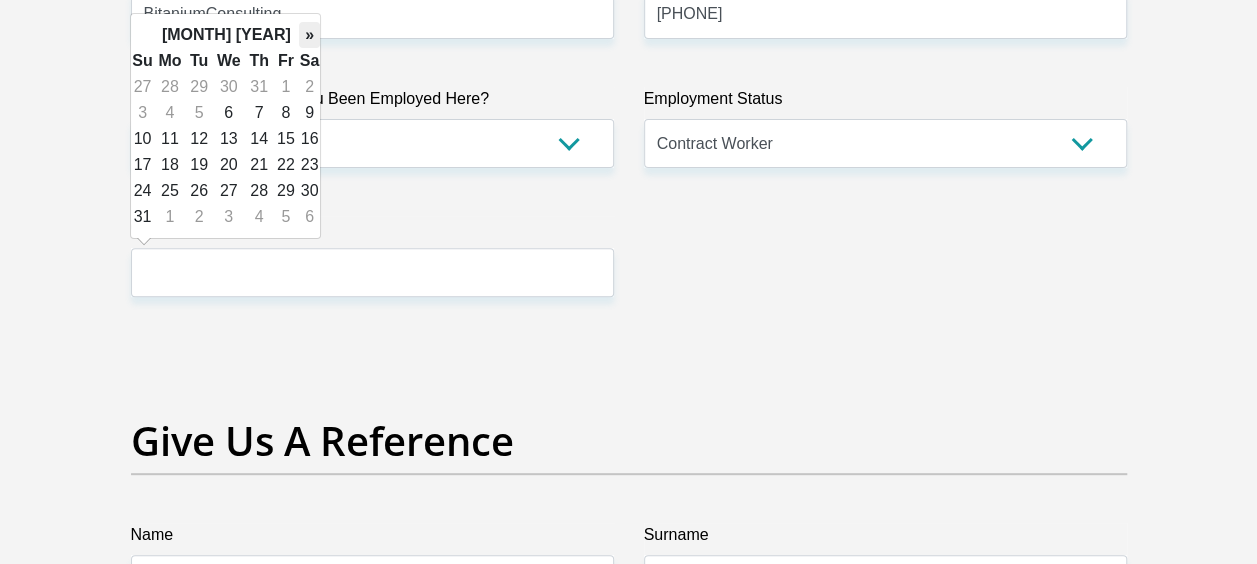 click on "»" at bounding box center [310, 35] 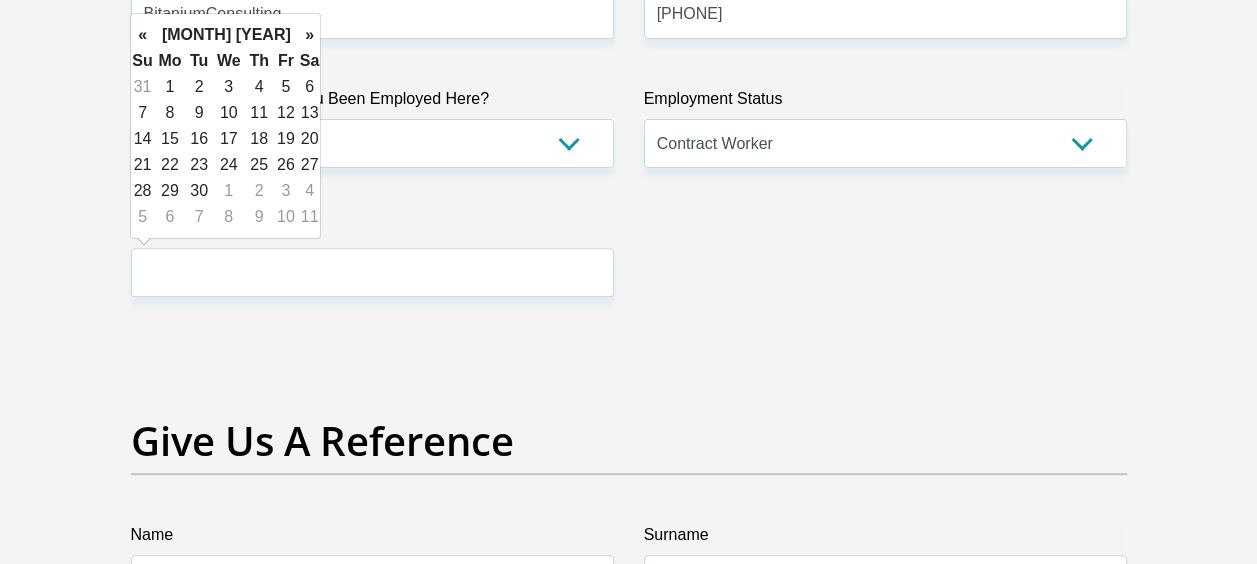 click on "»" at bounding box center [310, 35] 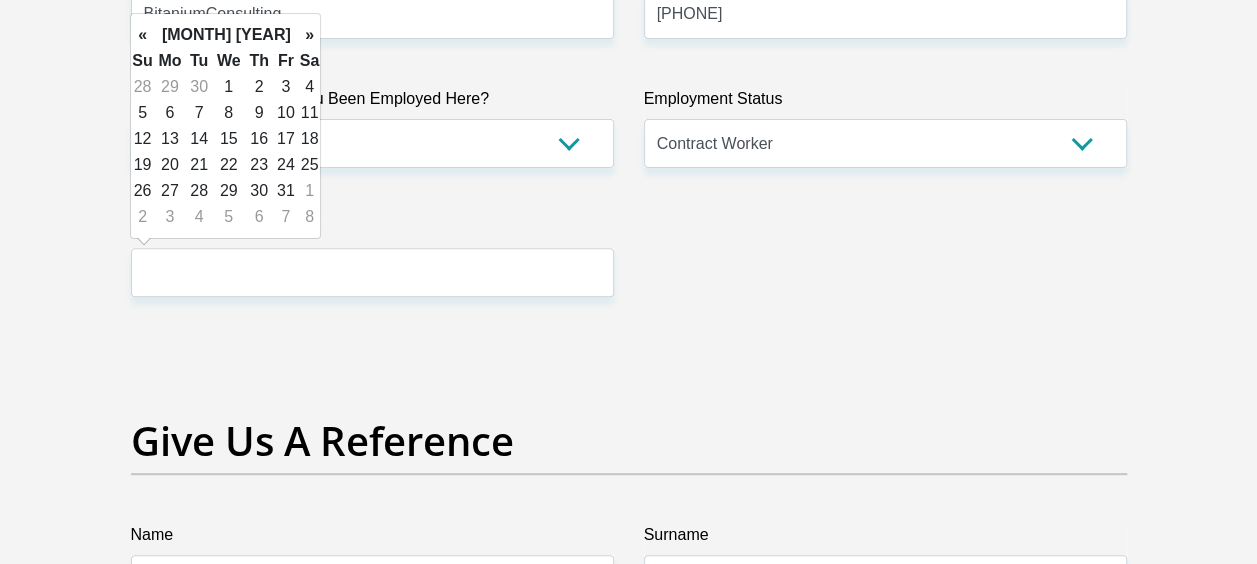 click on "»" at bounding box center (310, 35) 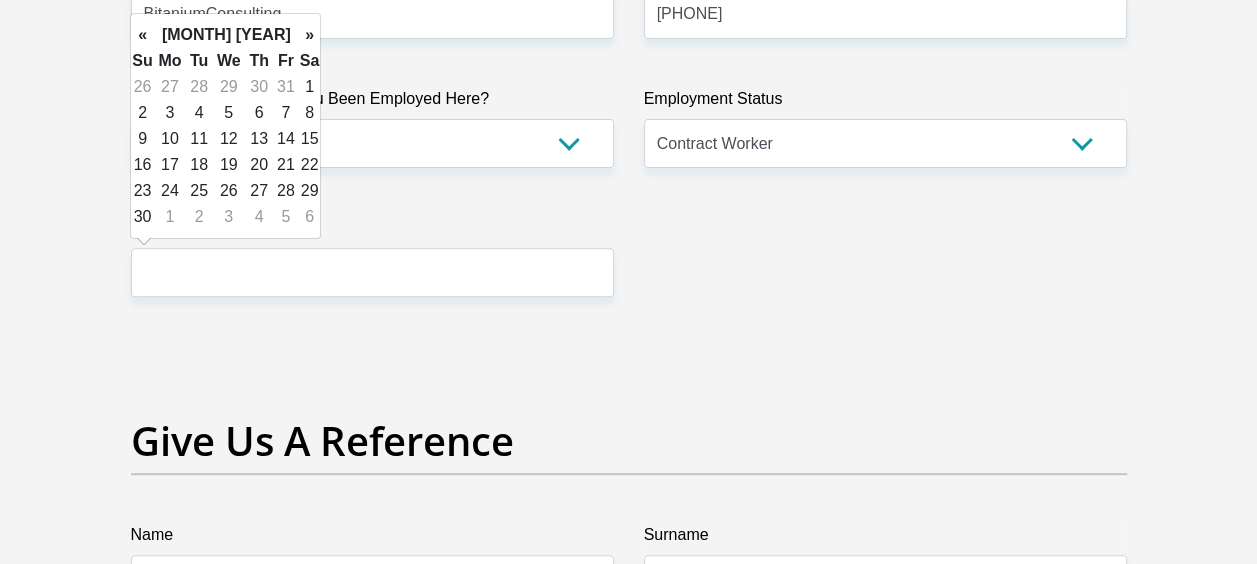 click on "»" at bounding box center [310, 35] 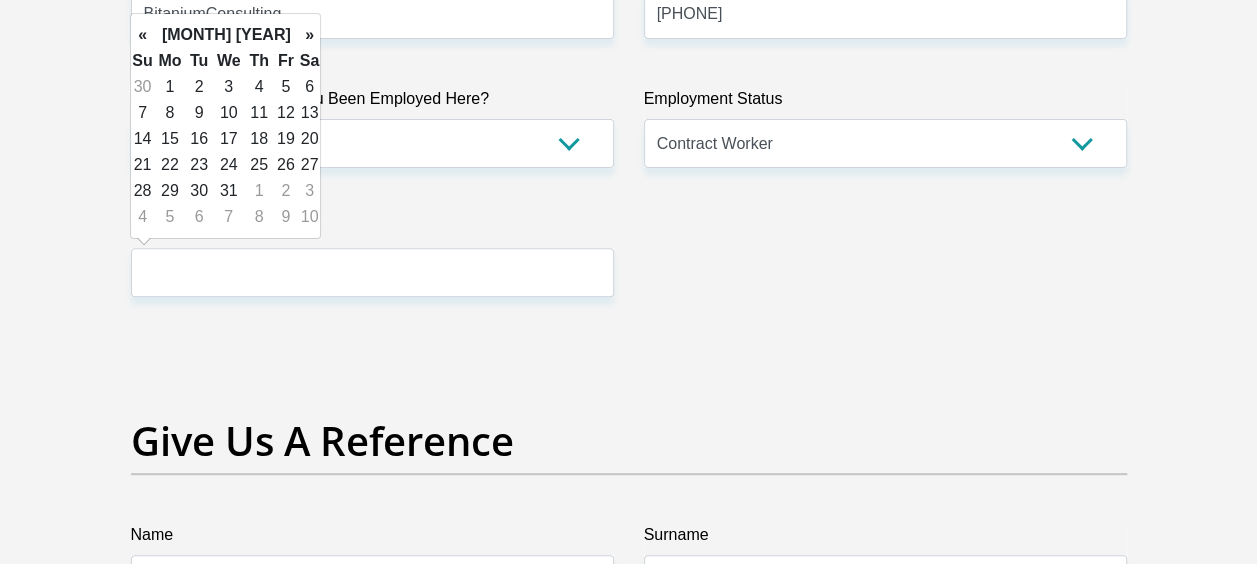 click on "»" at bounding box center (310, 35) 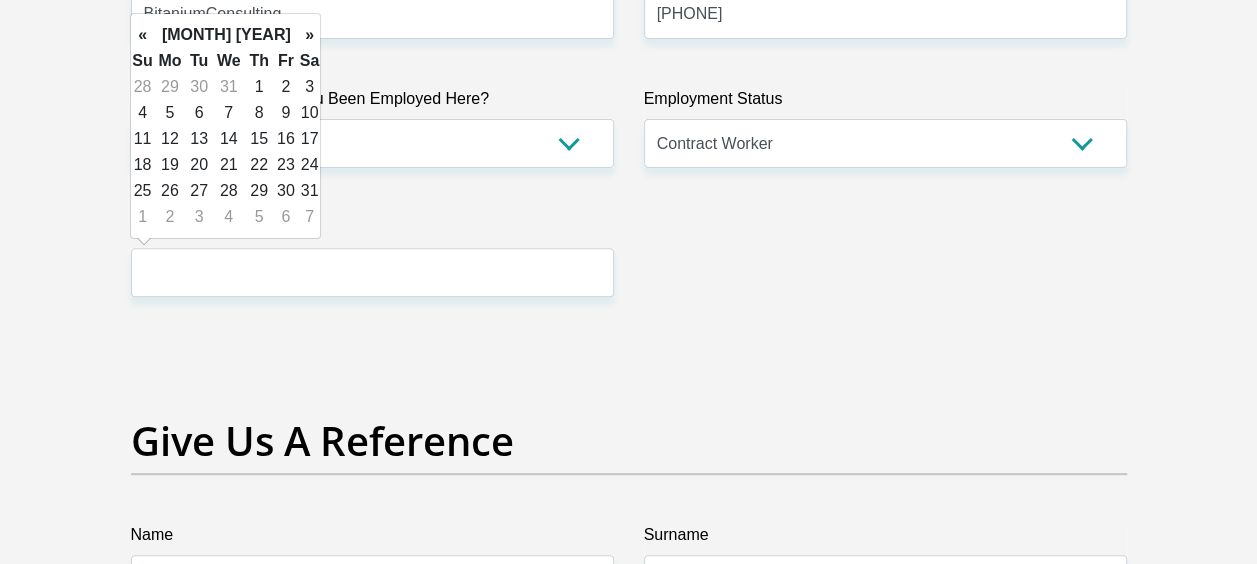 click on "»" at bounding box center [310, 35] 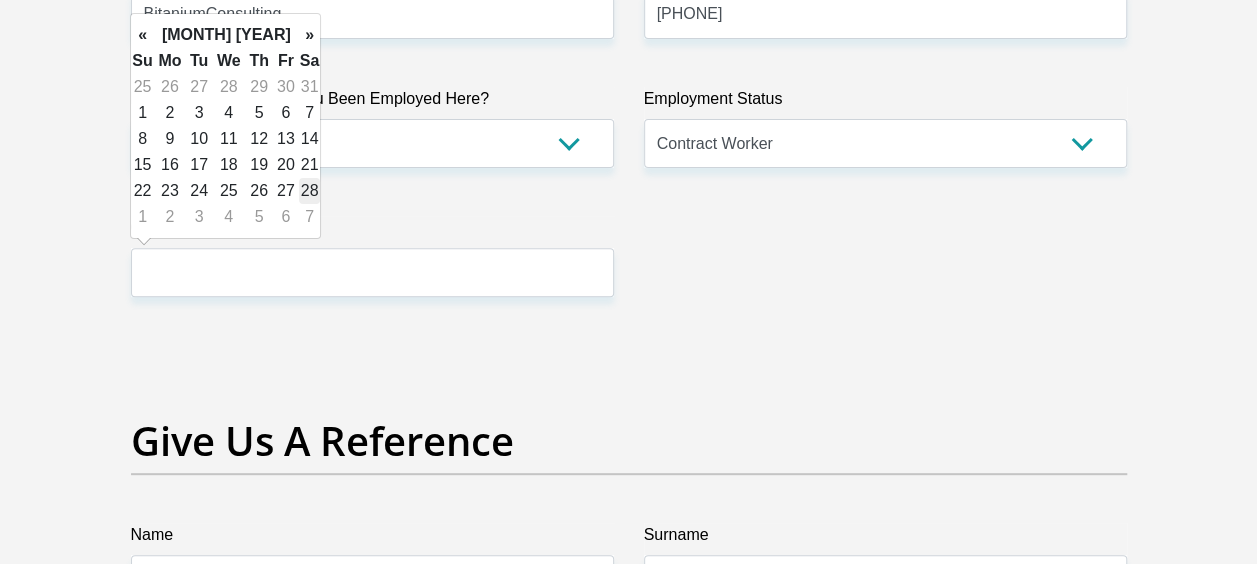 click on "28" at bounding box center [310, 191] 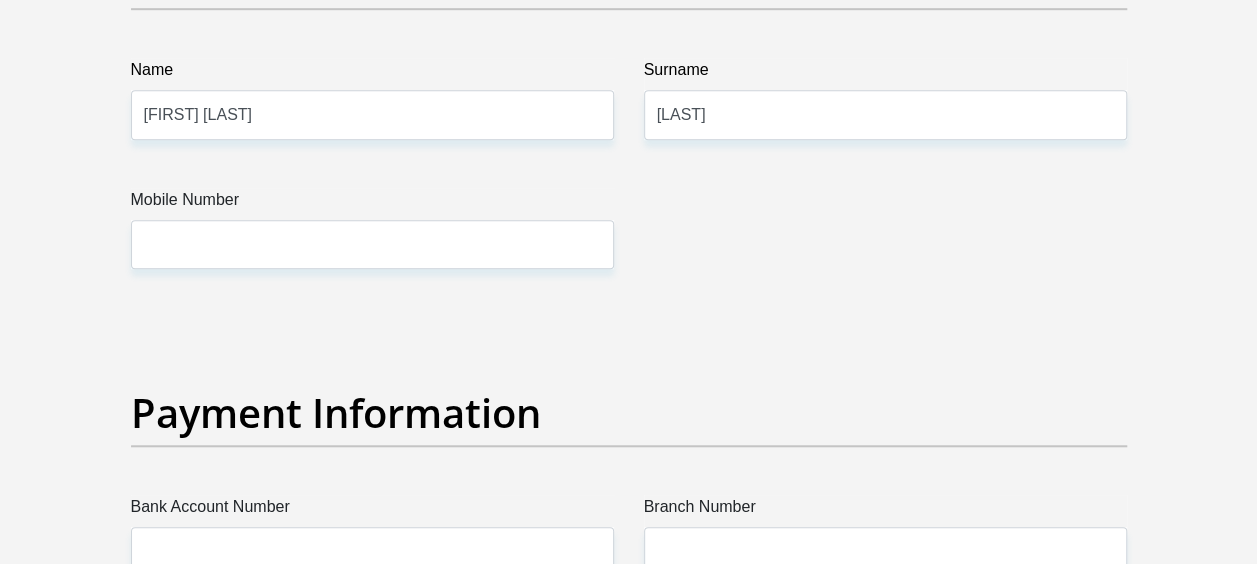scroll, scrollTop: 4468, scrollLeft: 0, axis: vertical 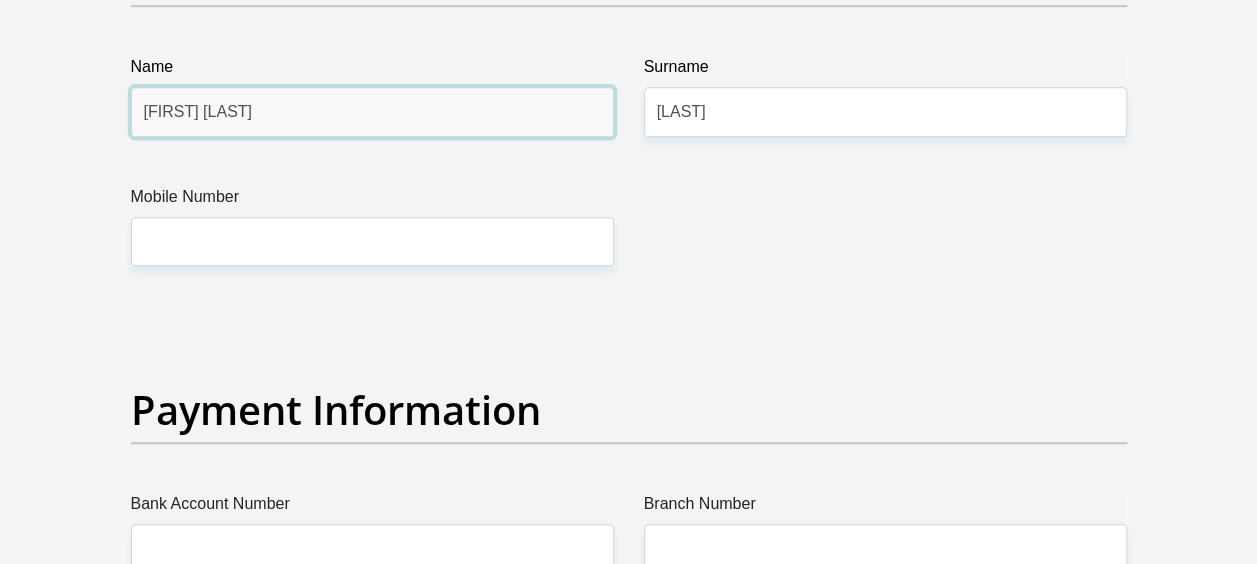 drag, startPoint x: 380, startPoint y: 108, endPoint x: 127, endPoint y: 122, distance: 253.38705 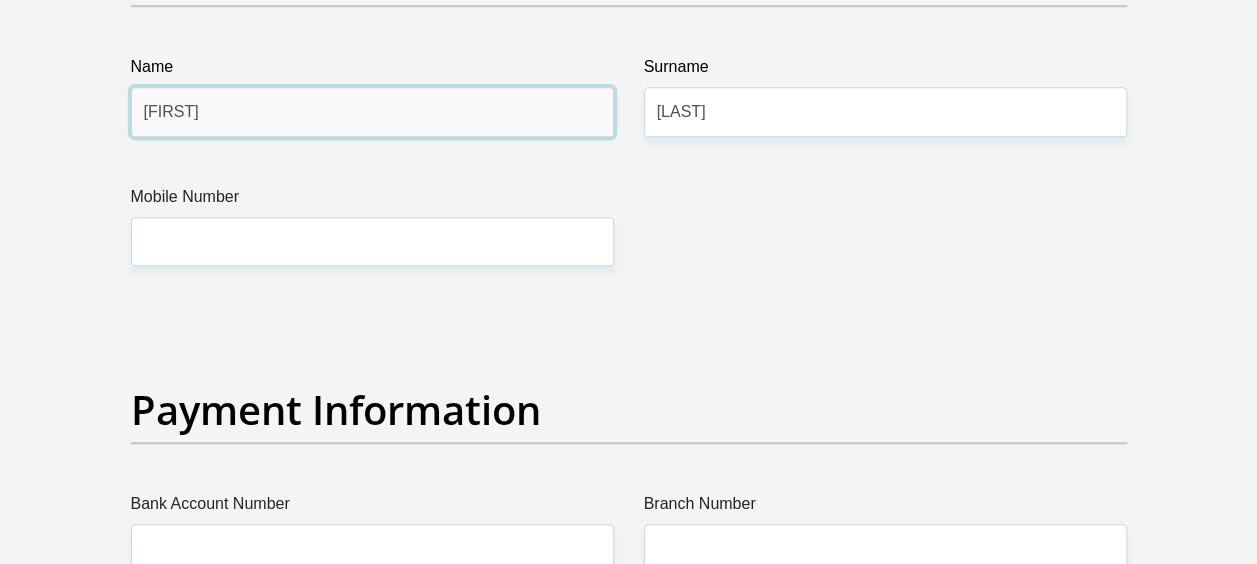 type on "Nomsa" 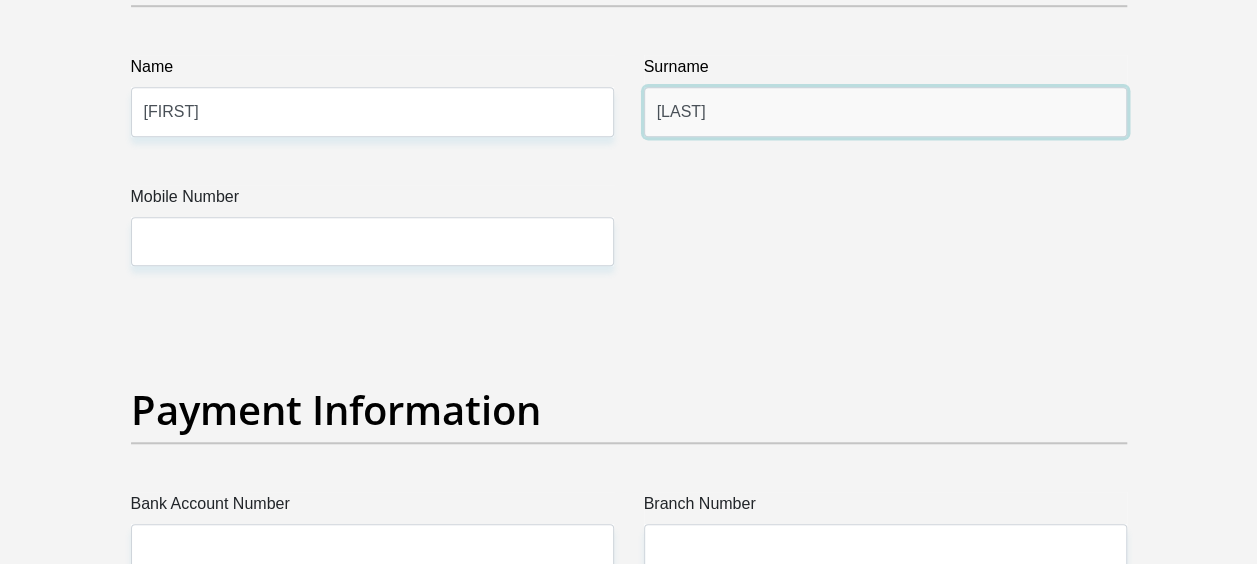 click on "[FIRST]" at bounding box center (885, 111) 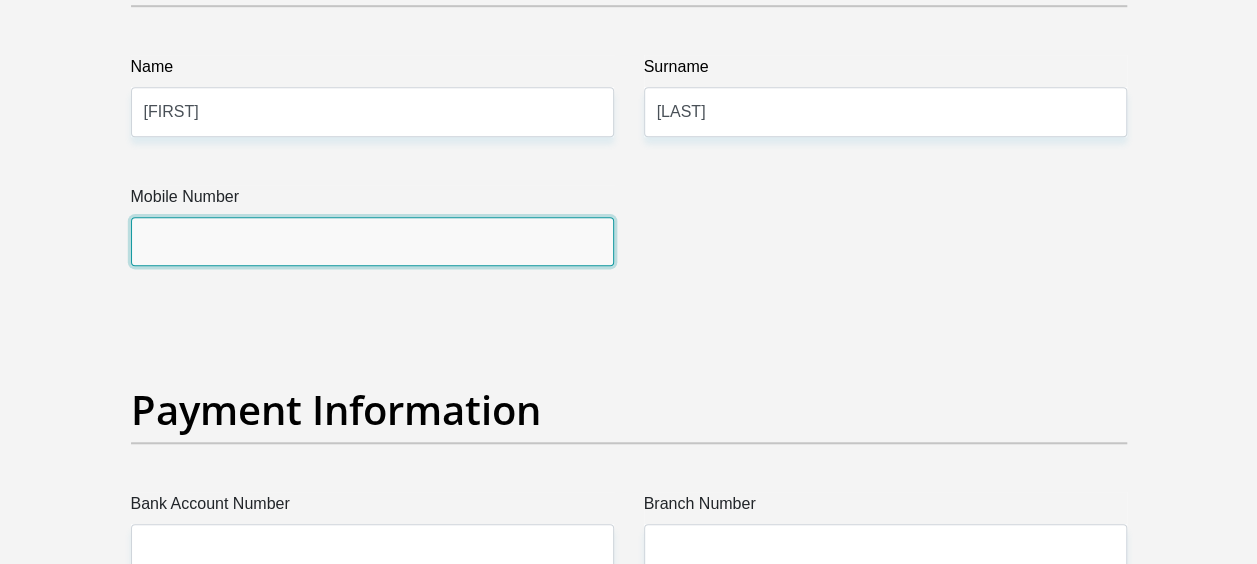click on "Mobile Number" at bounding box center [372, 241] 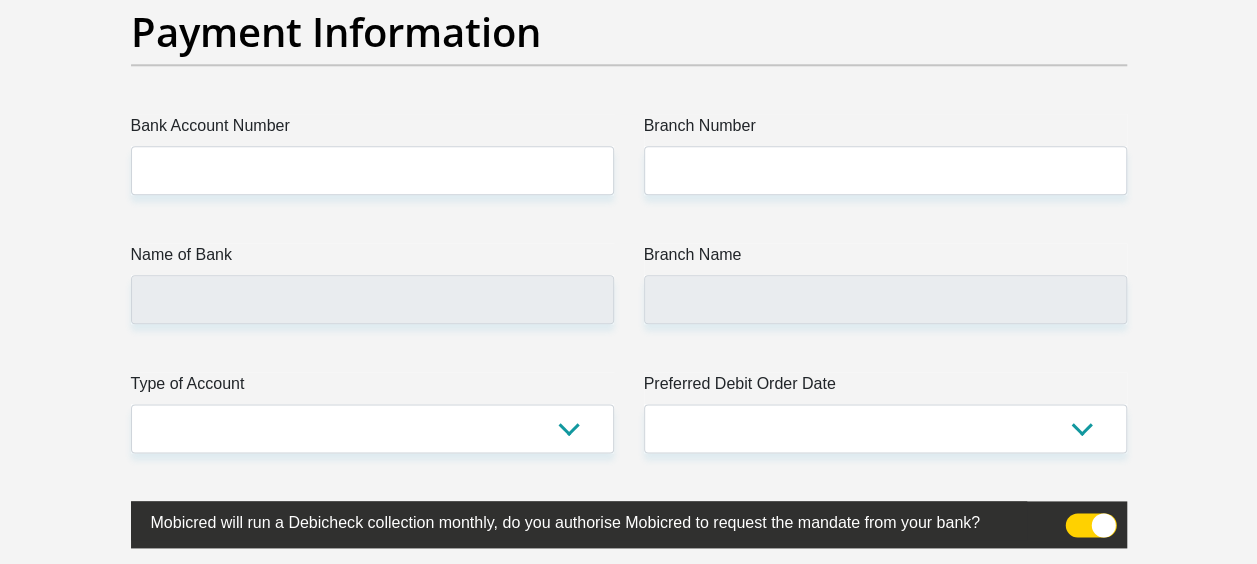 scroll, scrollTop: 4847, scrollLeft: 0, axis: vertical 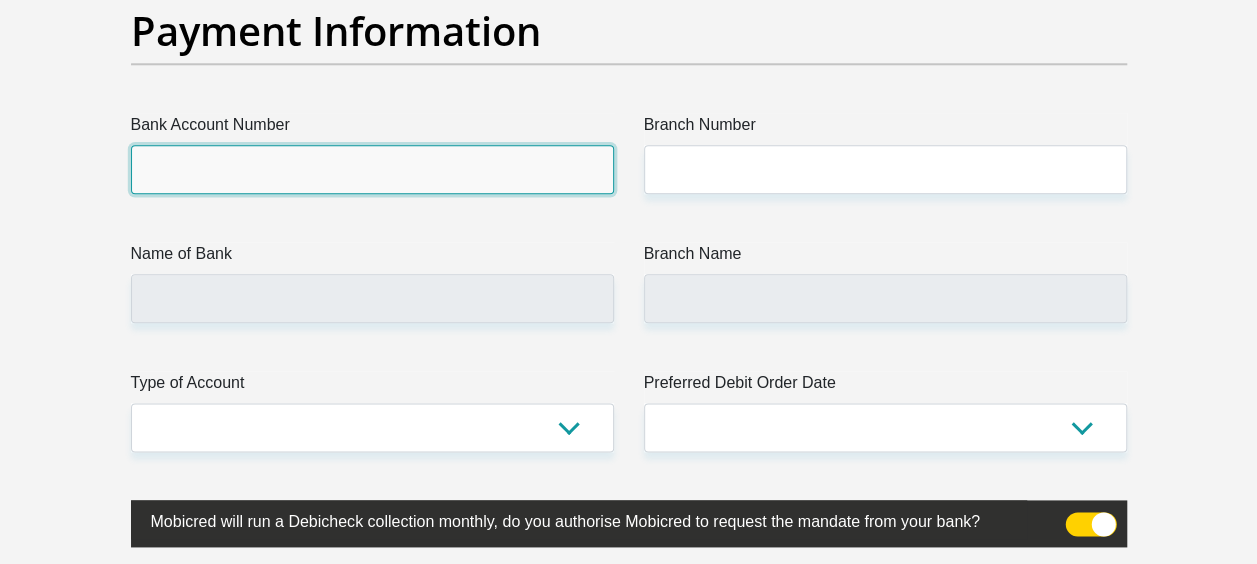 click on "Bank Account Number" at bounding box center [372, 169] 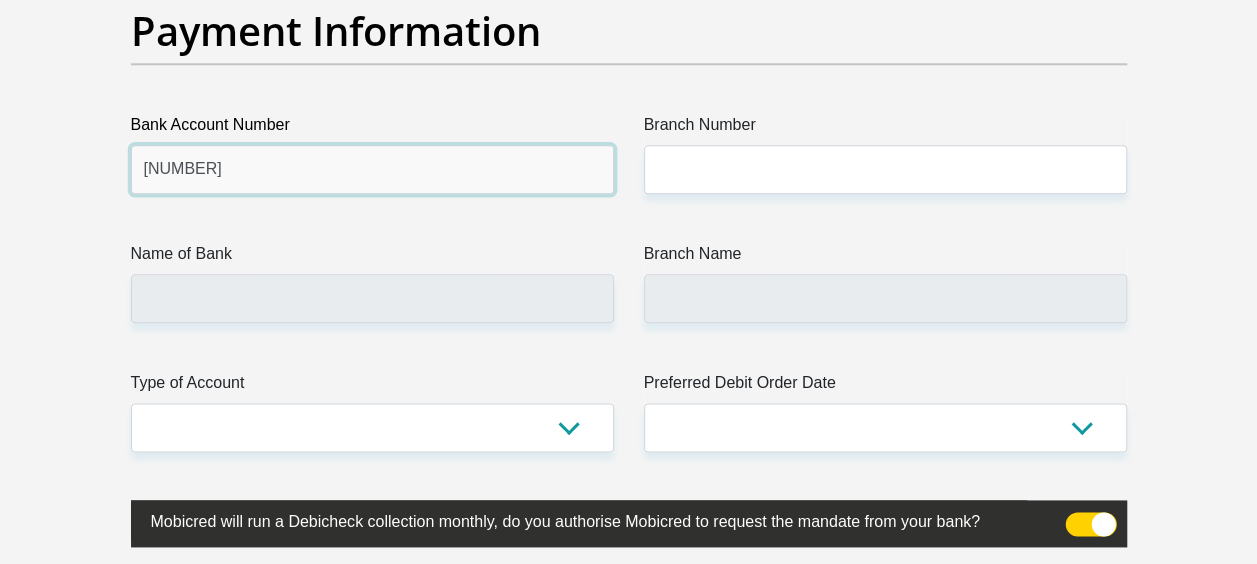 type on "1774959761" 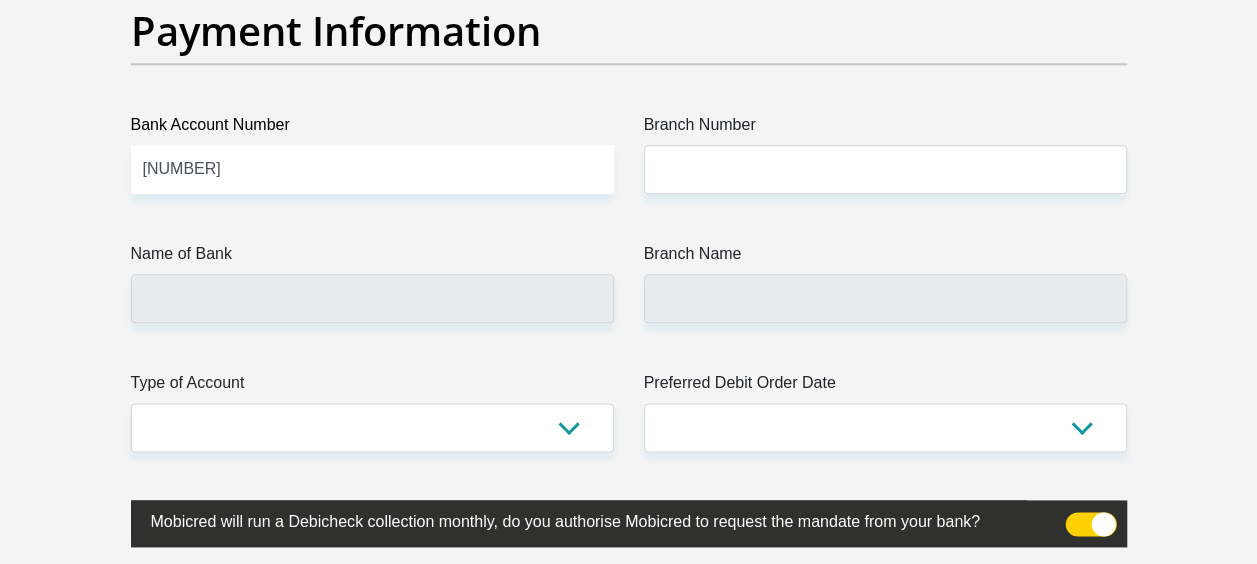 drag, startPoint x: 777, startPoint y: 134, endPoint x: 738, endPoint y: 169, distance: 52.40229 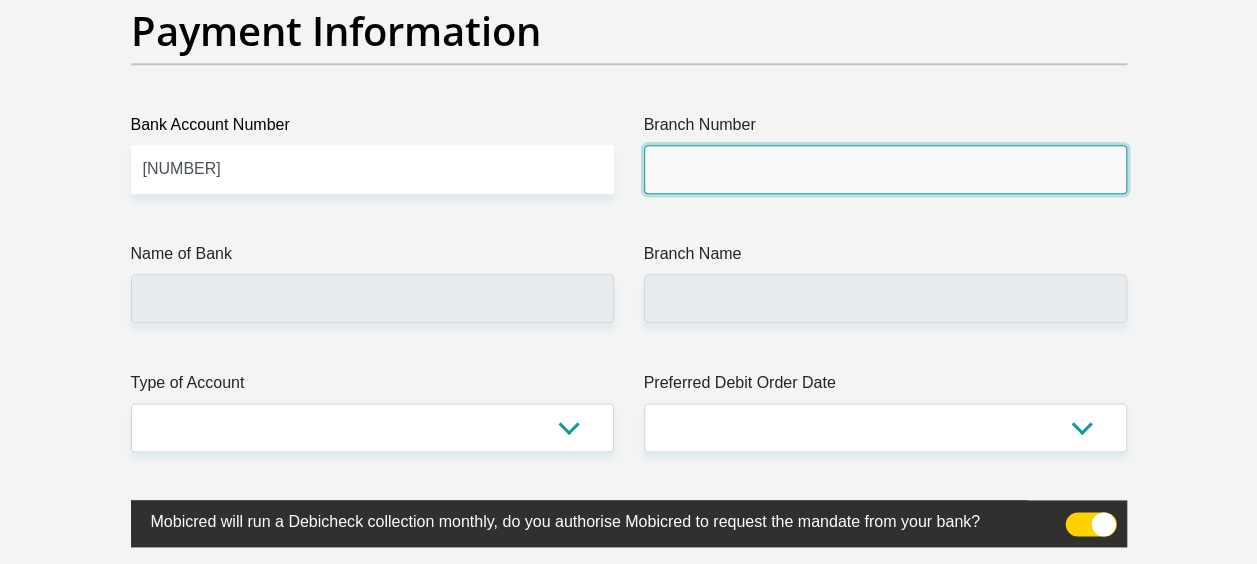 click on "Branch Number" at bounding box center (885, 169) 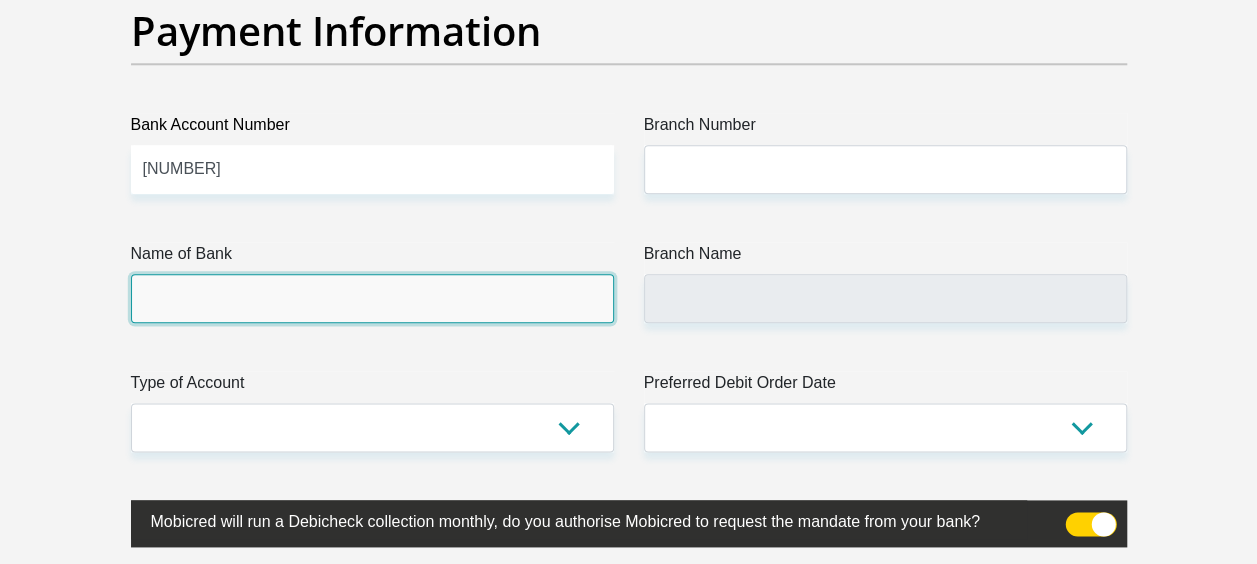 click on "Name of Bank" at bounding box center (372, 298) 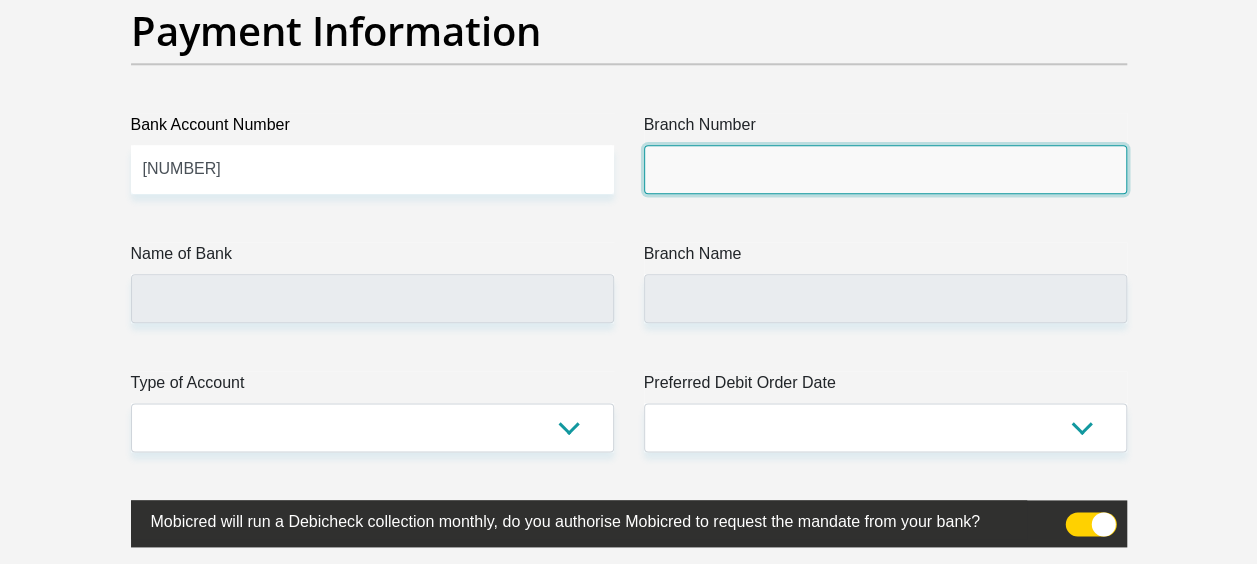 click on "Branch Number" at bounding box center (885, 169) 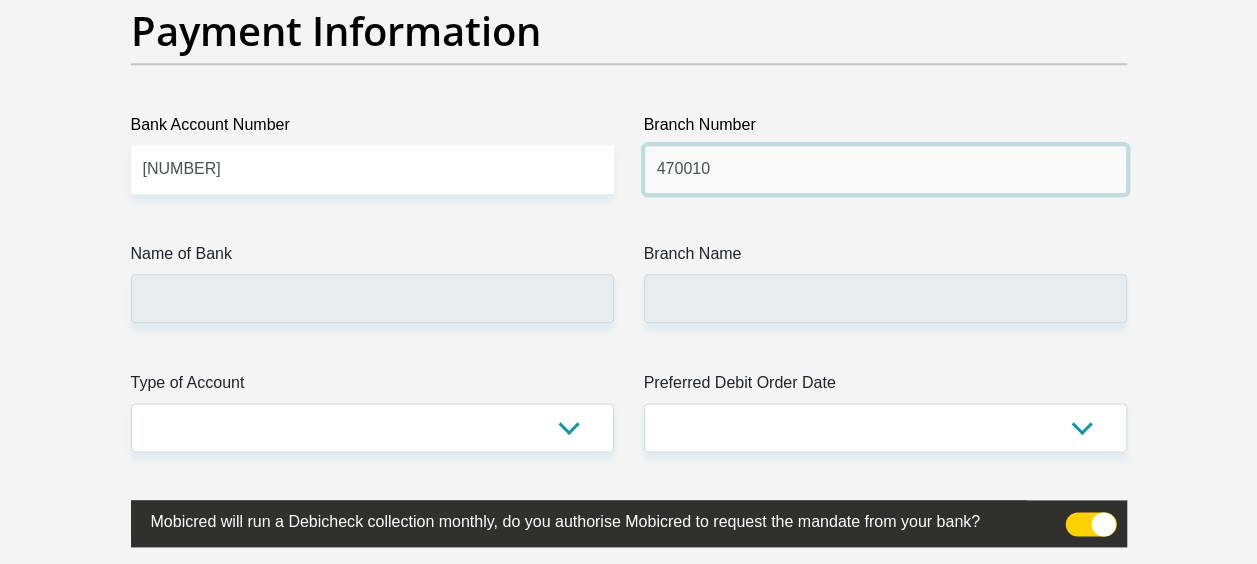 type on "470010" 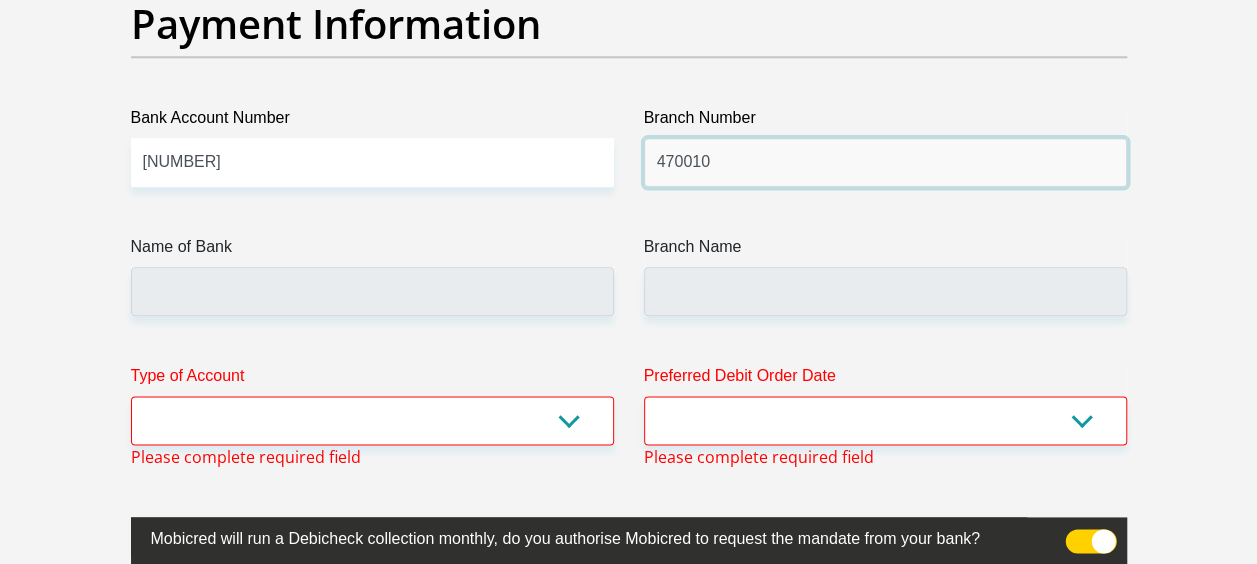 type on "CAPITEC BANK LIMITED" 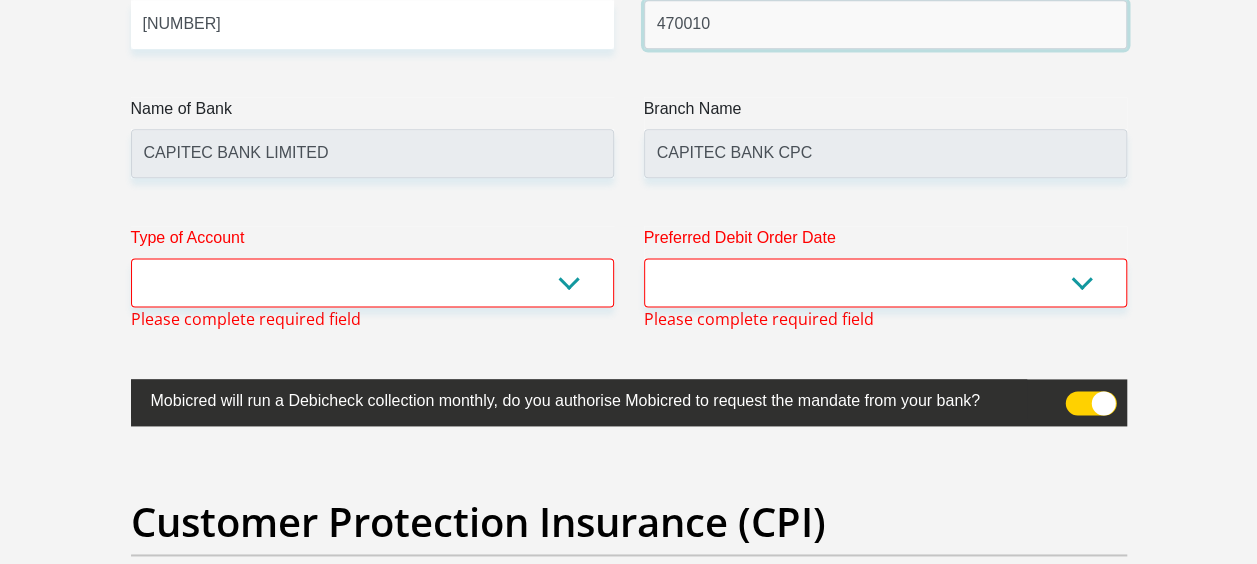 scroll, scrollTop: 4994, scrollLeft: 0, axis: vertical 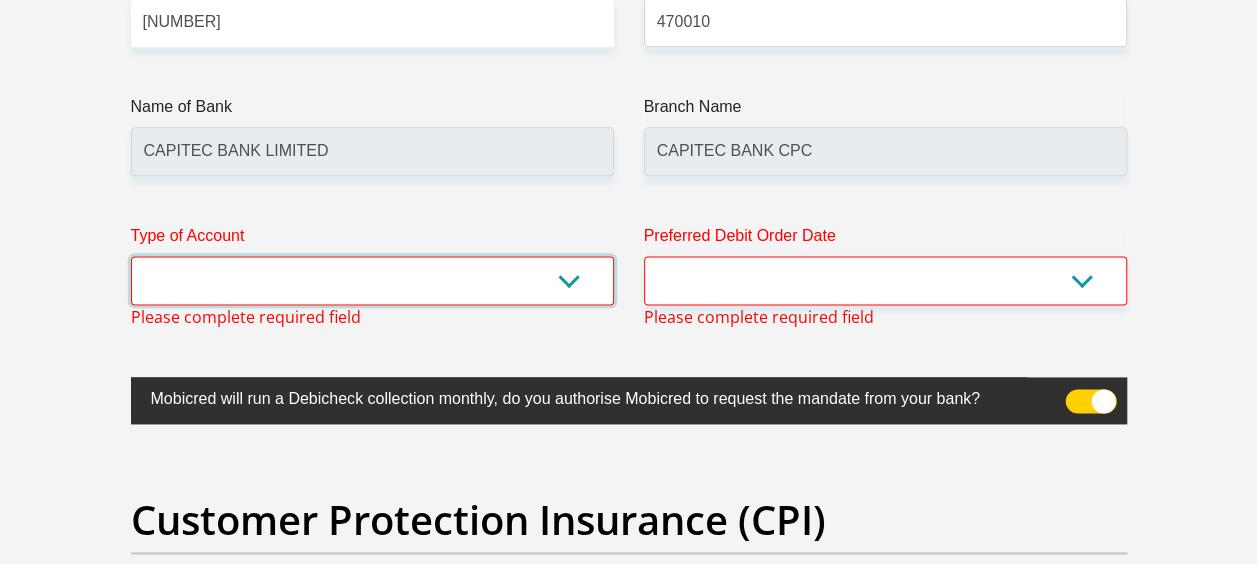 click on "Cheque
Savings" at bounding box center [372, 280] 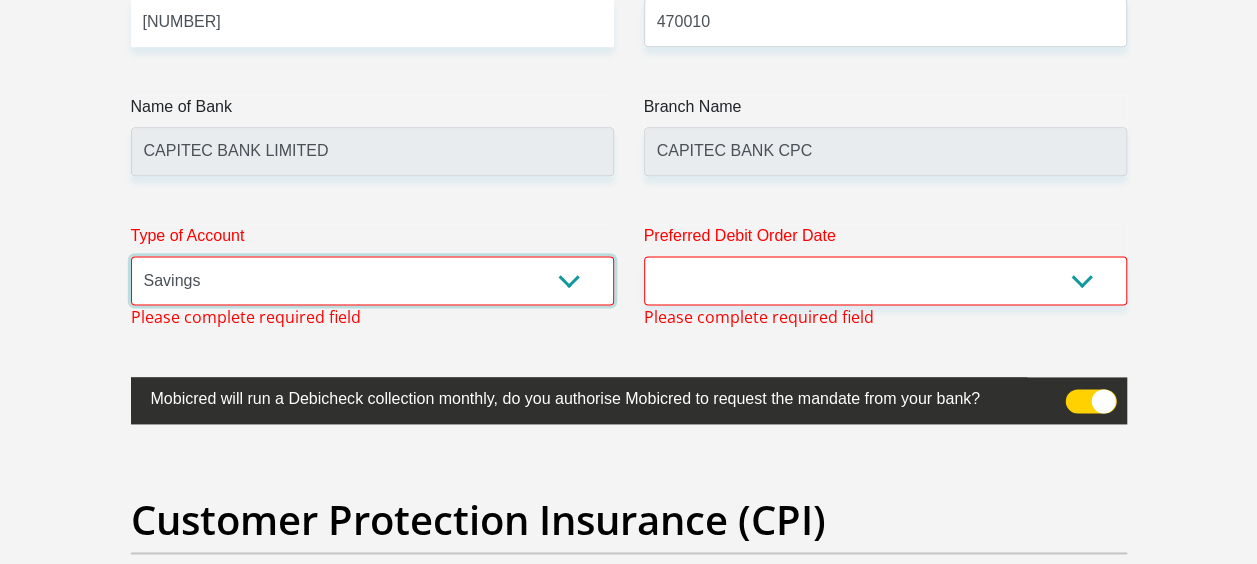 click on "Cheque
Savings" at bounding box center [372, 280] 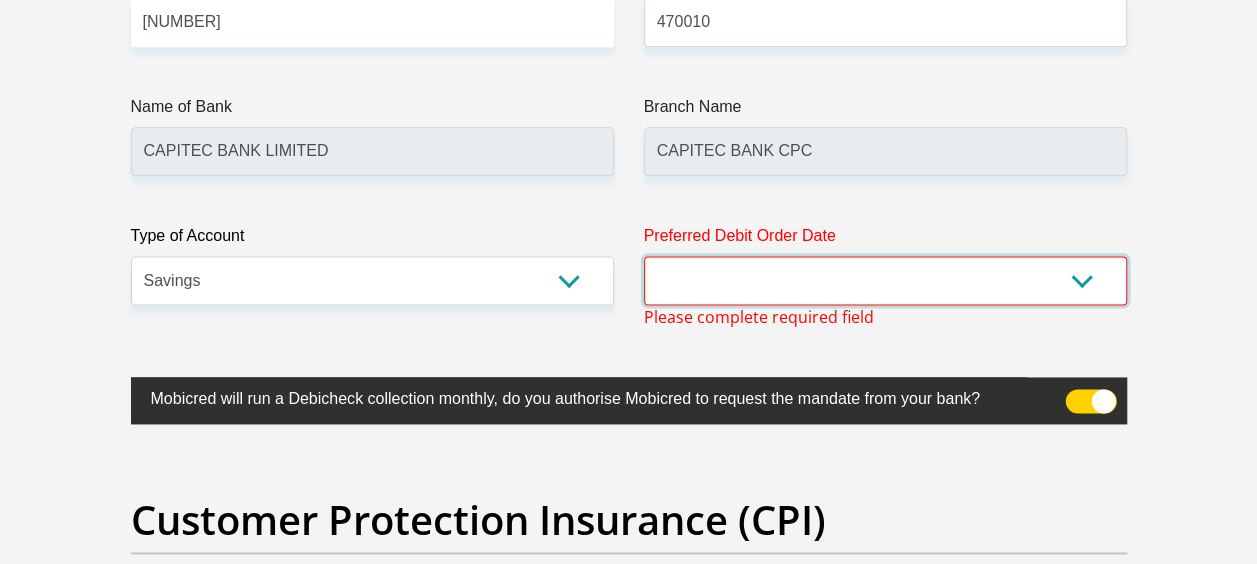 click on "1st
2nd
3rd
4th
5th
7th
18th
19th
20th
21st
22nd
23rd
24th
25th
26th
27th
28th
29th
30th" at bounding box center [885, 280] 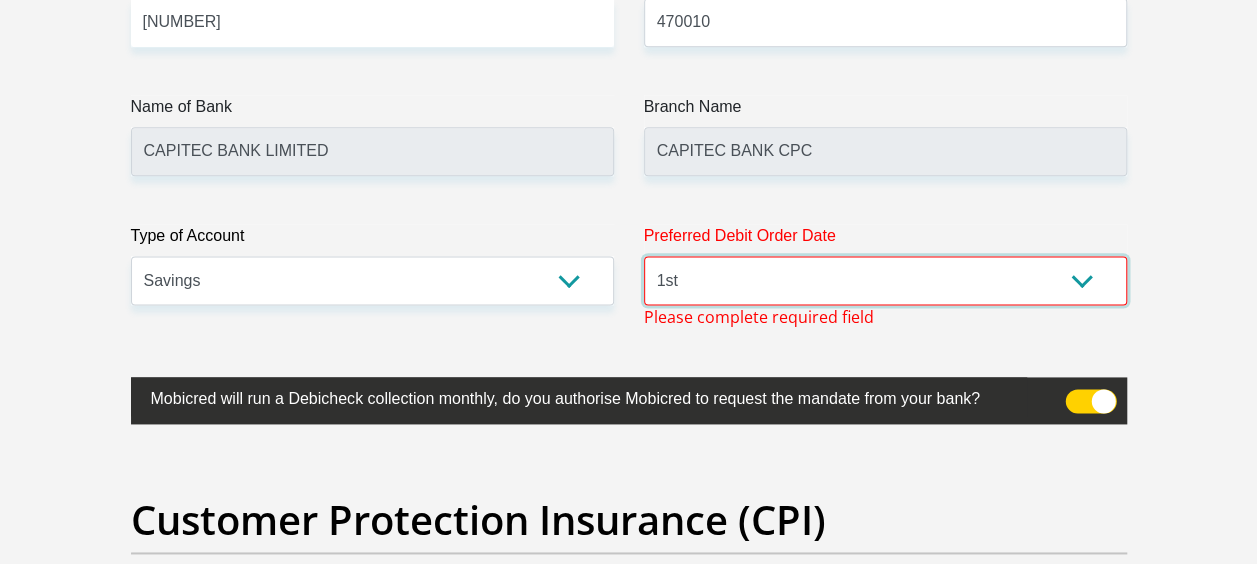 click on "1st
2nd
3rd
4th
5th
7th
18th
19th
20th
21st
22nd
23rd
24th
25th
26th
27th
28th
29th
30th" at bounding box center (885, 280) 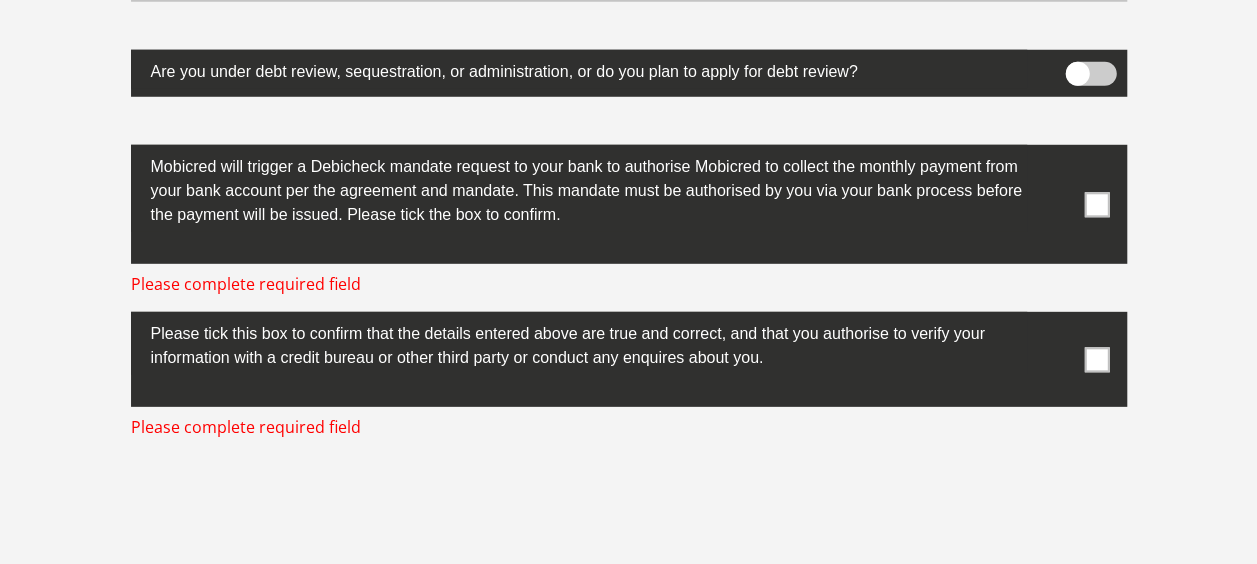 scroll, scrollTop: 6540, scrollLeft: 0, axis: vertical 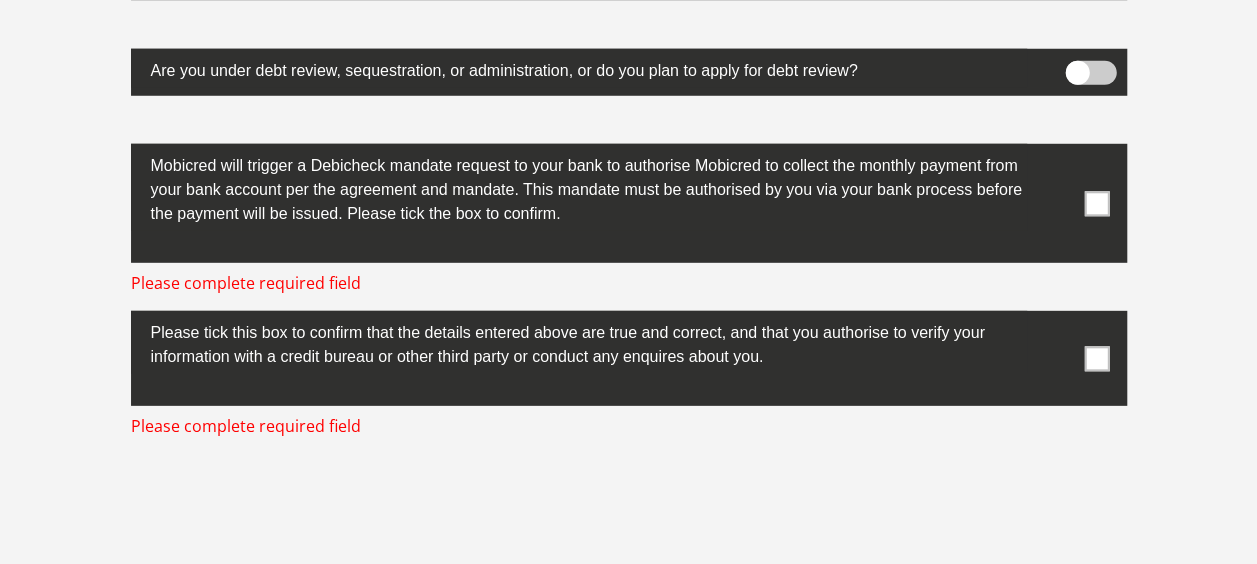 click at bounding box center (1096, 203) 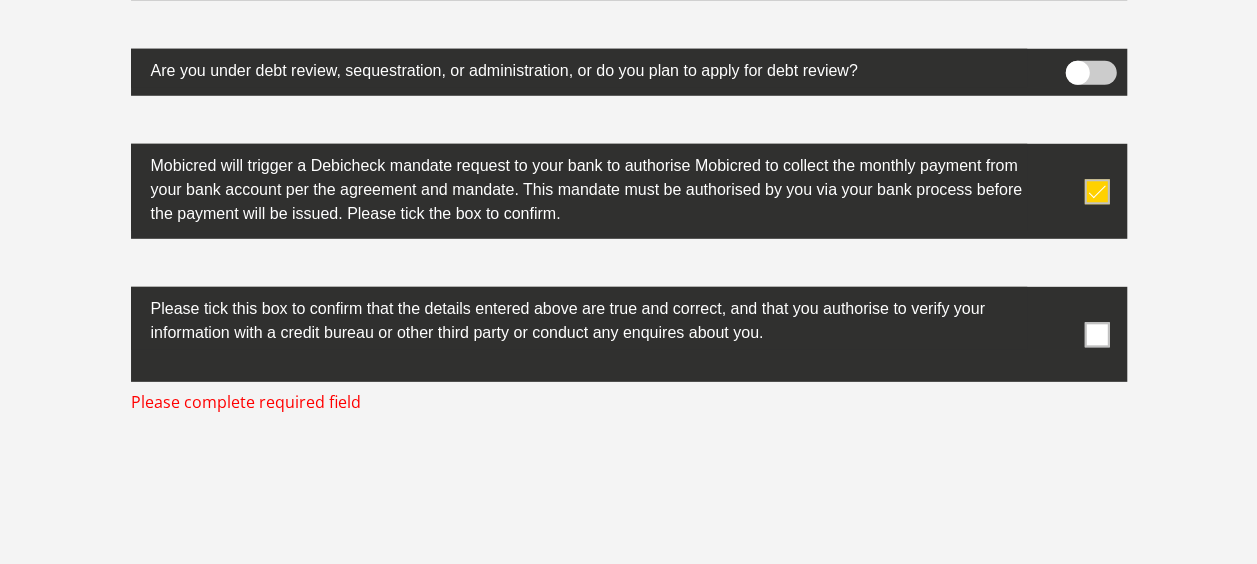 click at bounding box center (1096, 334) 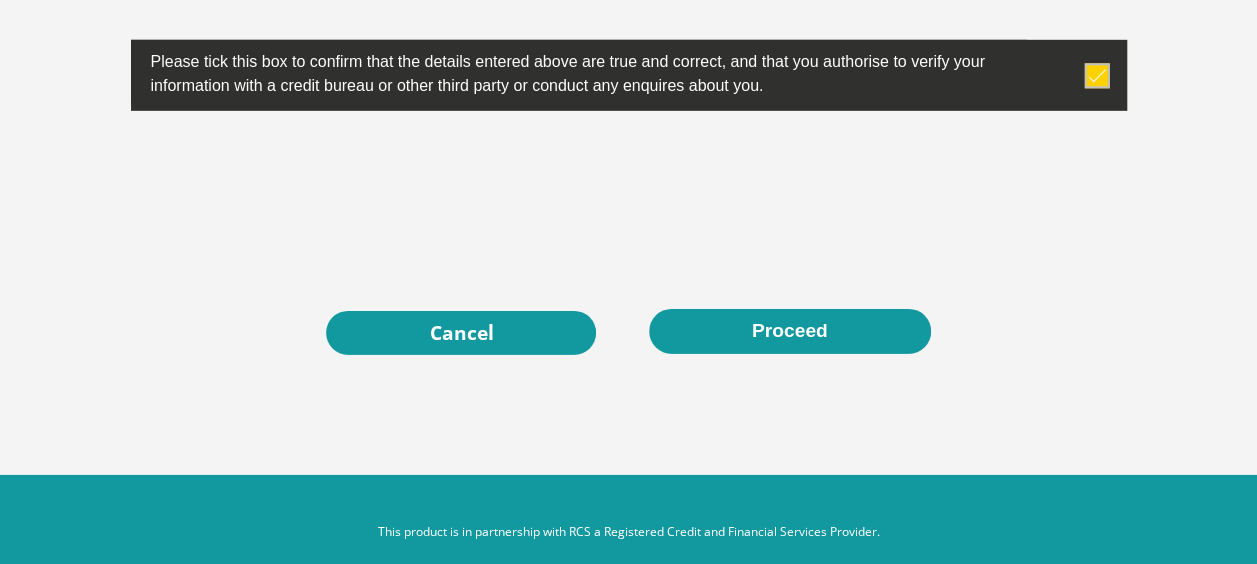 scroll, scrollTop: 6807, scrollLeft: 0, axis: vertical 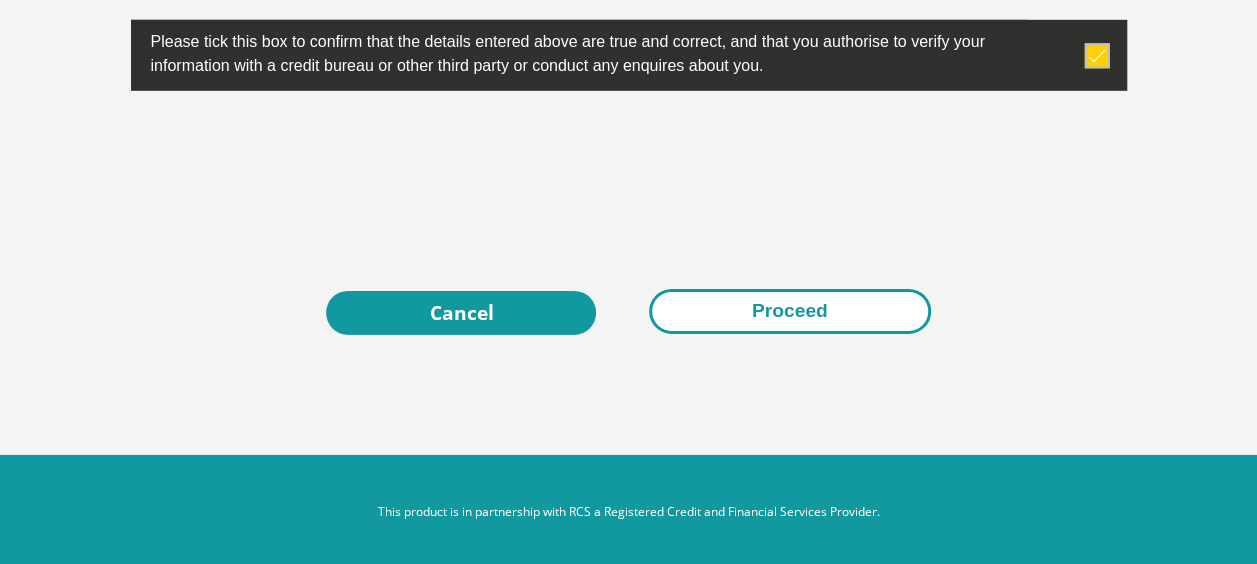 click on "Proceed" at bounding box center (790, 311) 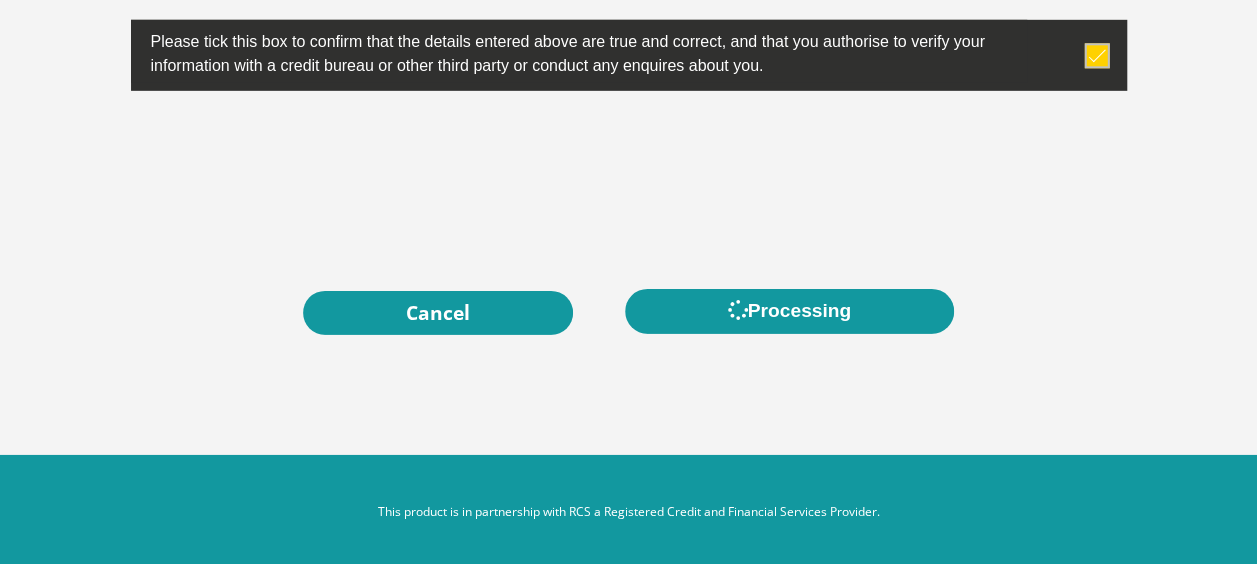 scroll, scrollTop: 0, scrollLeft: 0, axis: both 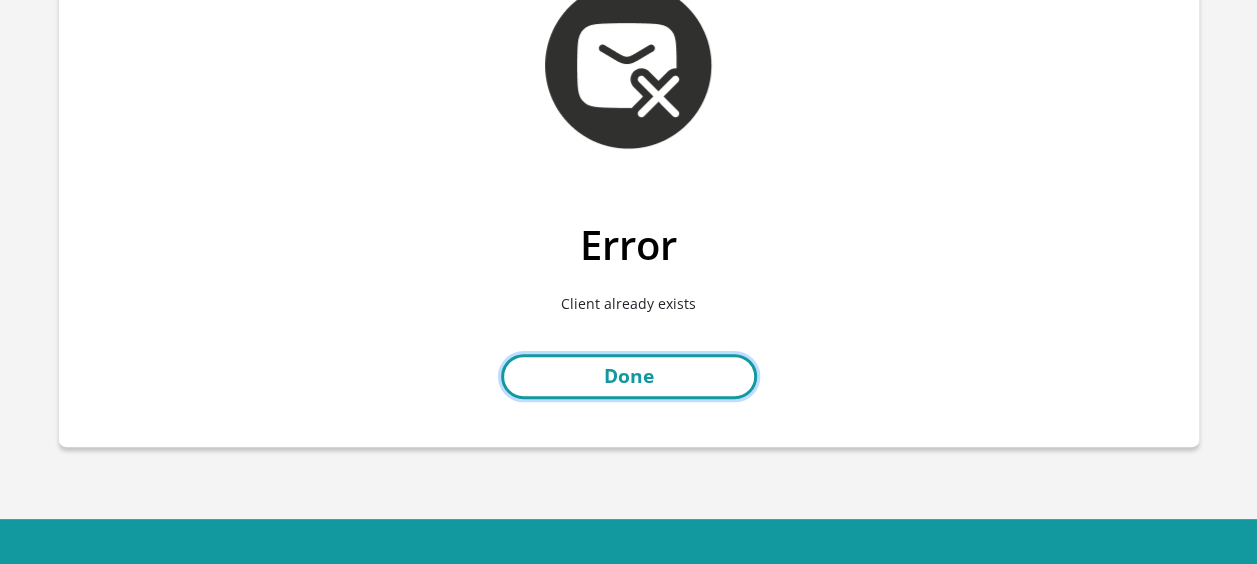click on "Done" at bounding box center [629, 376] 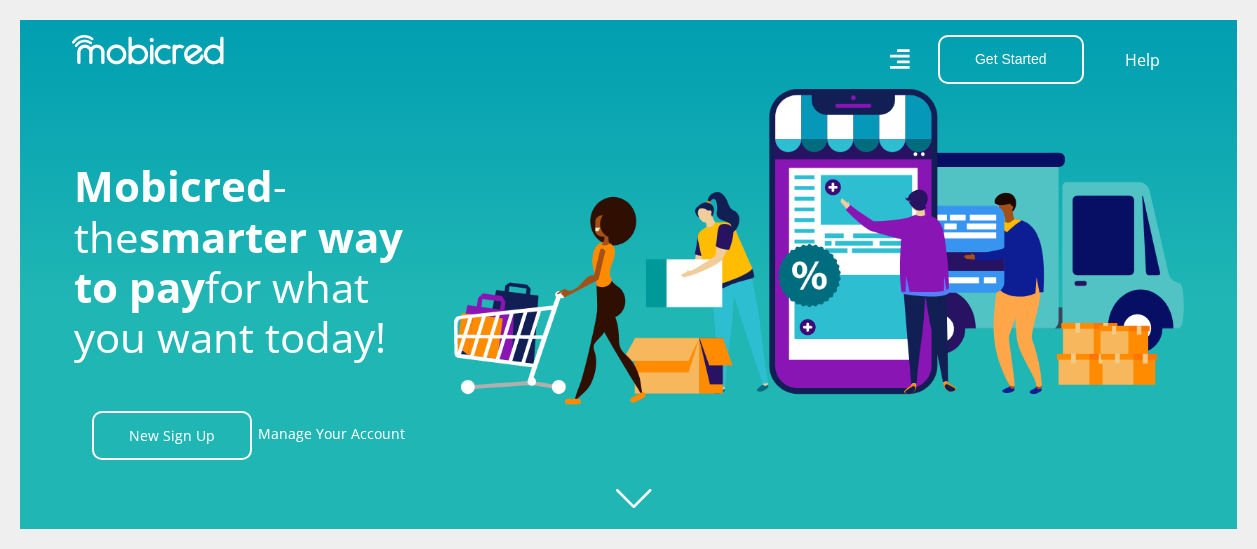 scroll, scrollTop: 0, scrollLeft: 0, axis: both 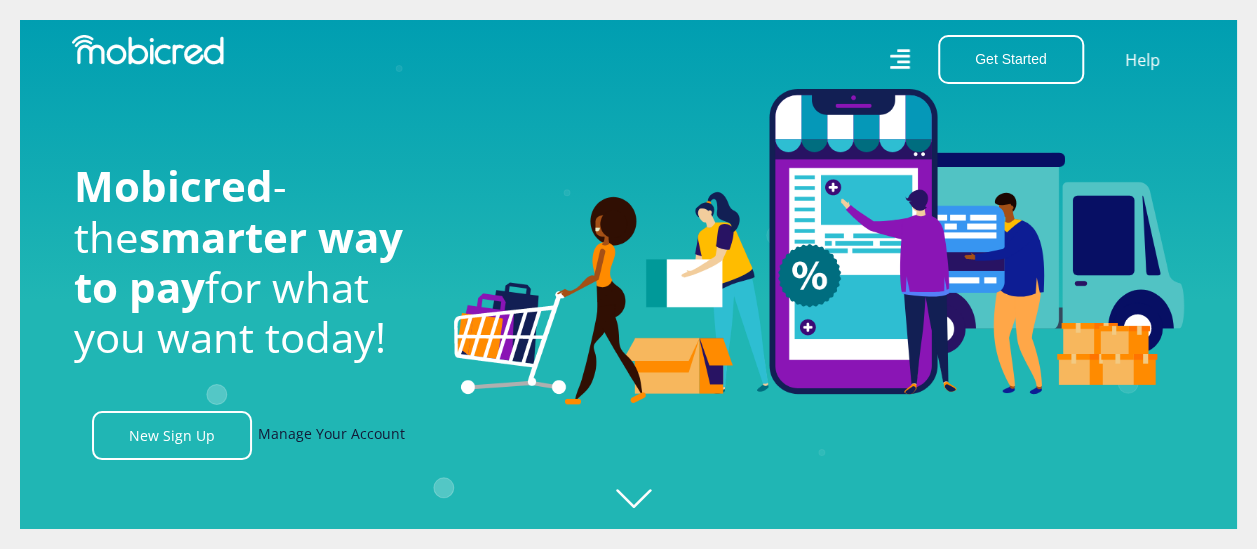 click on "Manage Your Account" at bounding box center (331, 435) 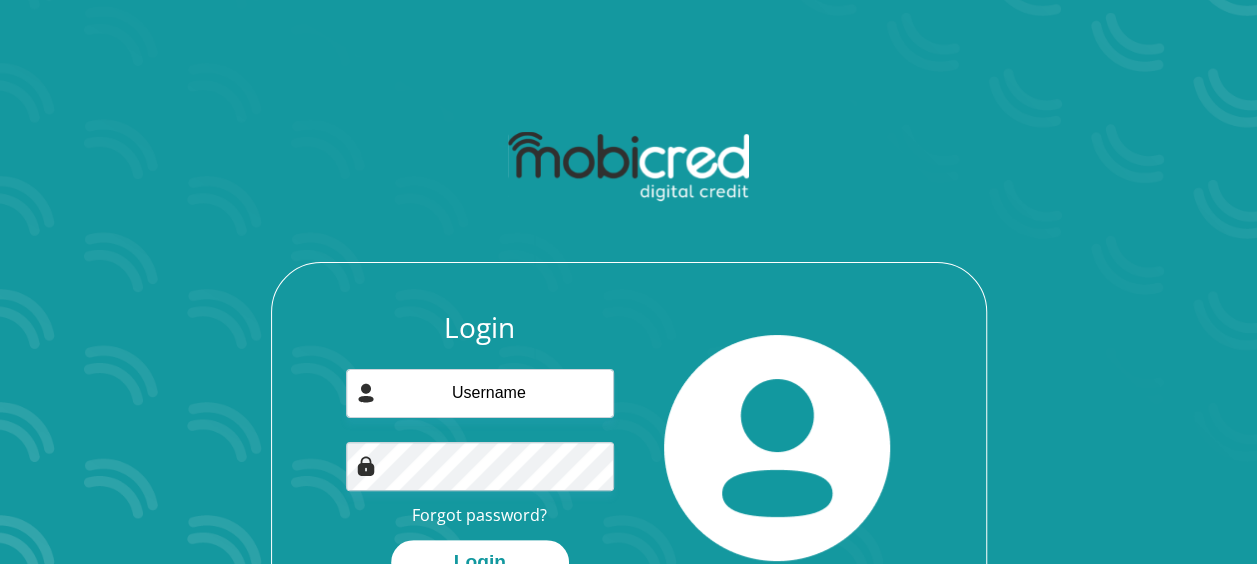 scroll, scrollTop: 116, scrollLeft: 0, axis: vertical 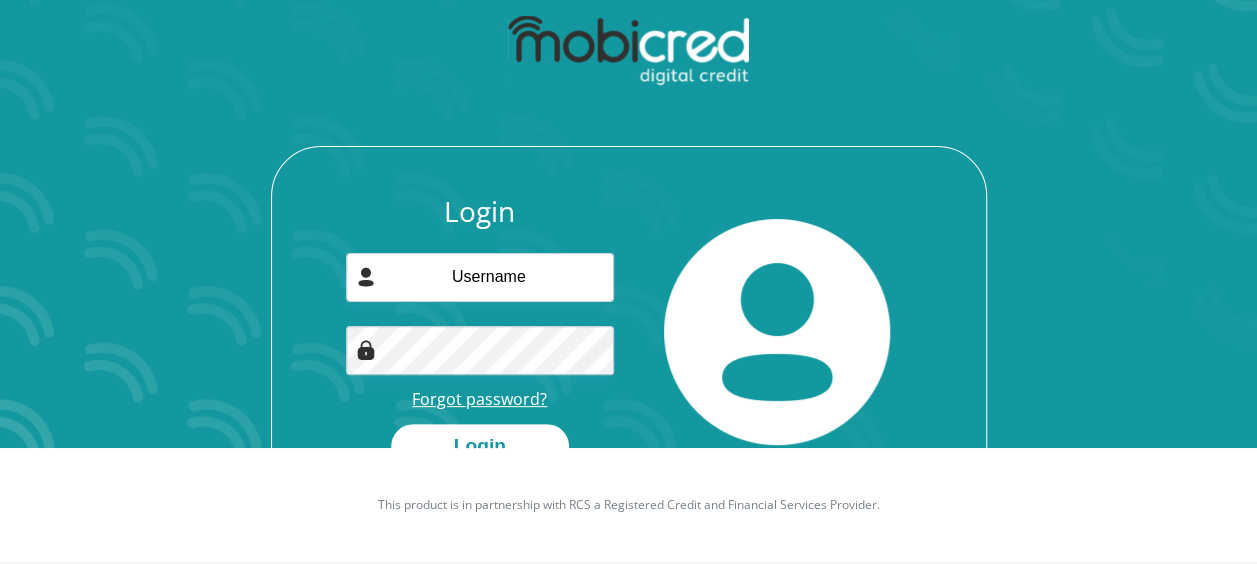 click on "Forgot password?" at bounding box center [479, 399] 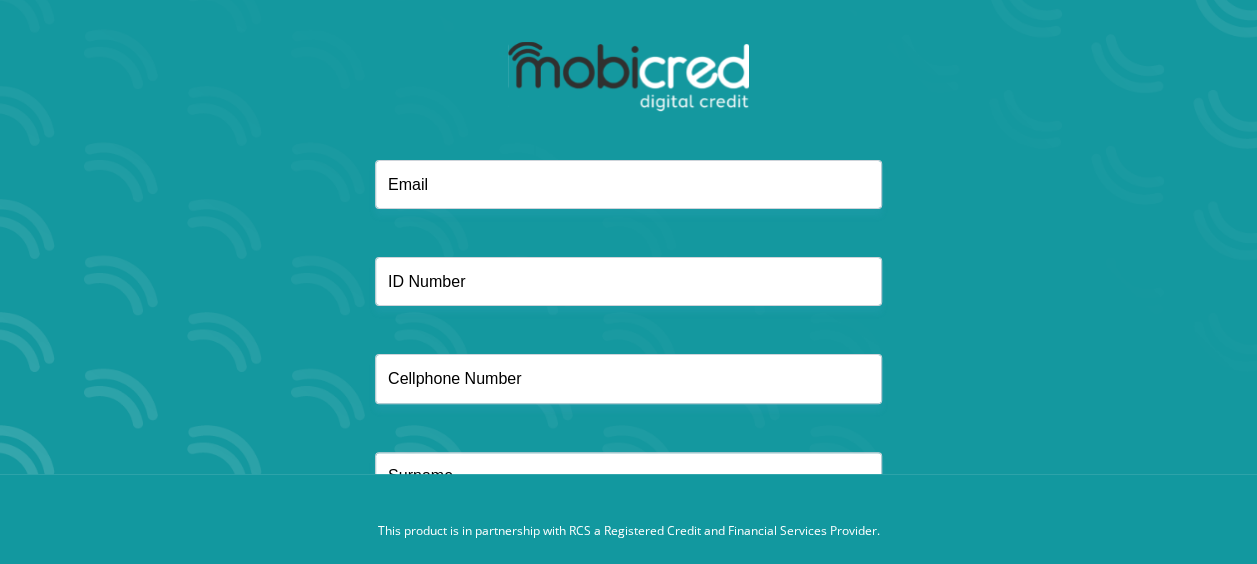 scroll, scrollTop: 86, scrollLeft: 0, axis: vertical 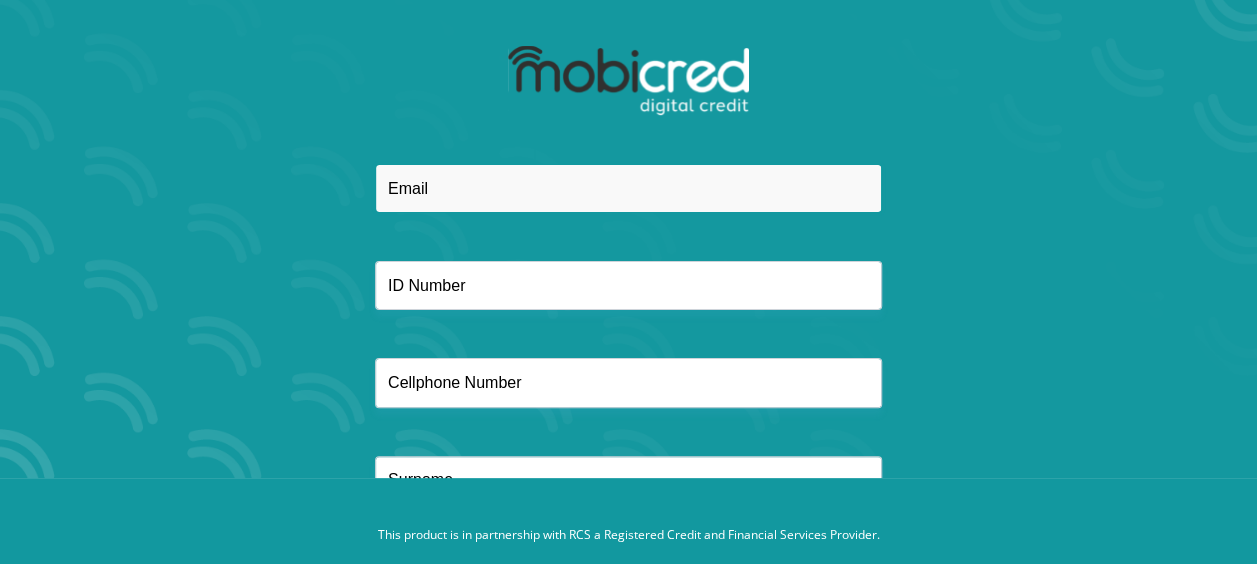 click at bounding box center [628, 188] 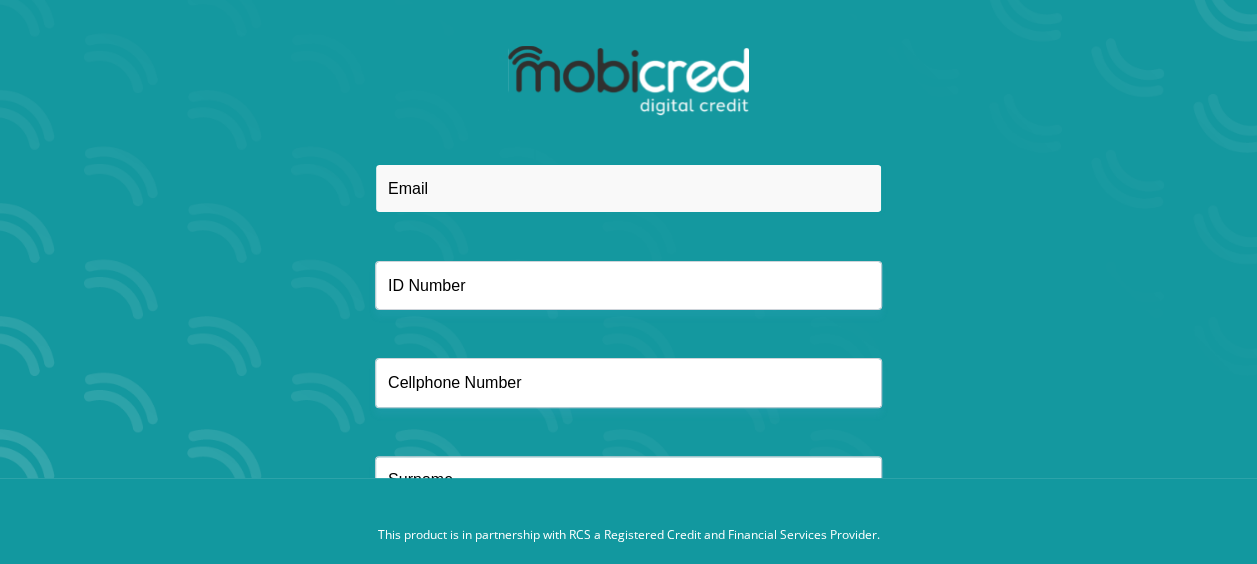 type on "[USERNAME]@[EXAMPLE.COM]" 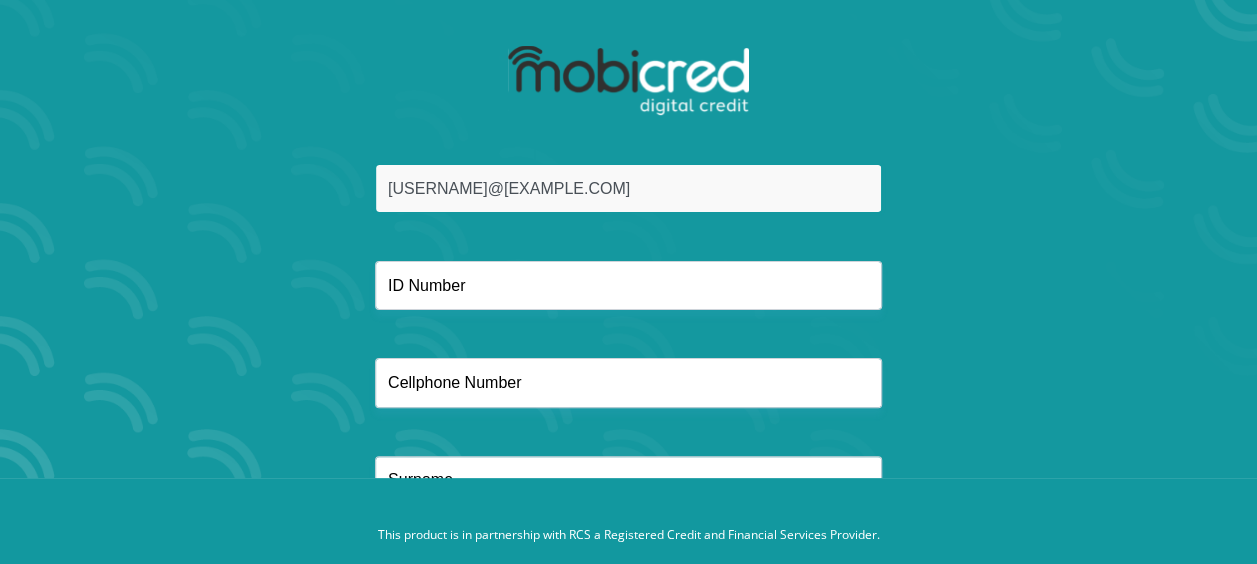 type on "Tshwane university of technology" 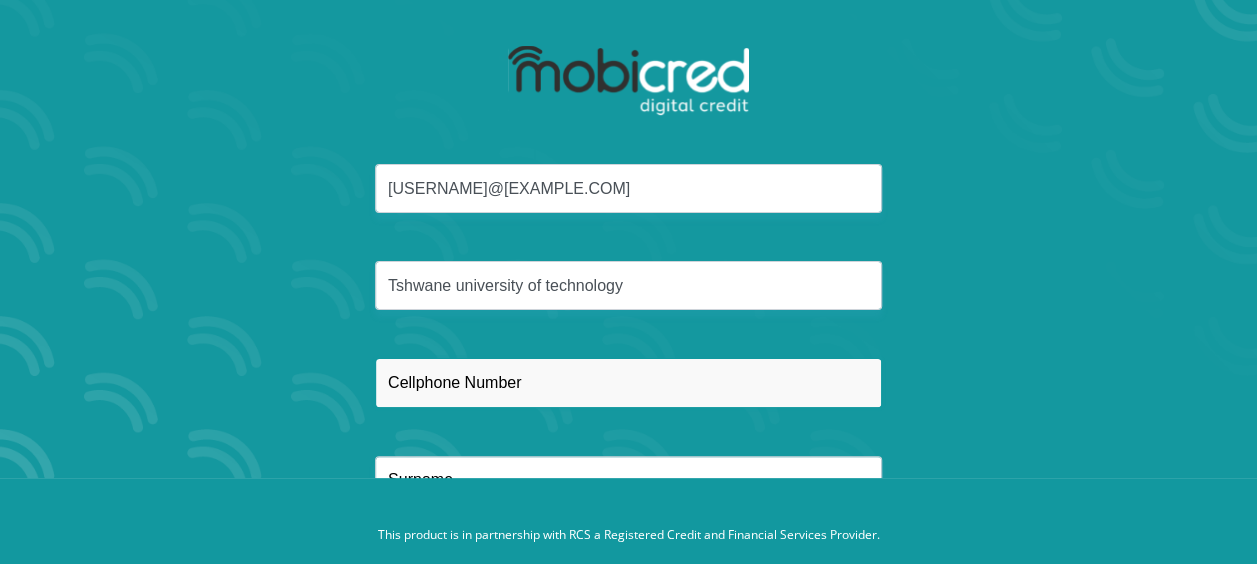 type on "[PHONE]" 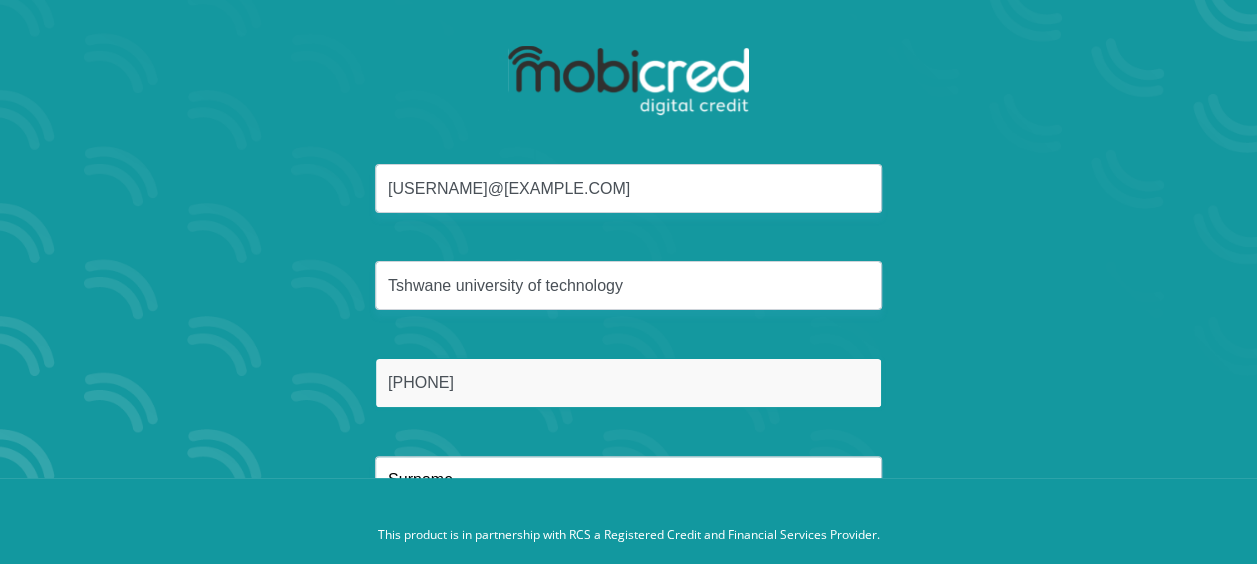 type on "[LAST]" 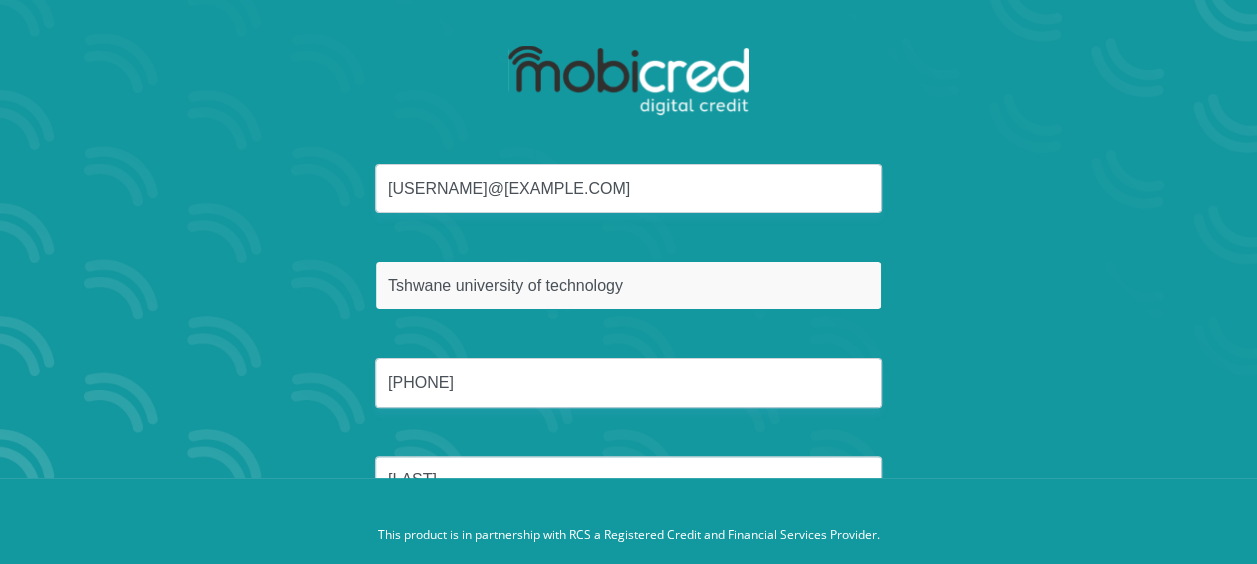drag, startPoint x: 671, startPoint y: 288, endPoint x: 323, endPoint y: 284, distance: 348.02298 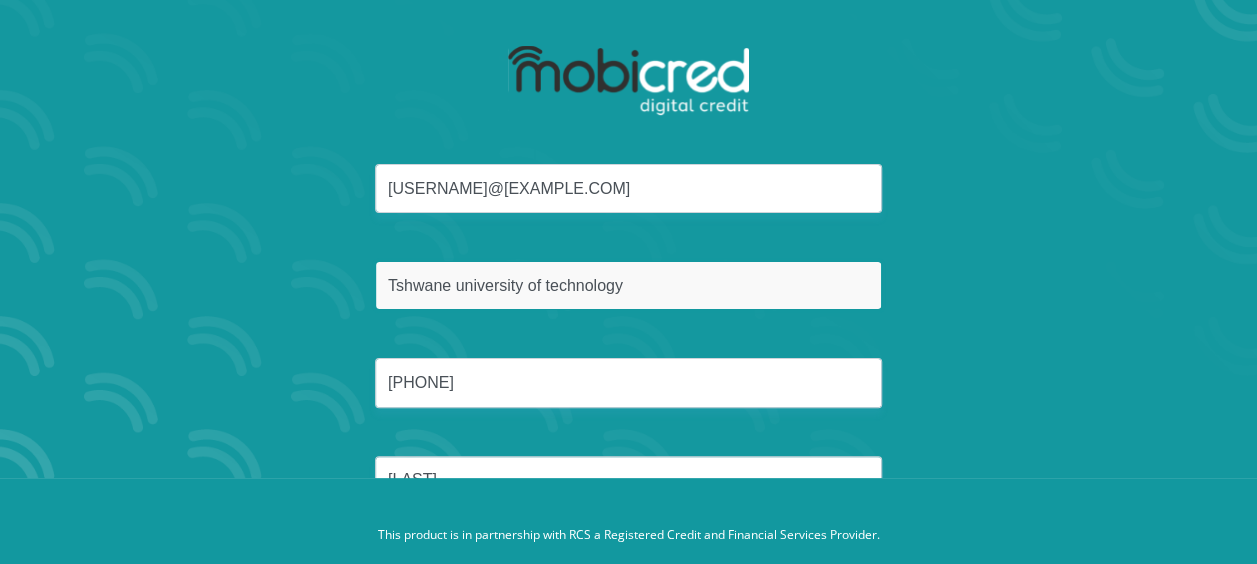 click on "zikalalasmanga57@gmail.com
Tshwane university of technology
0627530533
Zikalala" at bounding box center [629, 358] 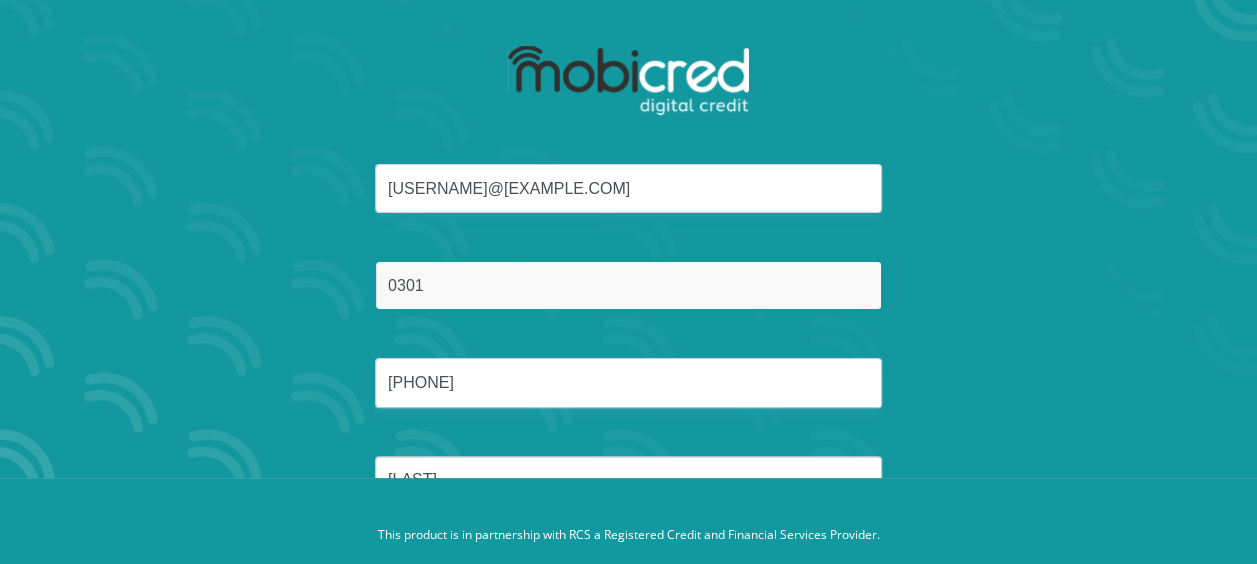 type on "0301306132087" 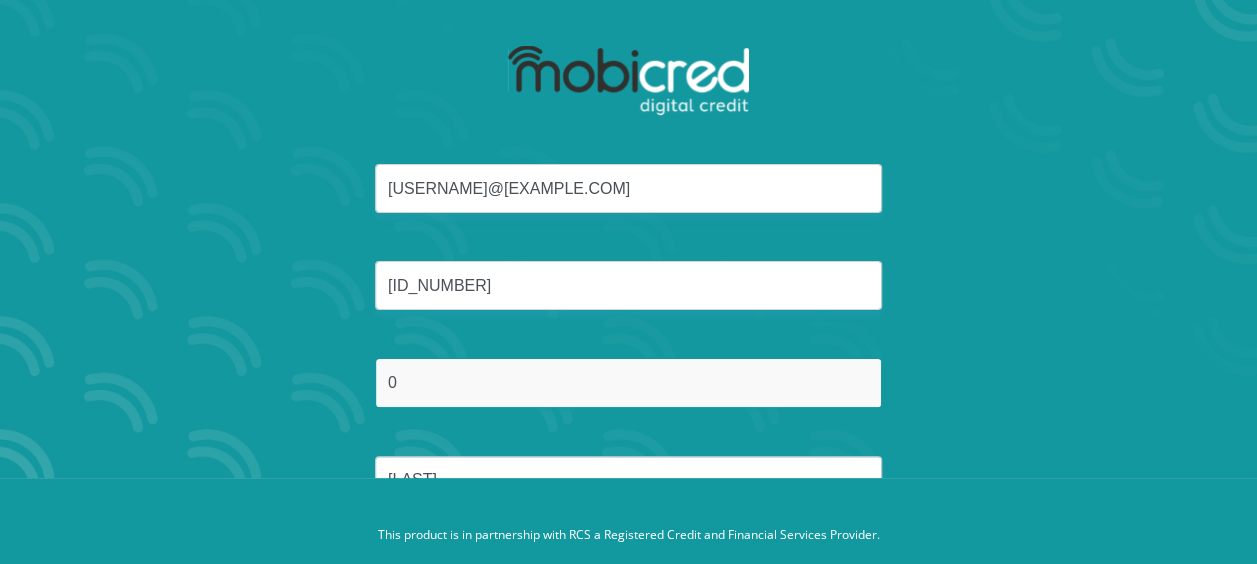 type on "0627530533" 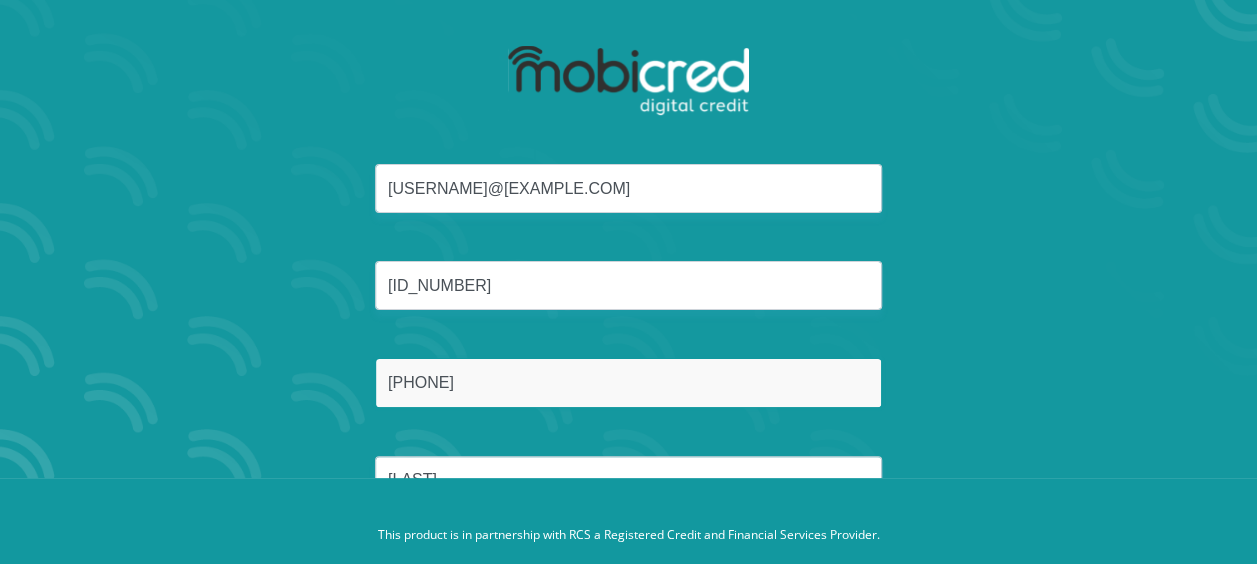 scroll, scrollTop: 166, scrollLeft: 0, axis: vertical 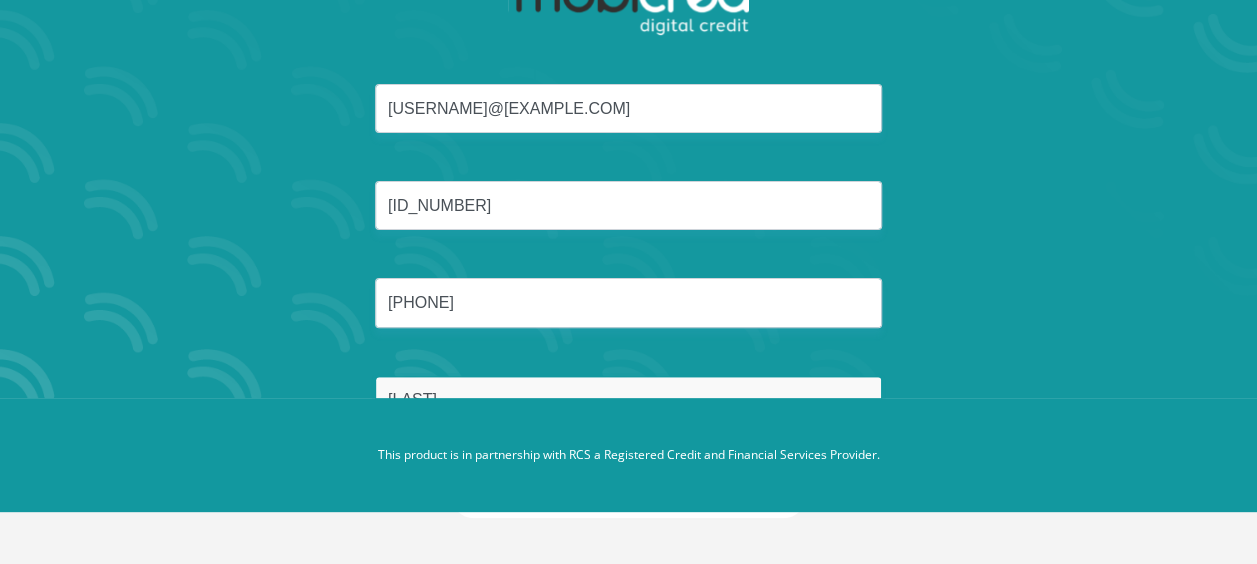 click on "Zikalala" at bounding box center (628, 400) 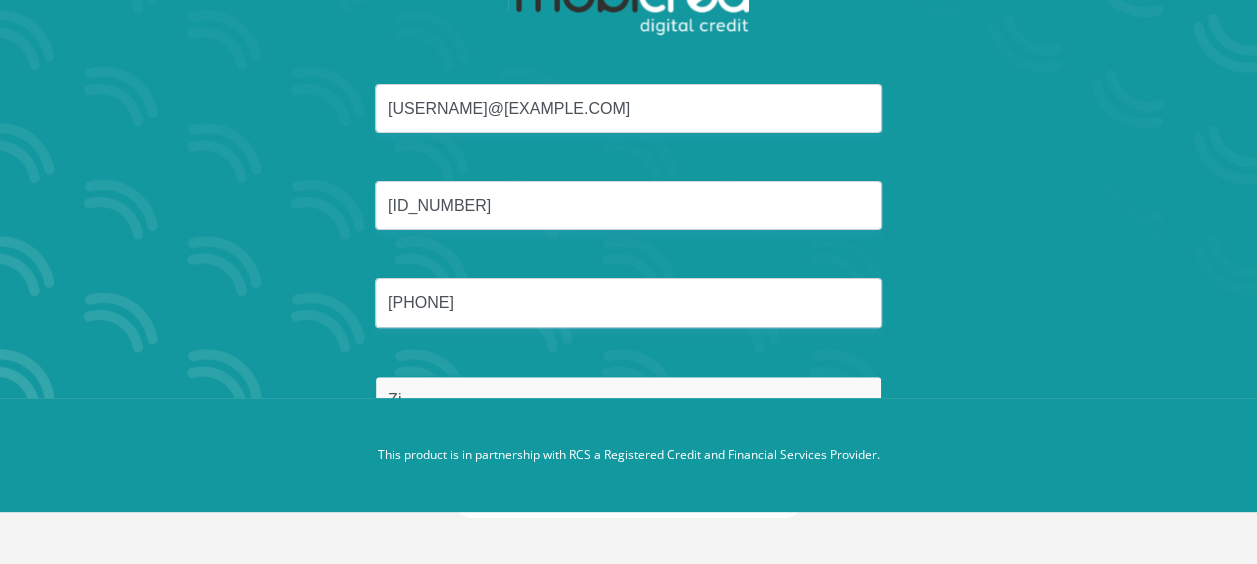 type on "Z" 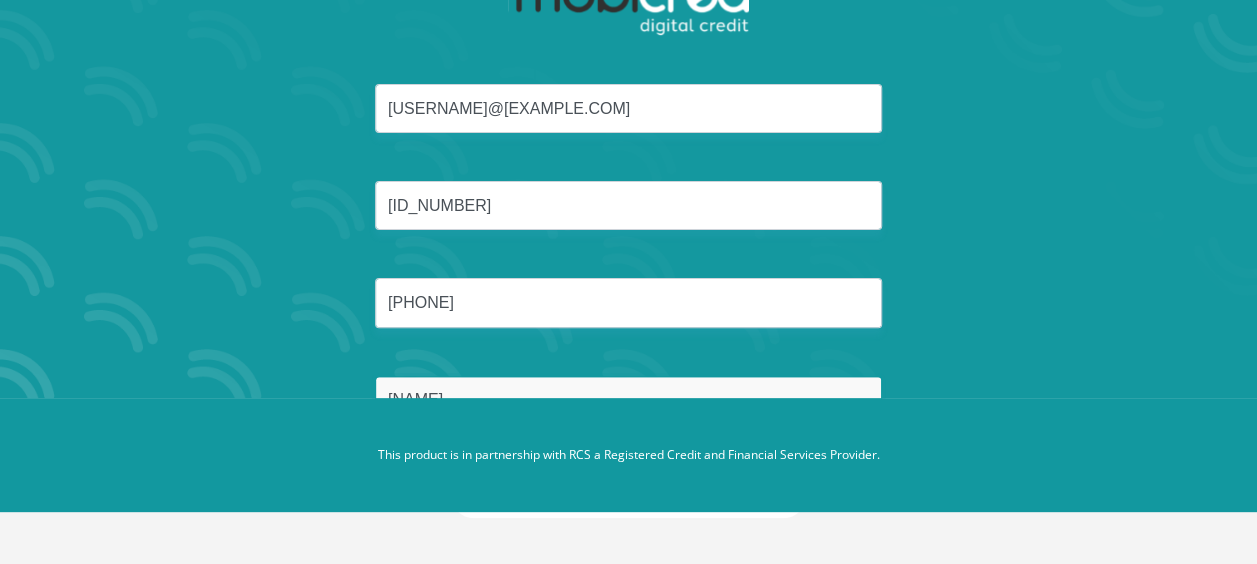 type on "Zikalal" 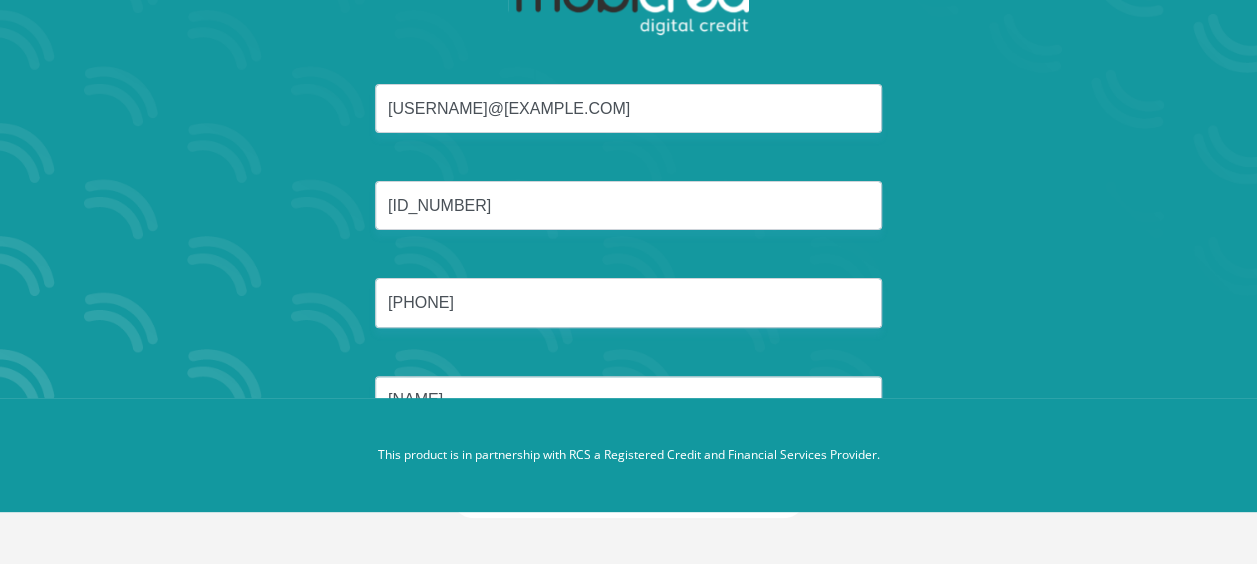 type 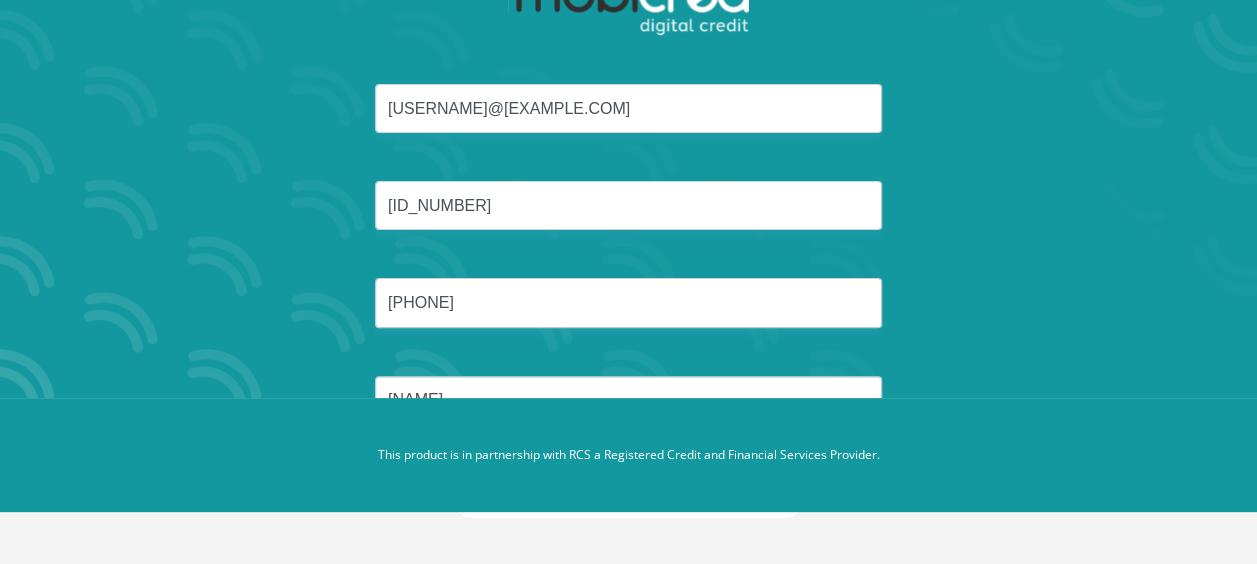 click on "Reset Password" at bounding box center [628, 495] 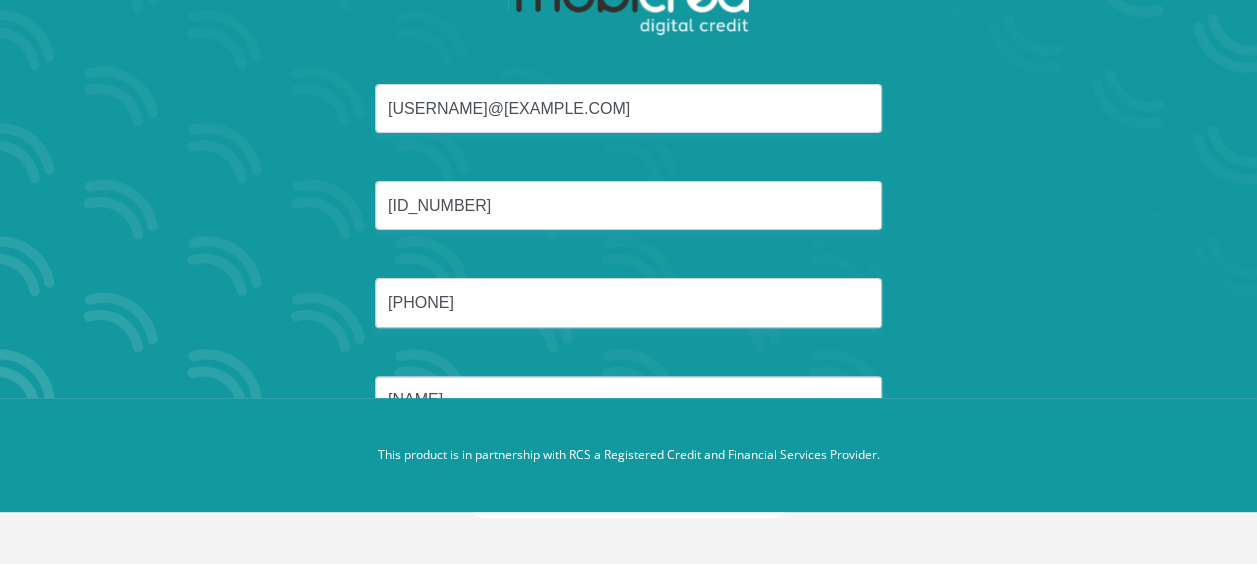 scroll, scrollTop: 0, scrollLeft: 0, axis: both 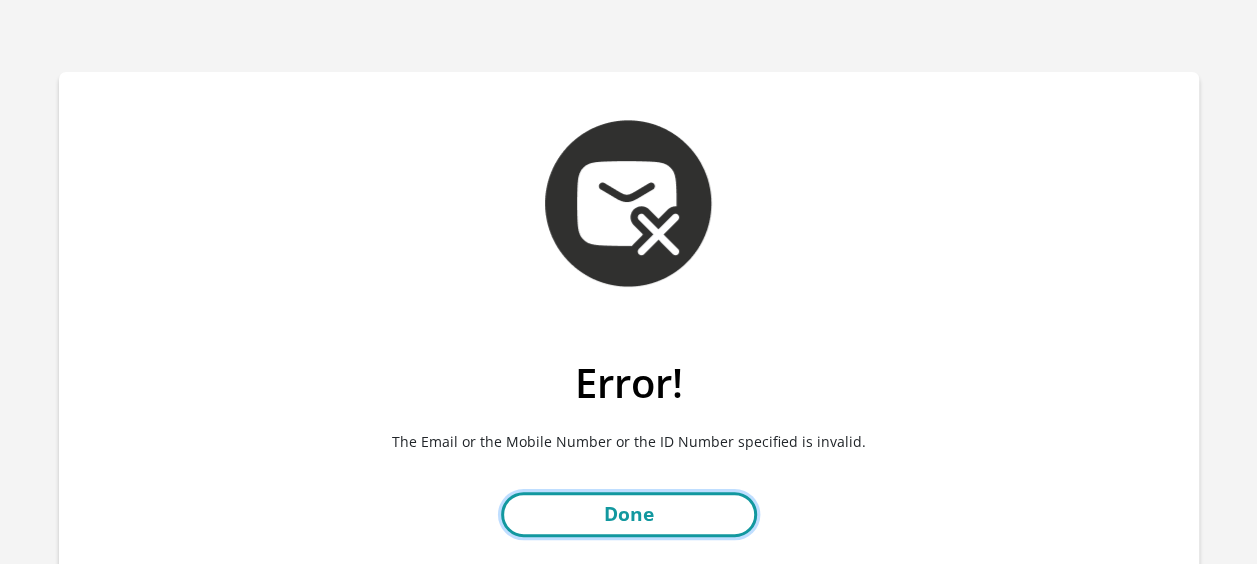 click on "Done" at bounding box center (629, 514) 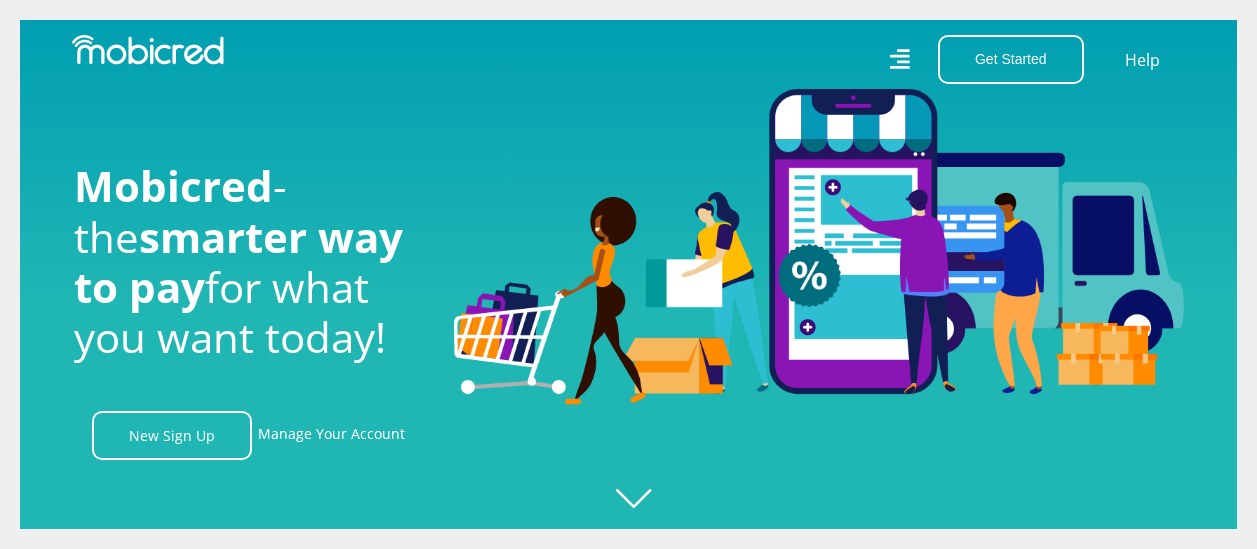 scroll, scrollTop: 0, scrollLeft: 0, axis: both 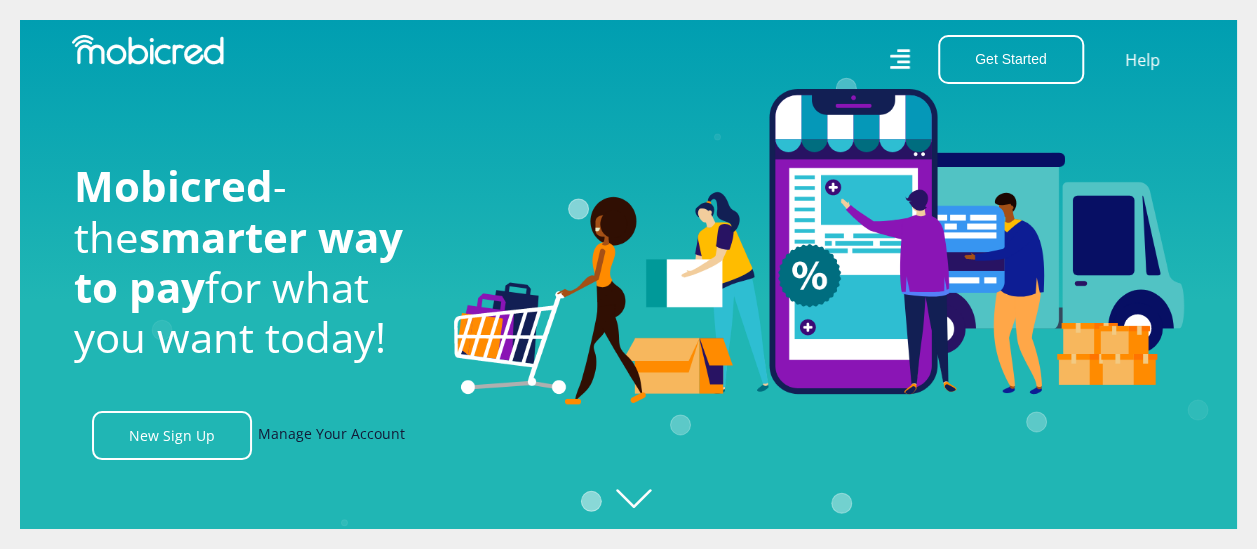 click on "Manage Your Account" at bounding box center [331, 435] 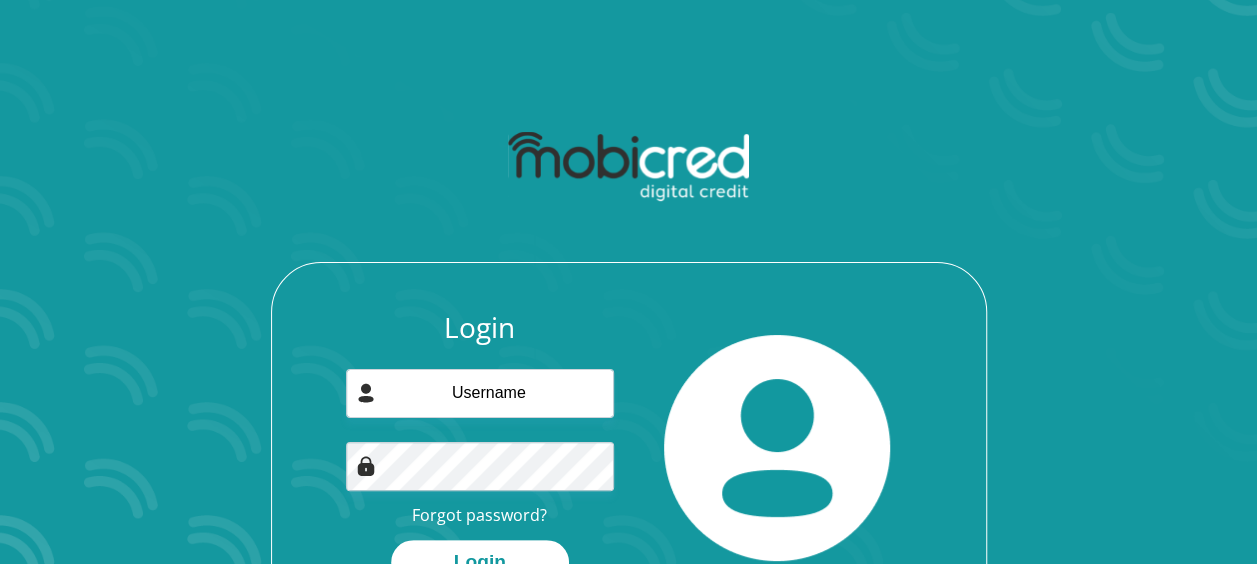 scroll, scrollTop: 116, scrollLeft: 0, axis: vertical 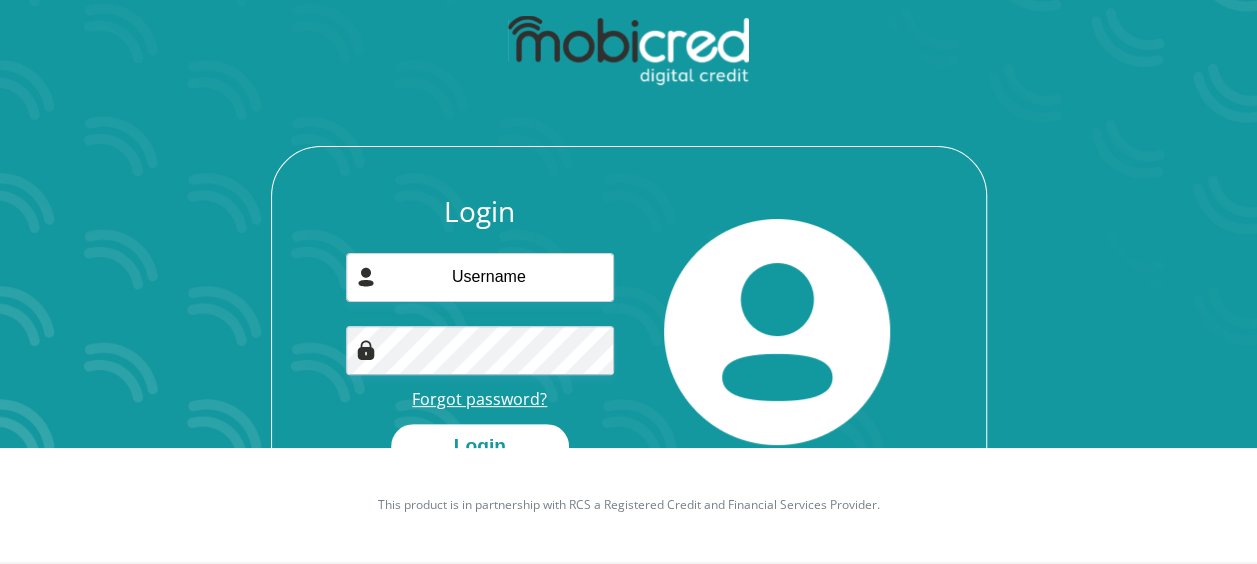 click on "Forgot password?" at bounding box center [479, 399] 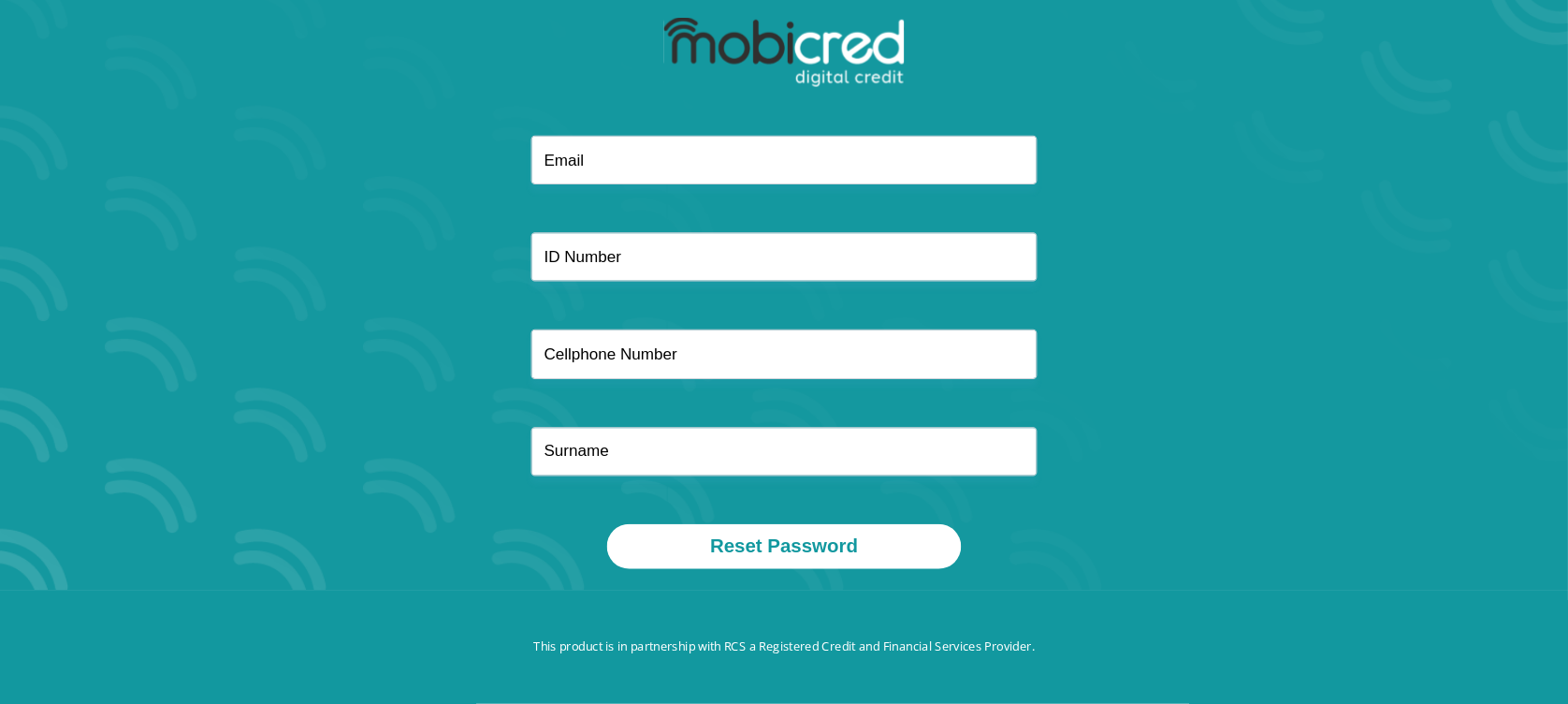 scroll, scrollTop: 106, scrollLeft: 0, axis: vertical 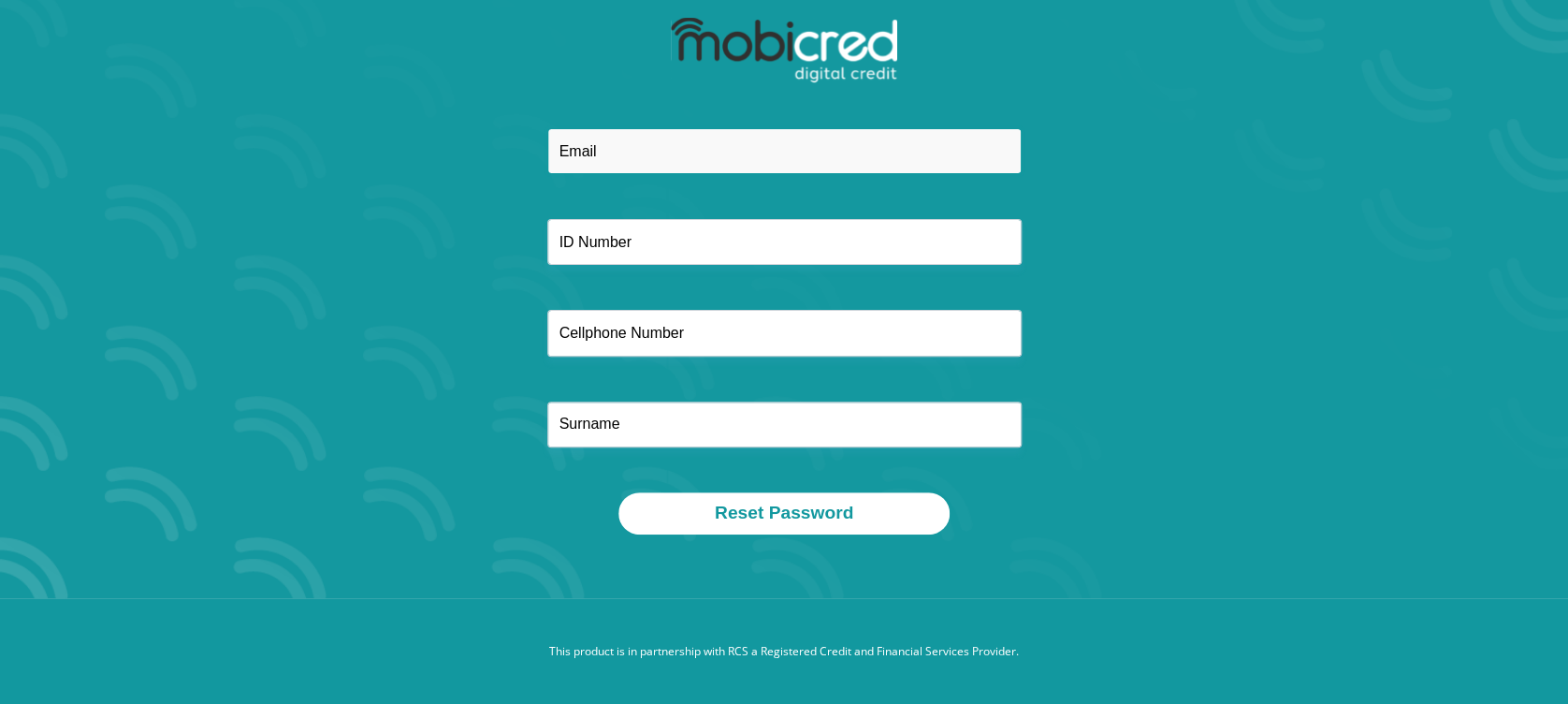 drag, startPoint x: 1153, startPoint y: 0, endPoint x: 784, endPoint y: 161, distance: 402.59409 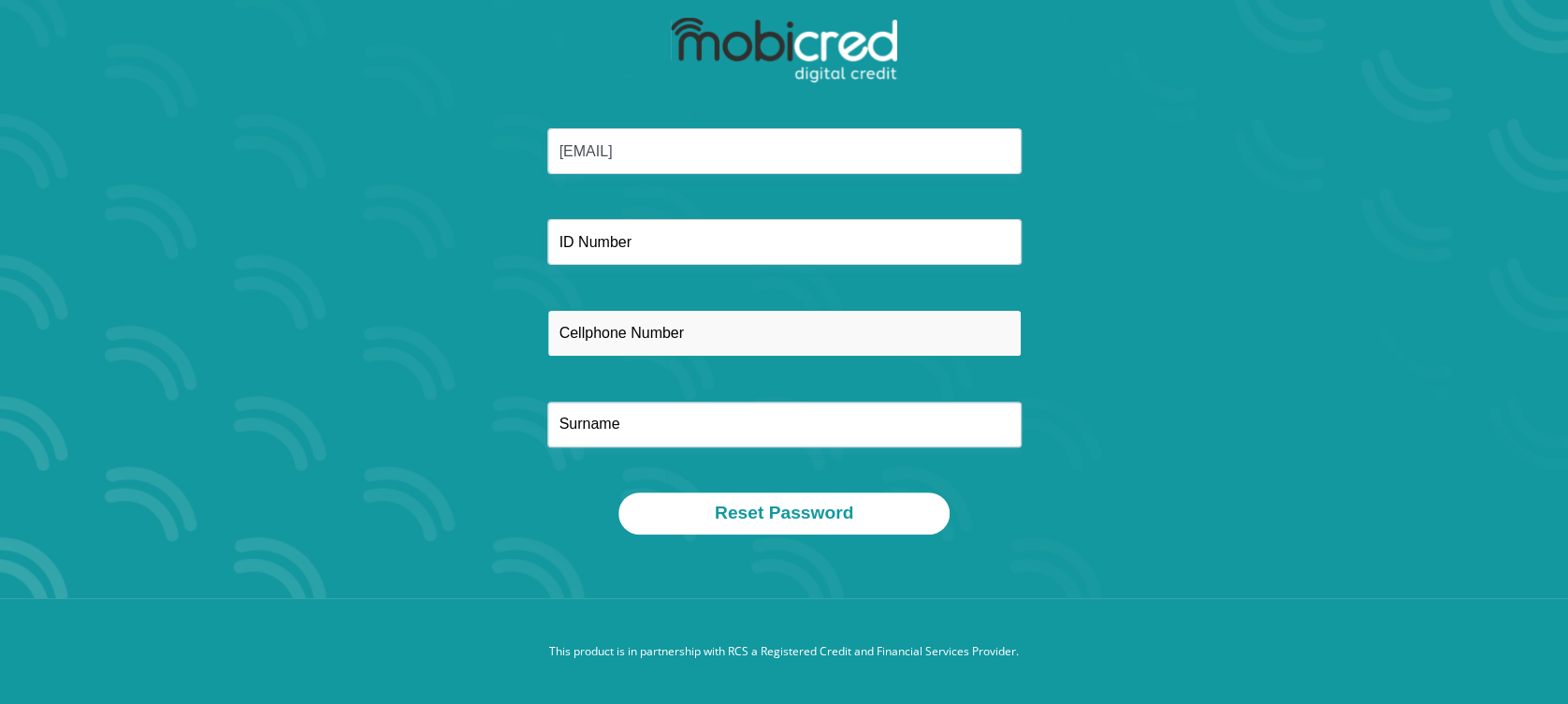 type on "[PHONE]" 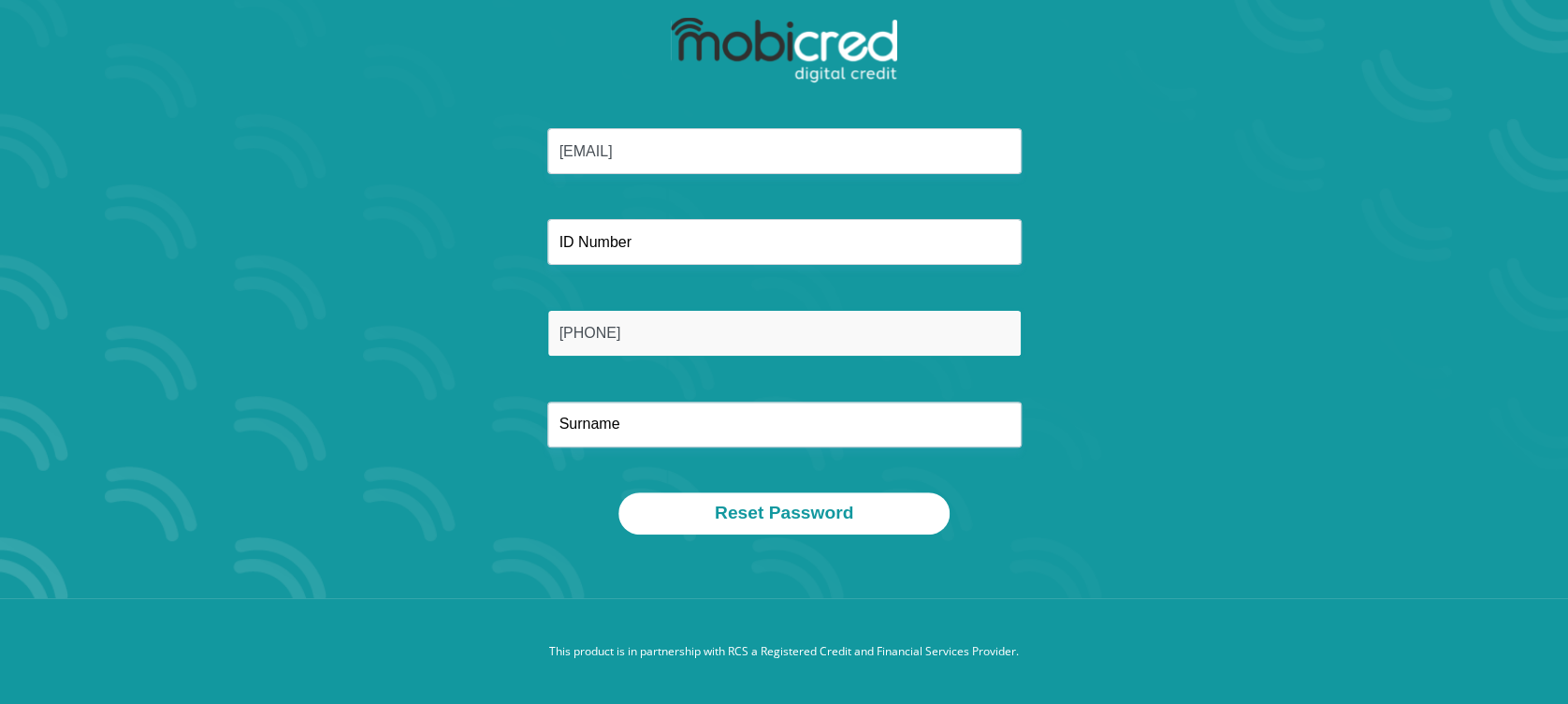 type on "[FIRST]" 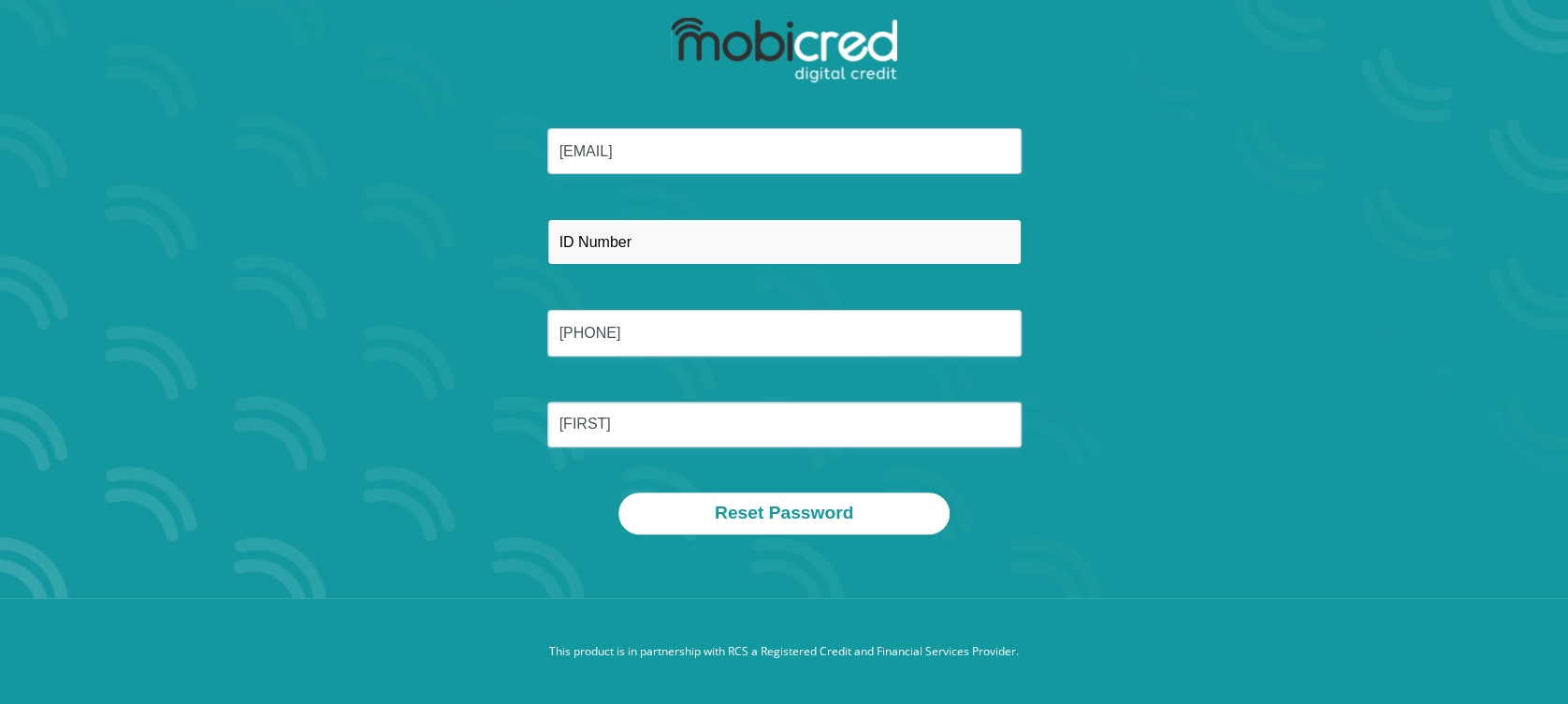 click at bounding box center (784, 242) 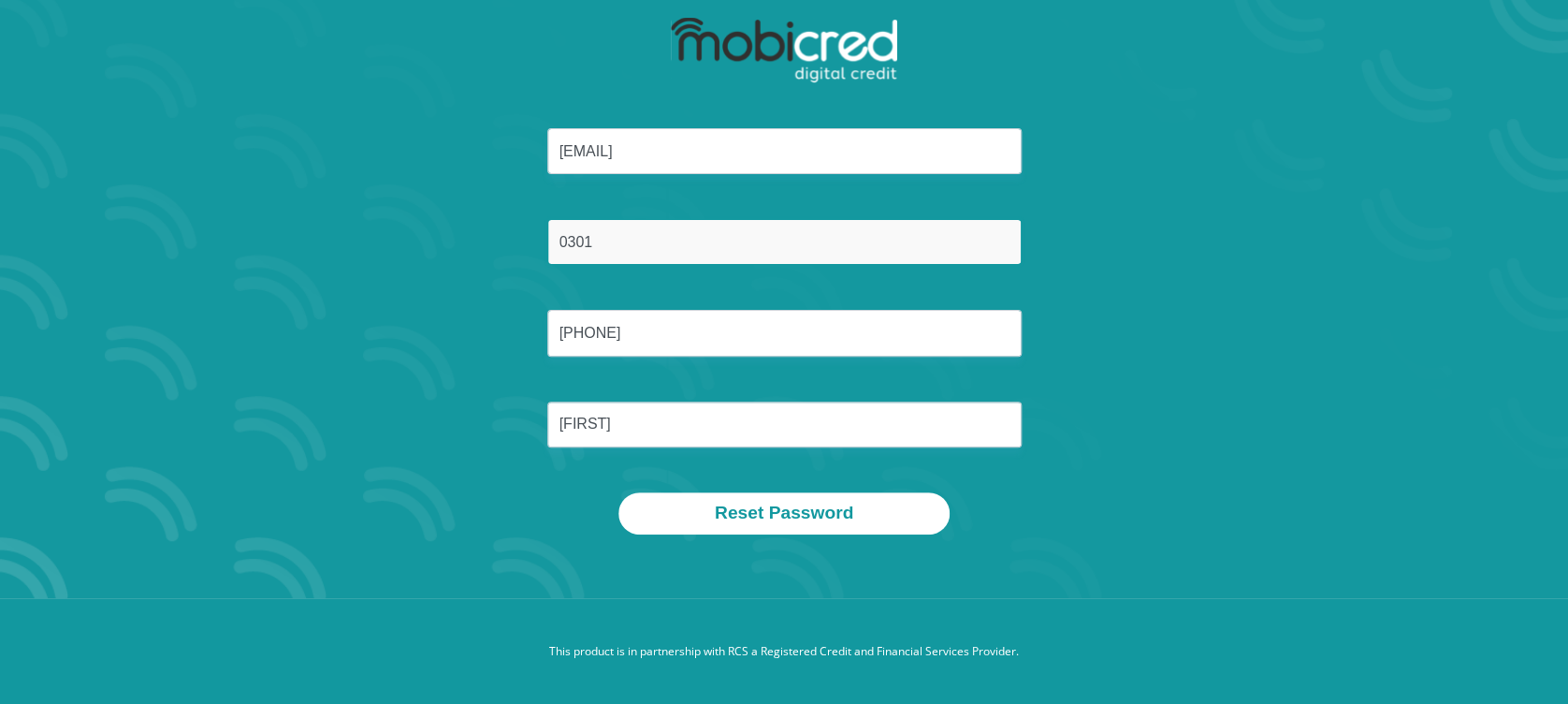 type on "[PHONE]" 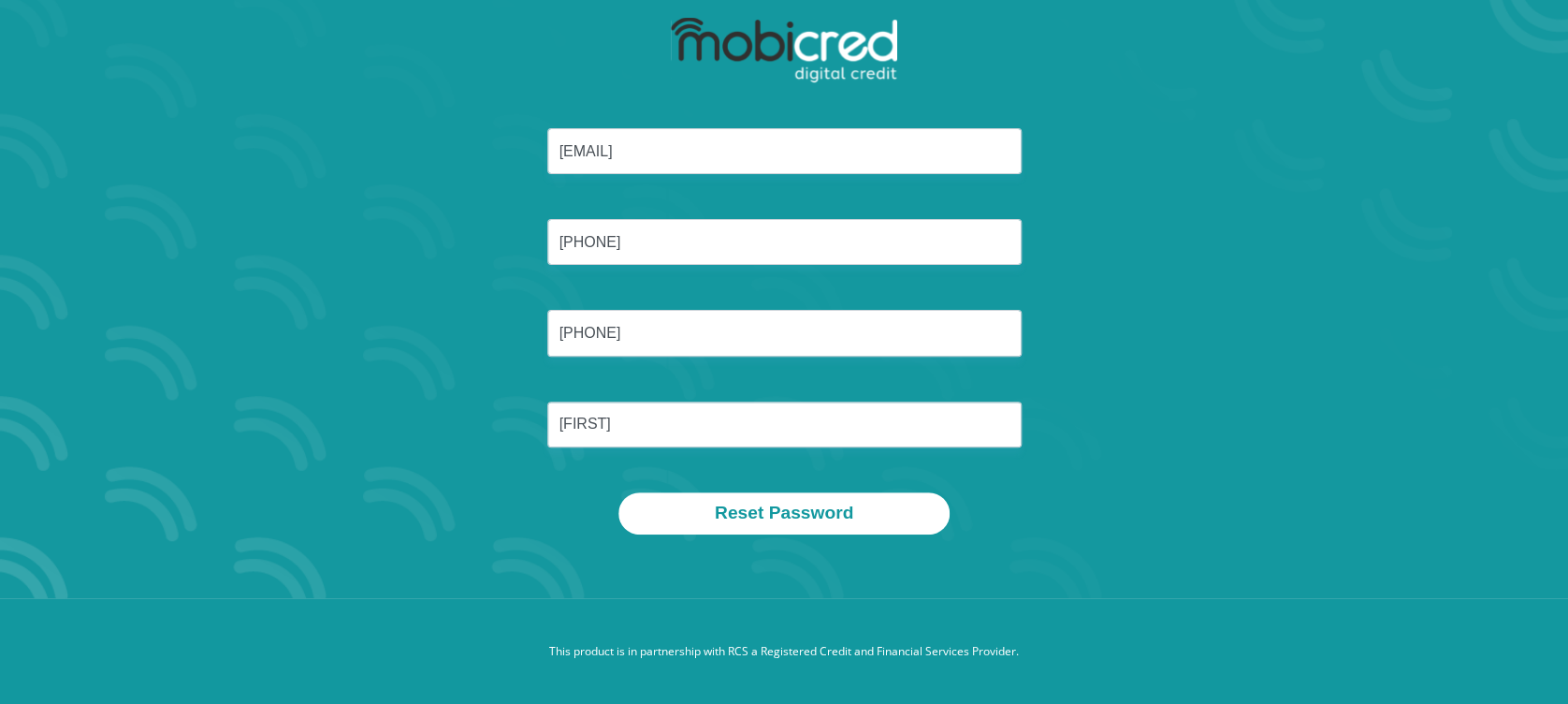 click on "[EMAIL]
[PHONE]
[PHONE]
[FIRST]" at bounding box center [784, 310] 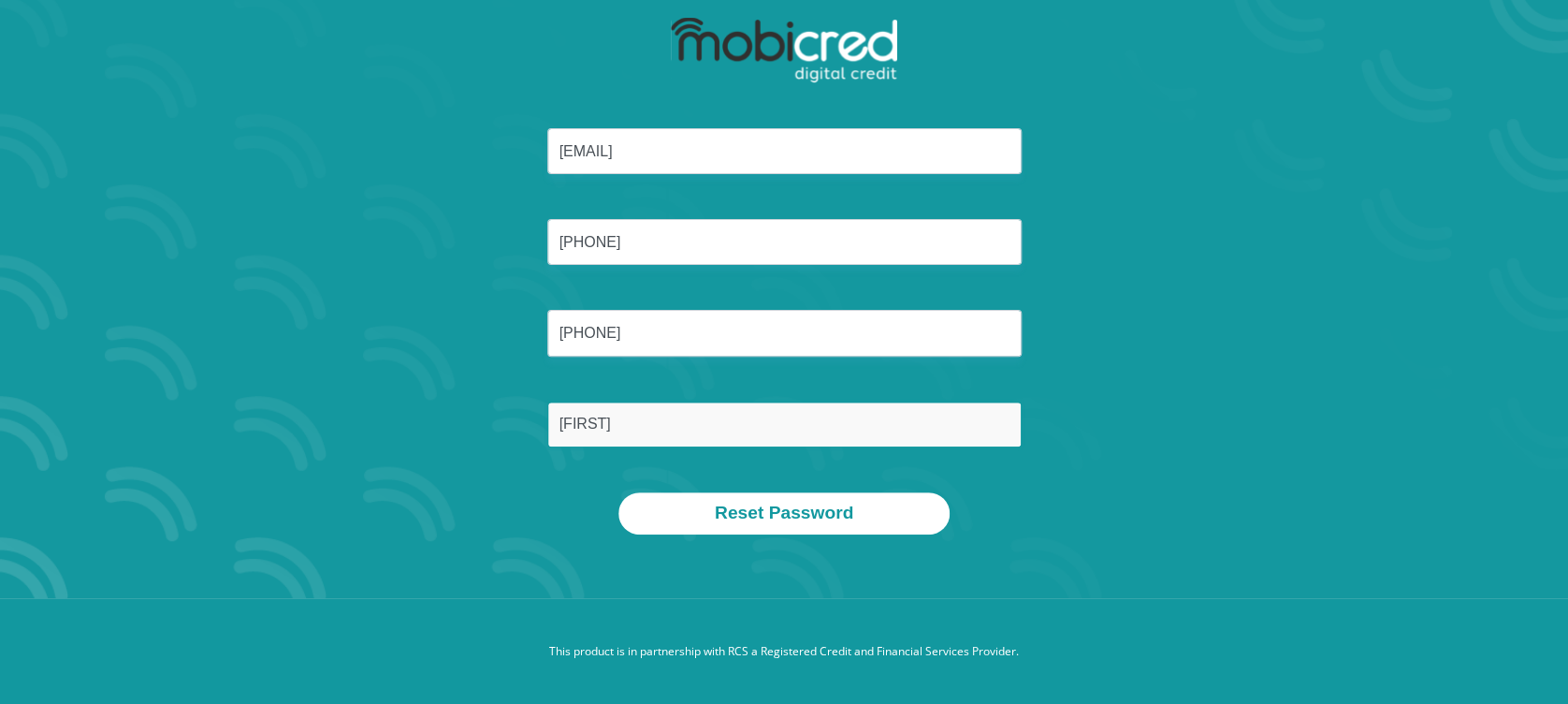 click on "[FIRST]" at bounding box center [784, 424] 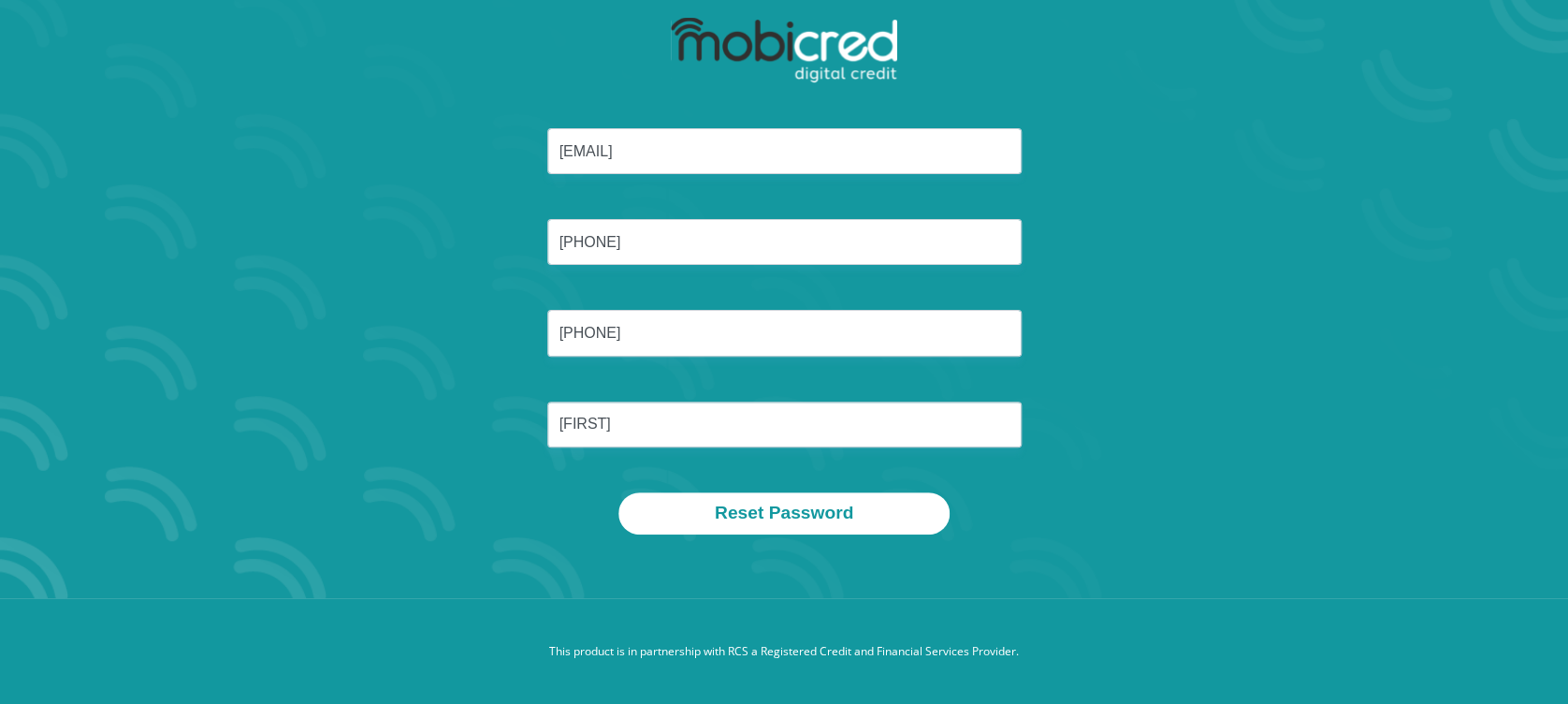 click on "[EMAIL]
[PHONE]
[PHONE]
[FIRST]" at bounding box center (784, 310) 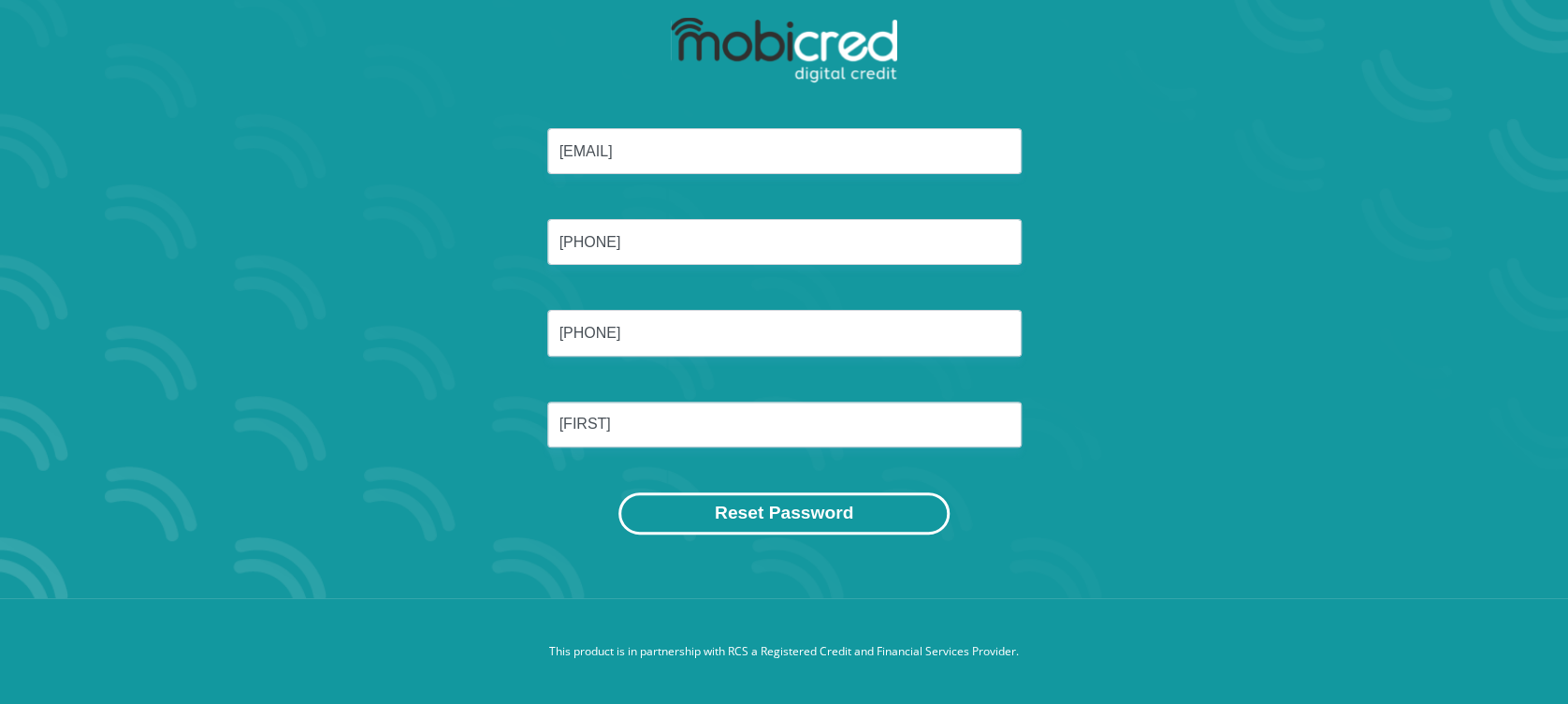 click on "Reset Password" at bounding box center (784, 513) 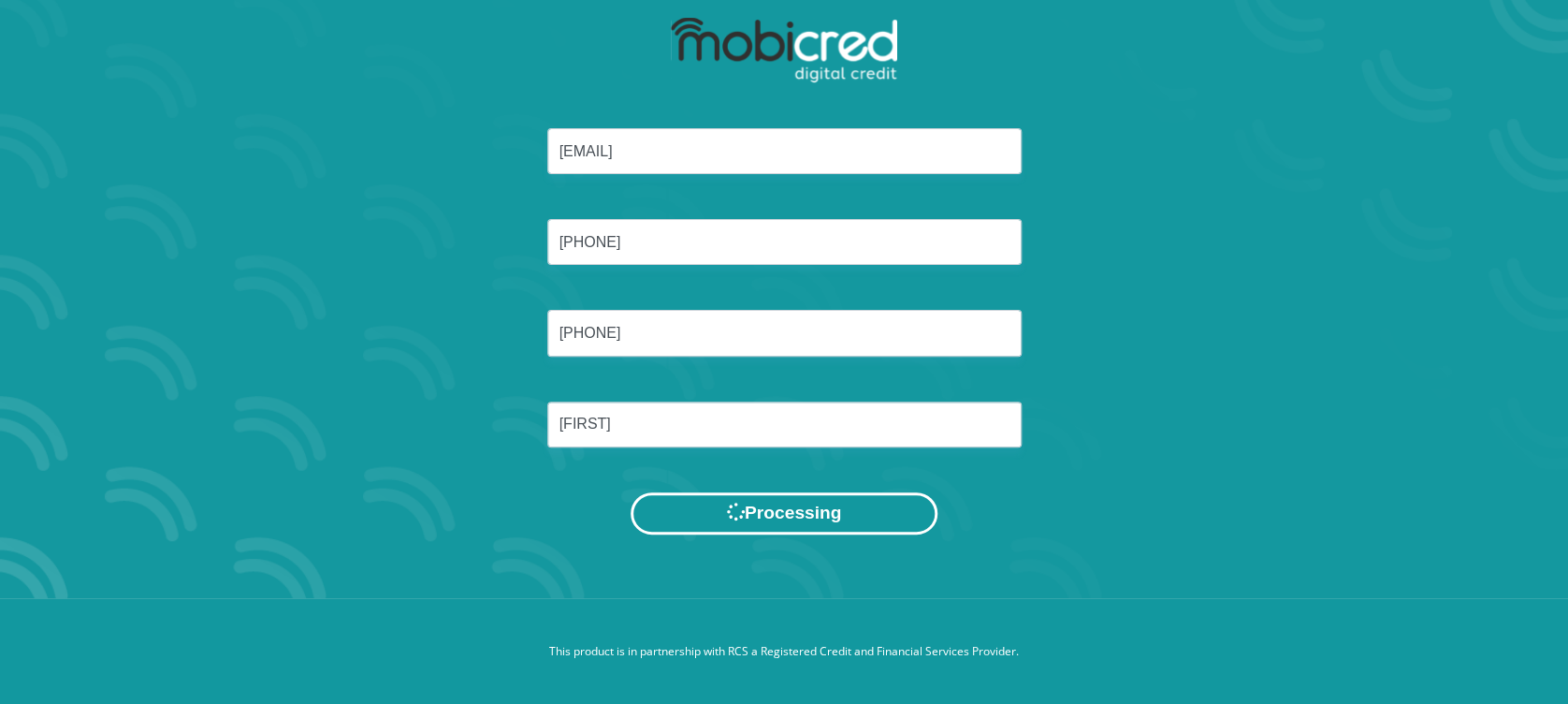 scroll, scrollTop: 0, scrollLeft: 0, axis: both 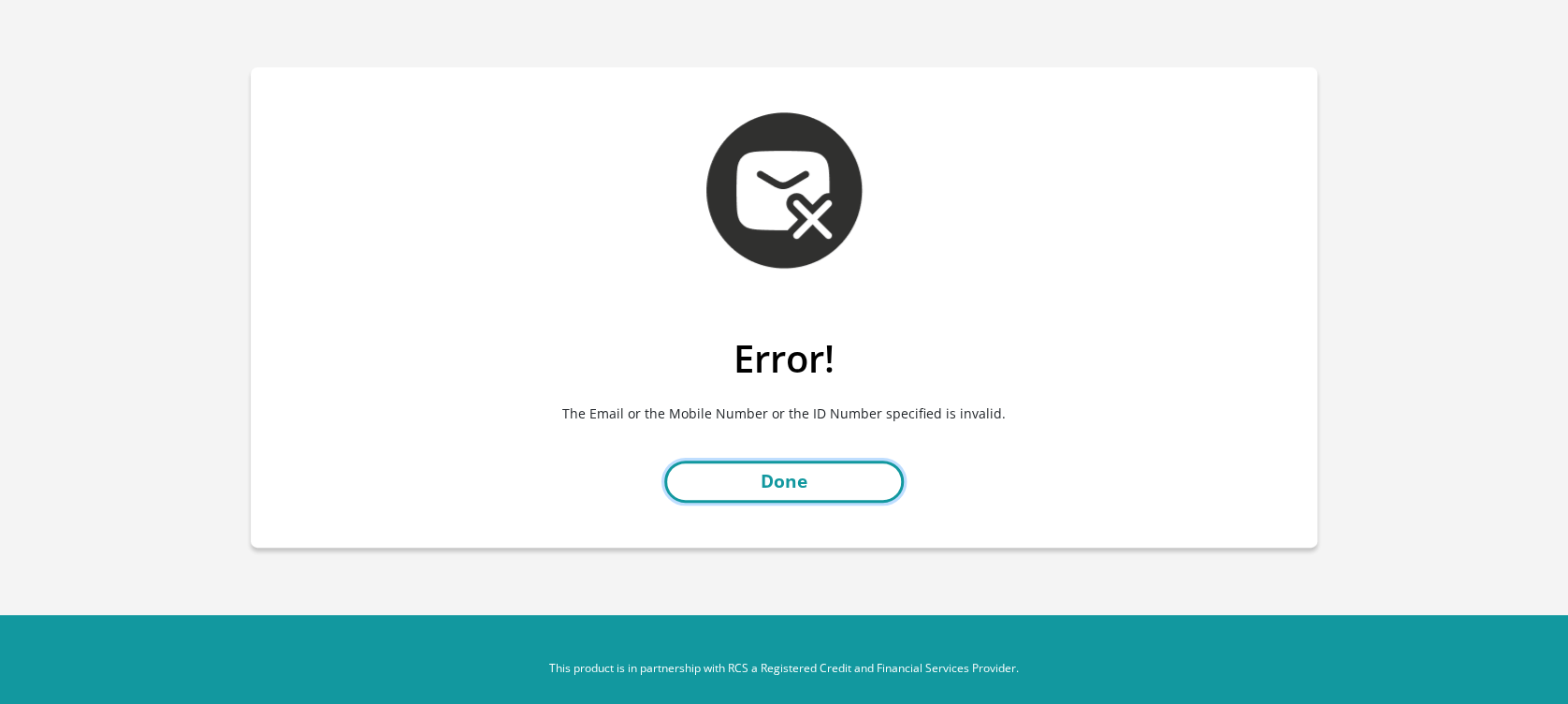 click on "Done" at bounding box center [784, 481] 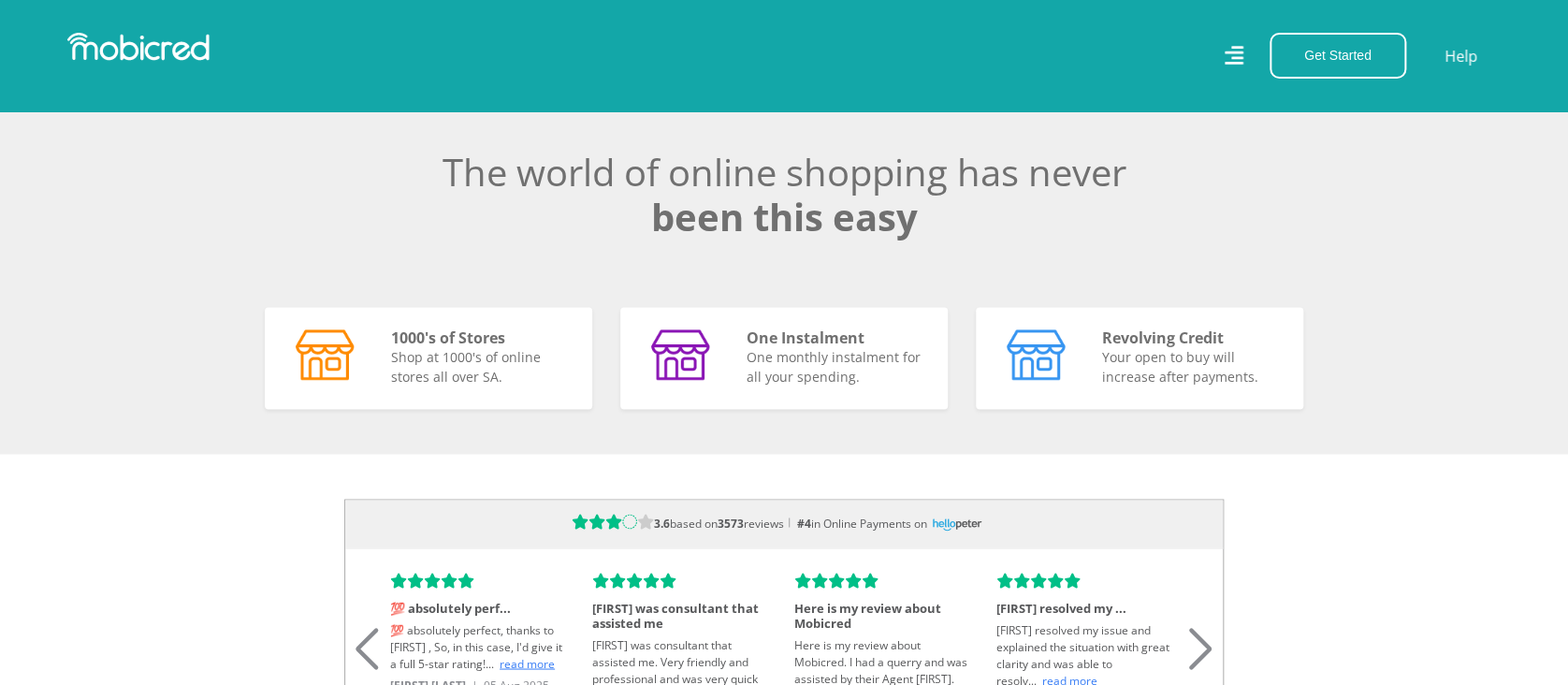 scroll, scrollTop: 1272, scrollLeft: 0, axis: vertical 